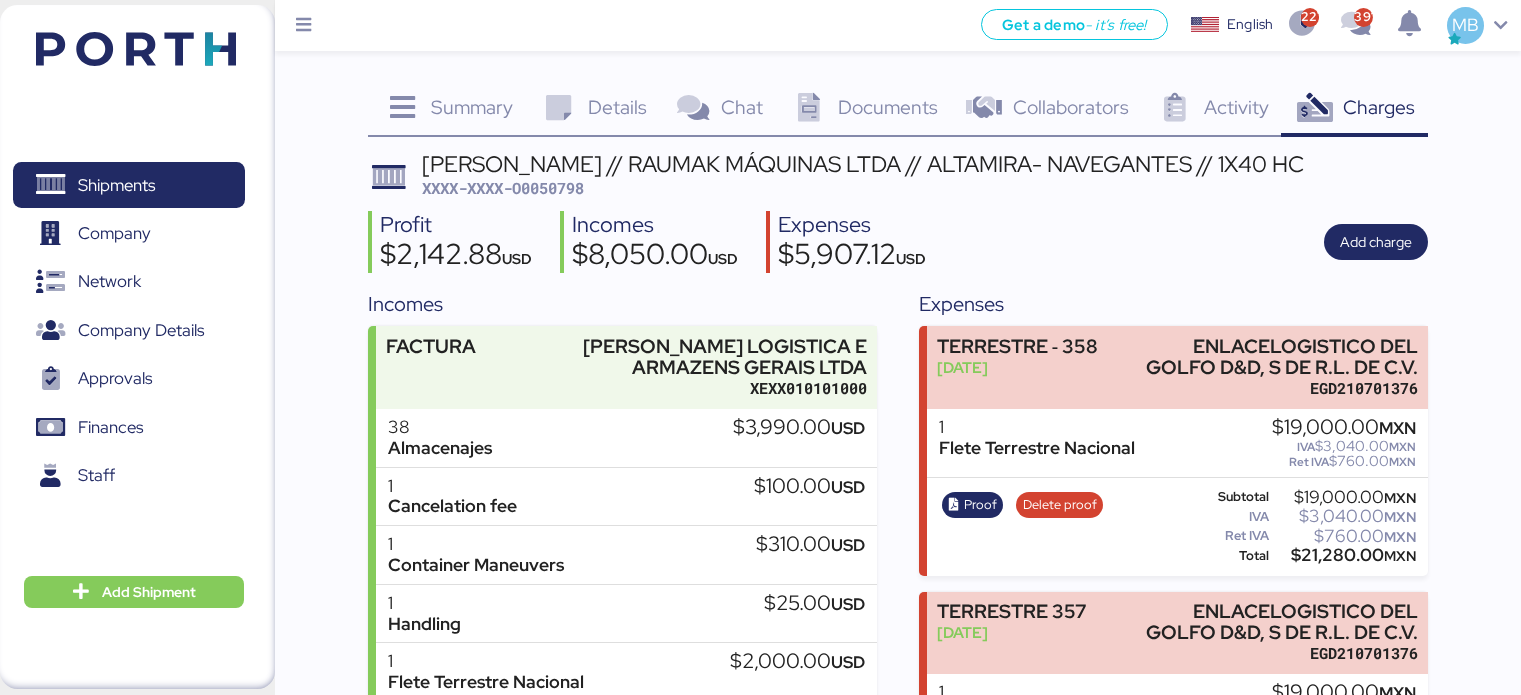 scroll, scrollTop: 0, scrollLeft: 0, axis: both 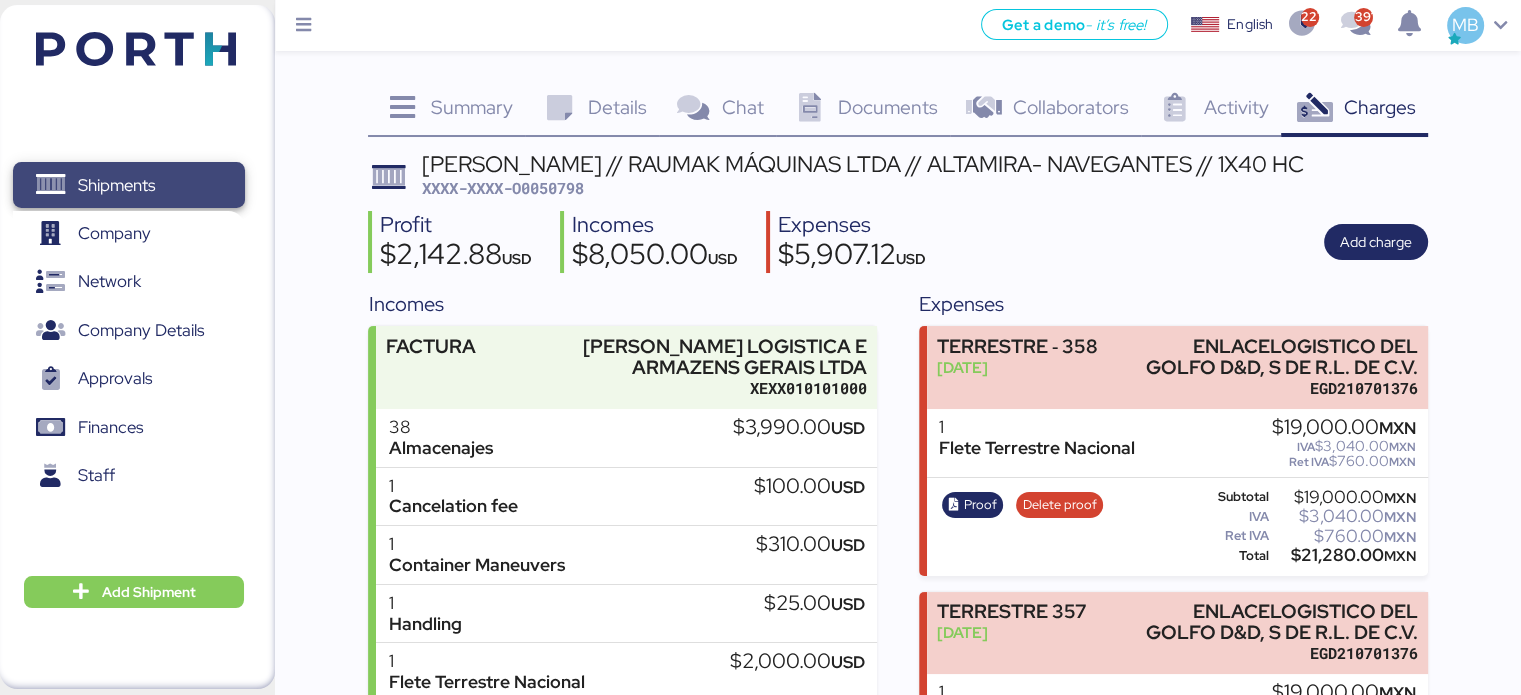 click on "Shipments" at bounding box center (128, 185) 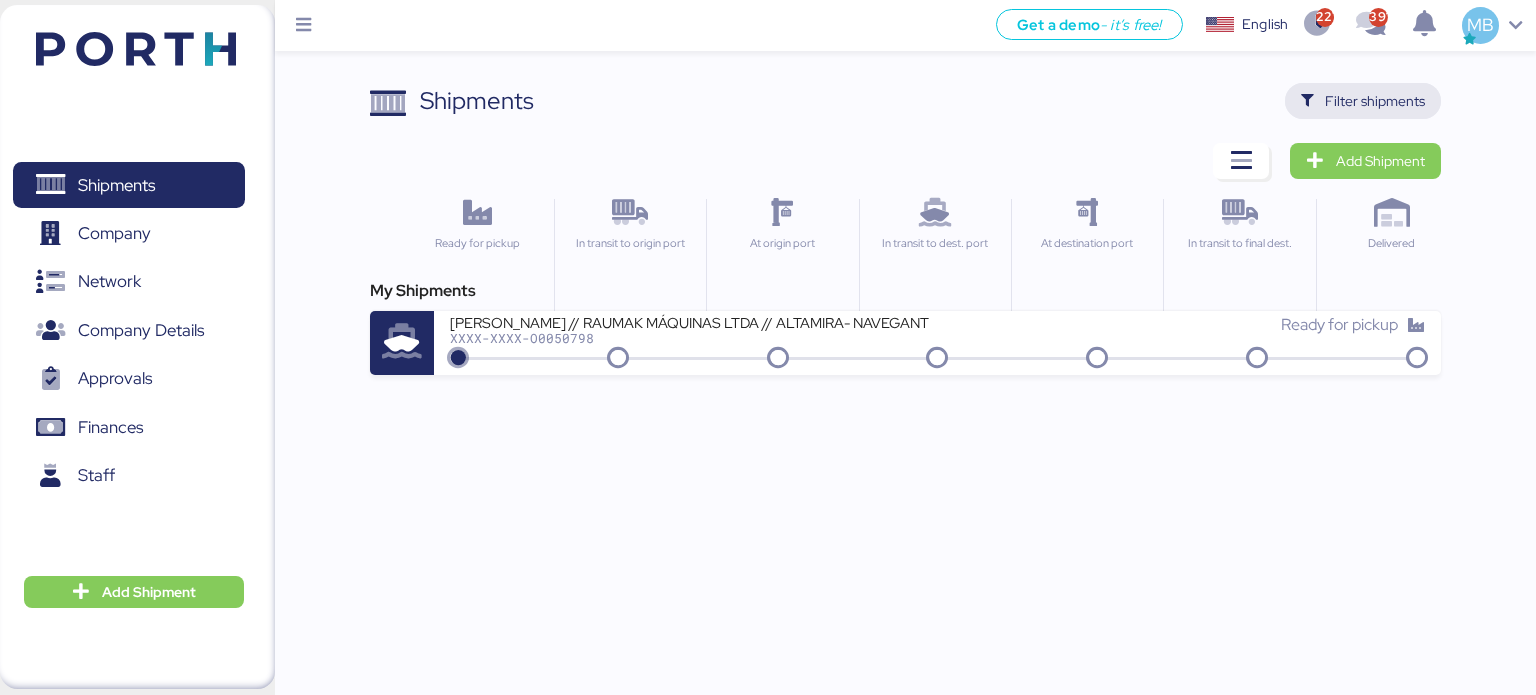 click on "Filter shipments" at bounding box center [1375, 101] 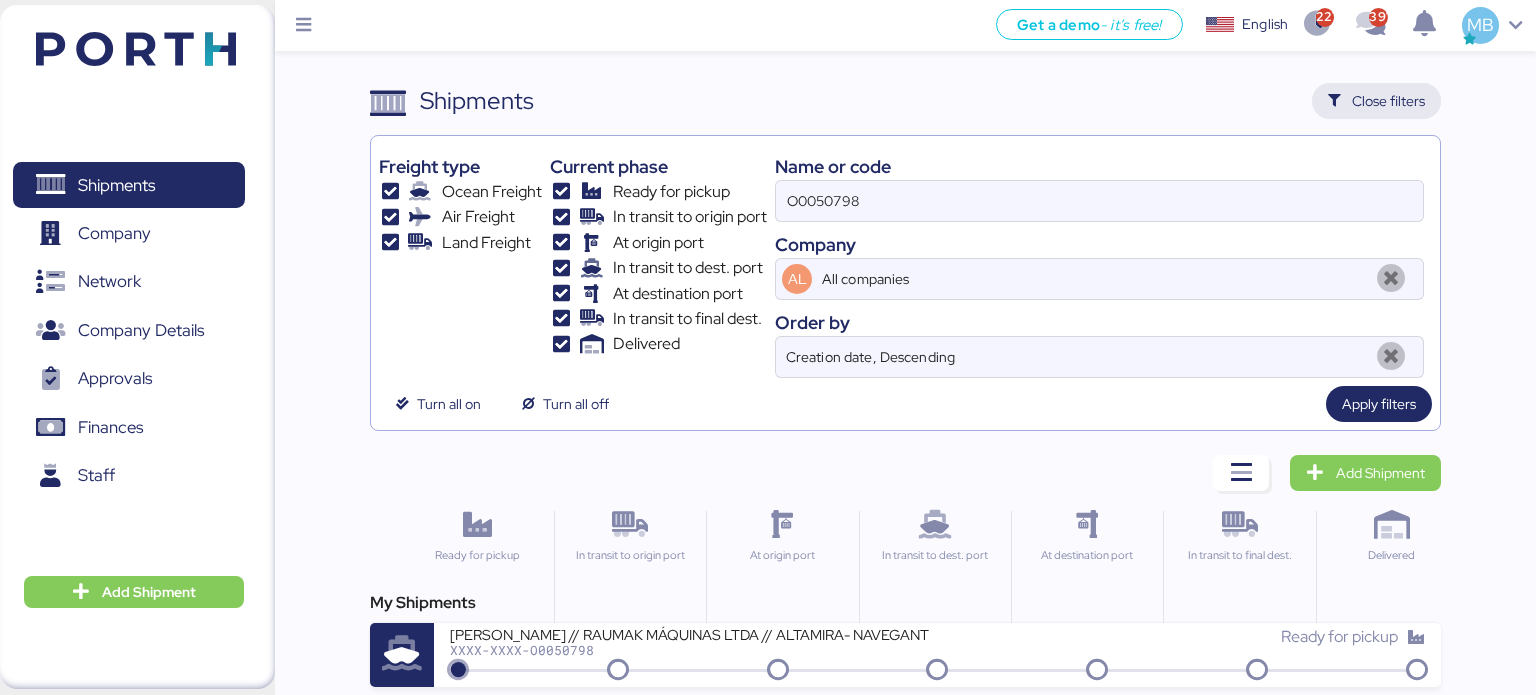 click on "Close filters" at bounding box center (1388, 101) 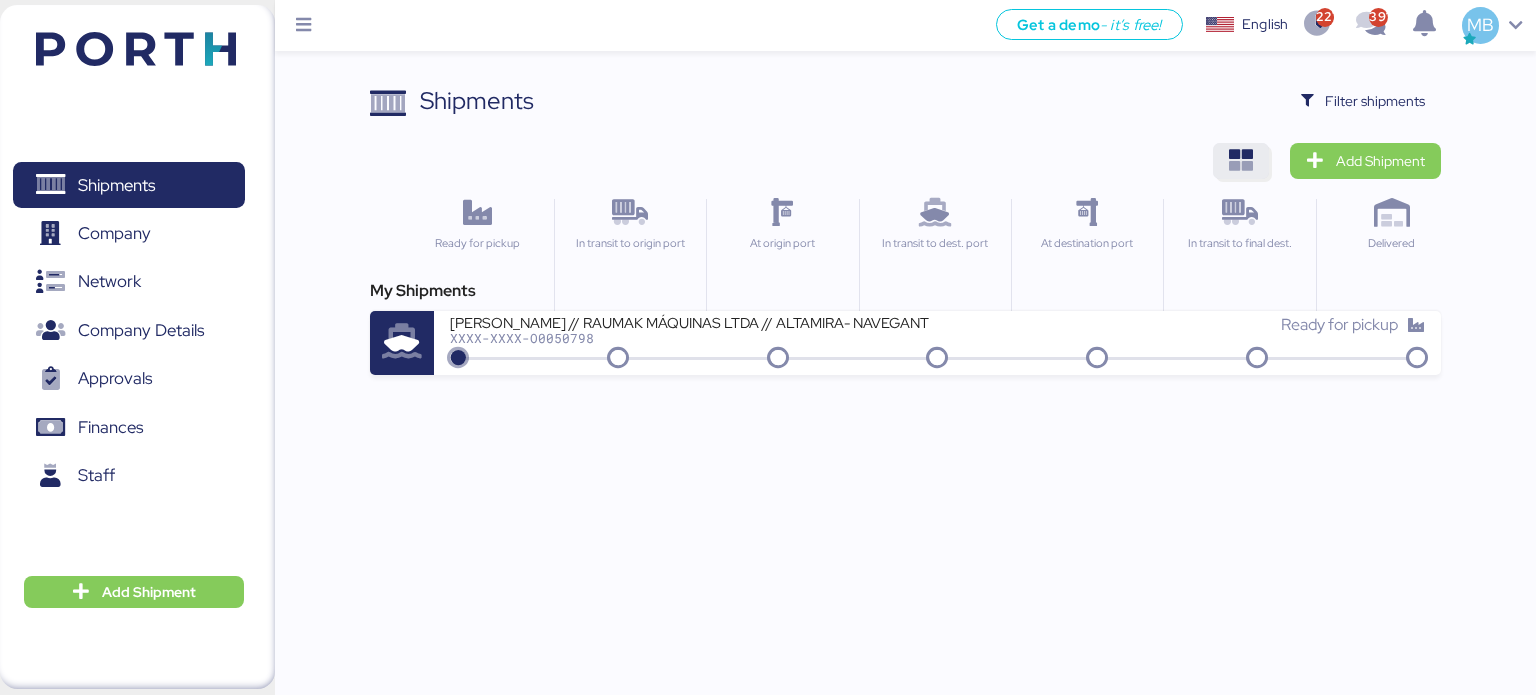 click at bounding box center [1241, 161] 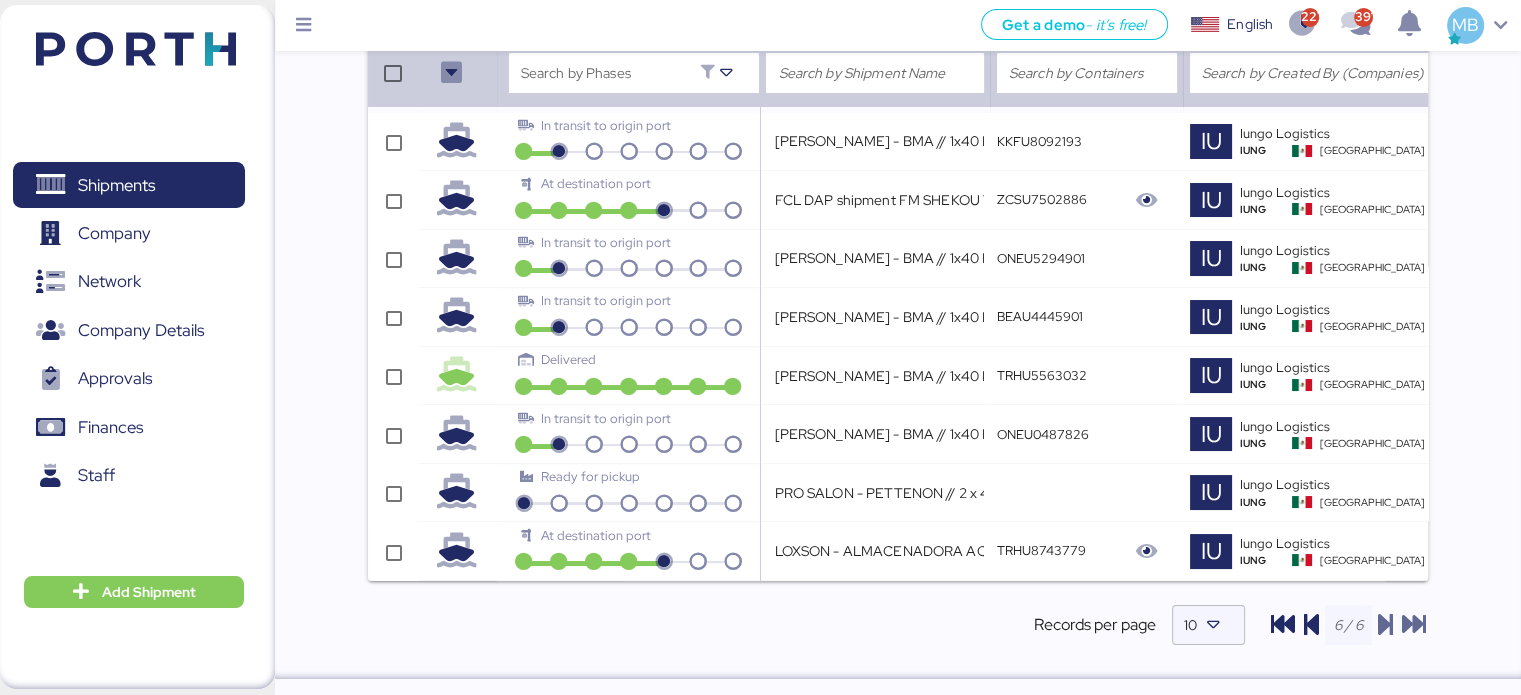 scroll, scrollTop: 0, scrollLeft: 0, axis: both 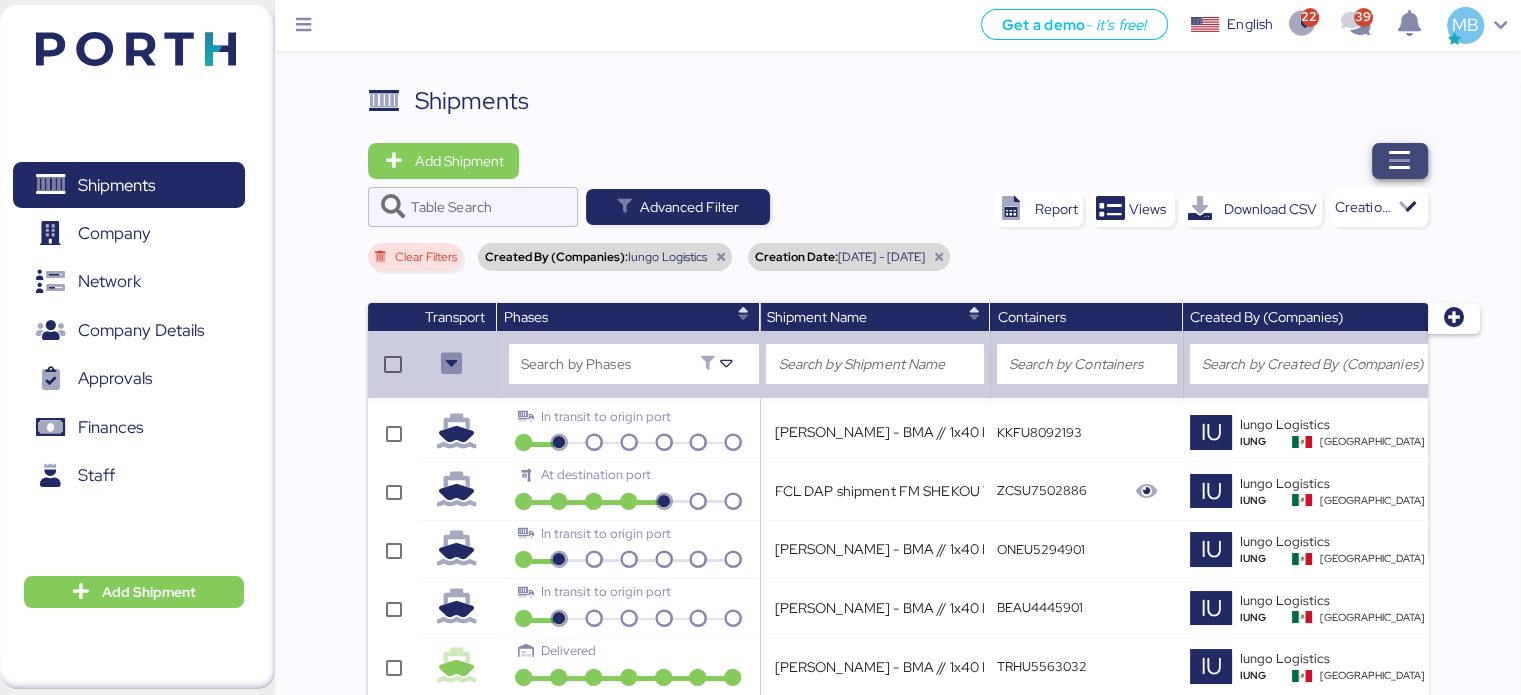 click at bounding box center (1400, 161) 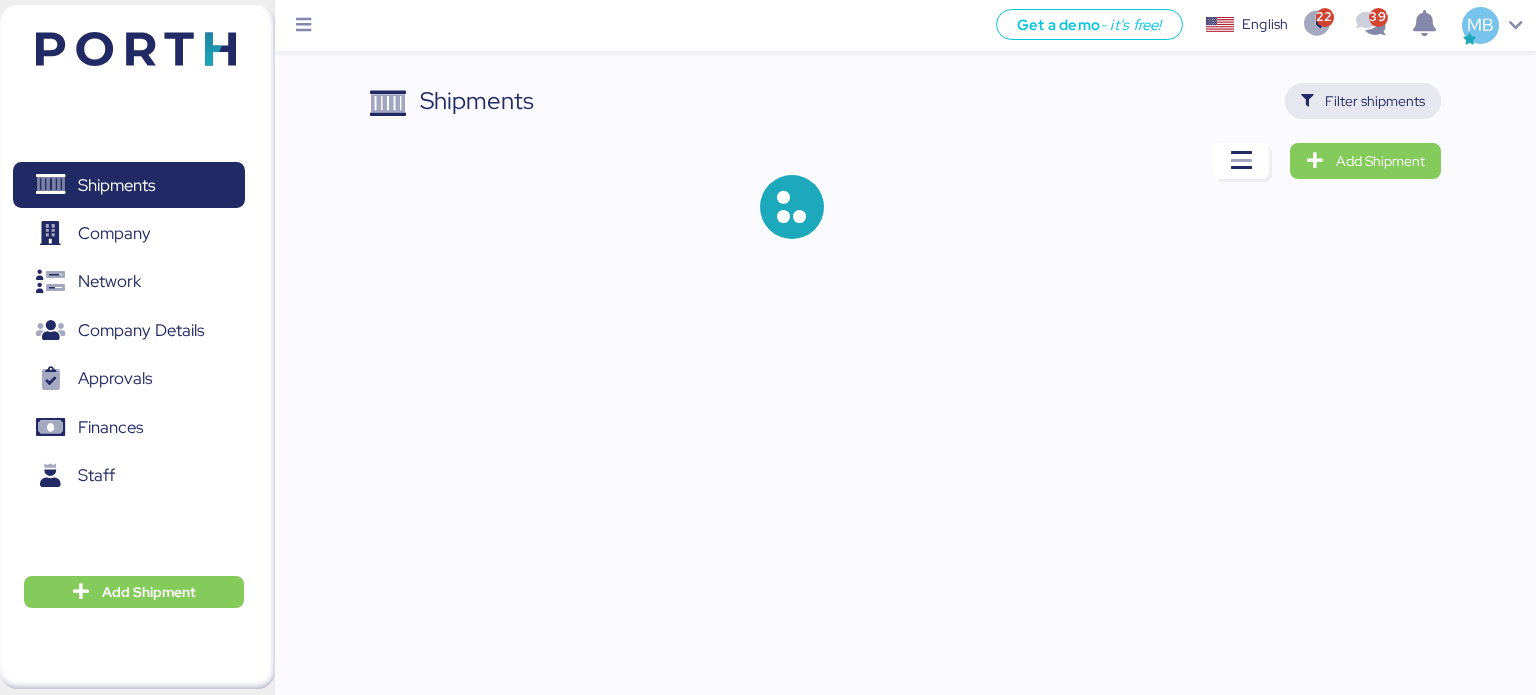 click on "Filter shipments" at bounding box center (1375, 101) 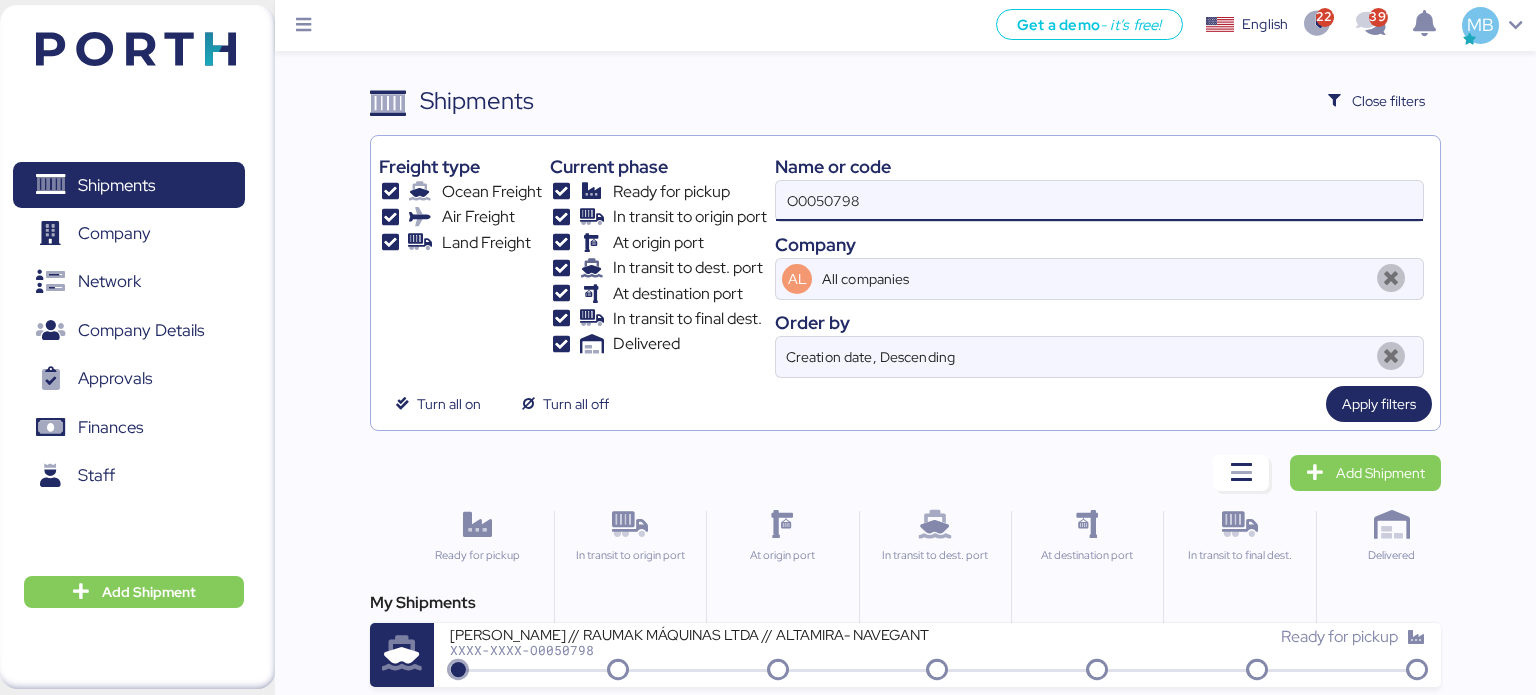 drag, startPoint x: 1037, startPoint y: 191, endPoint x: 653, endPoint y: 157, distance: 385.50226 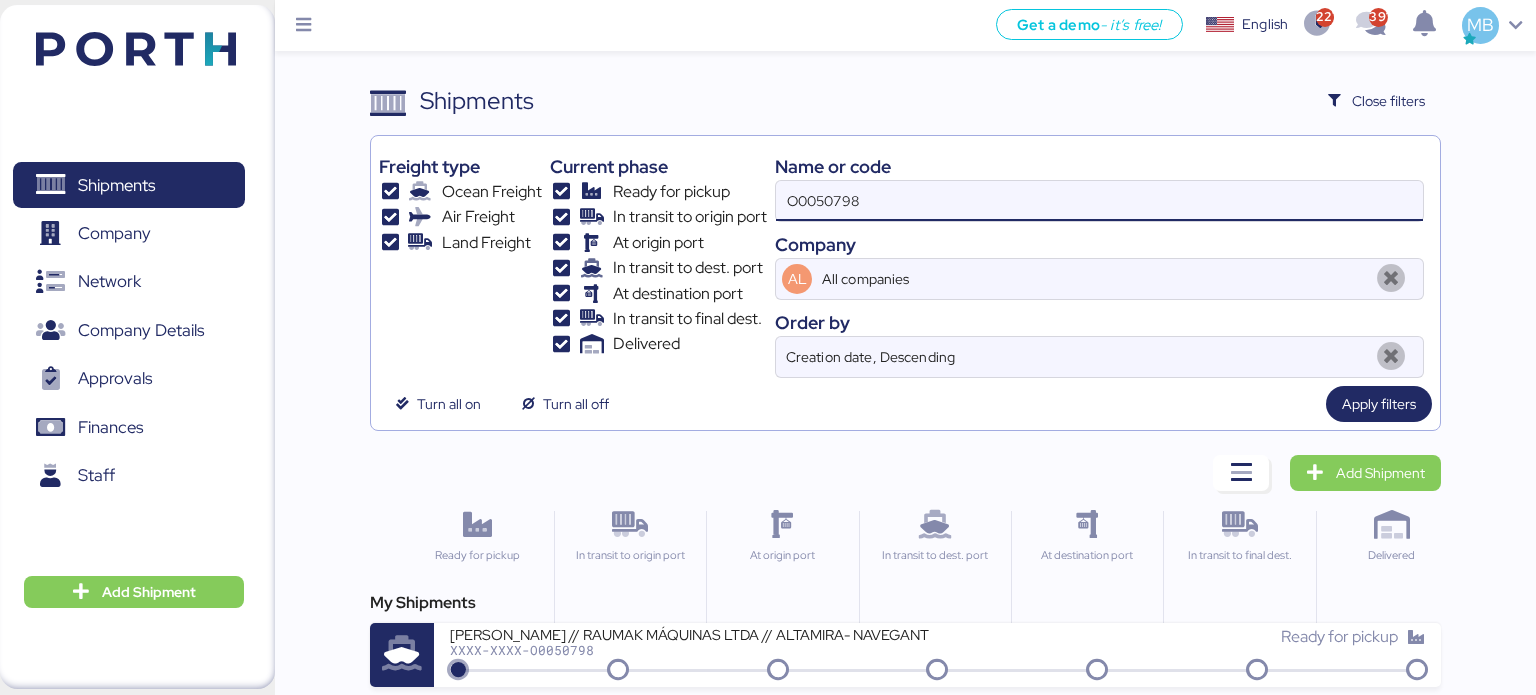 click on "Freight type   Ocean Freight   Air Freight   Land Freight Current phase   Ready for pickup   In transit to origin port   At origin port   In transit to dest. port   At destination port   In transit to final dest.   Delivered Name or code O0050798 Company AL All companies   Order by Creation date, Descending" at bounding box center [906, 261] 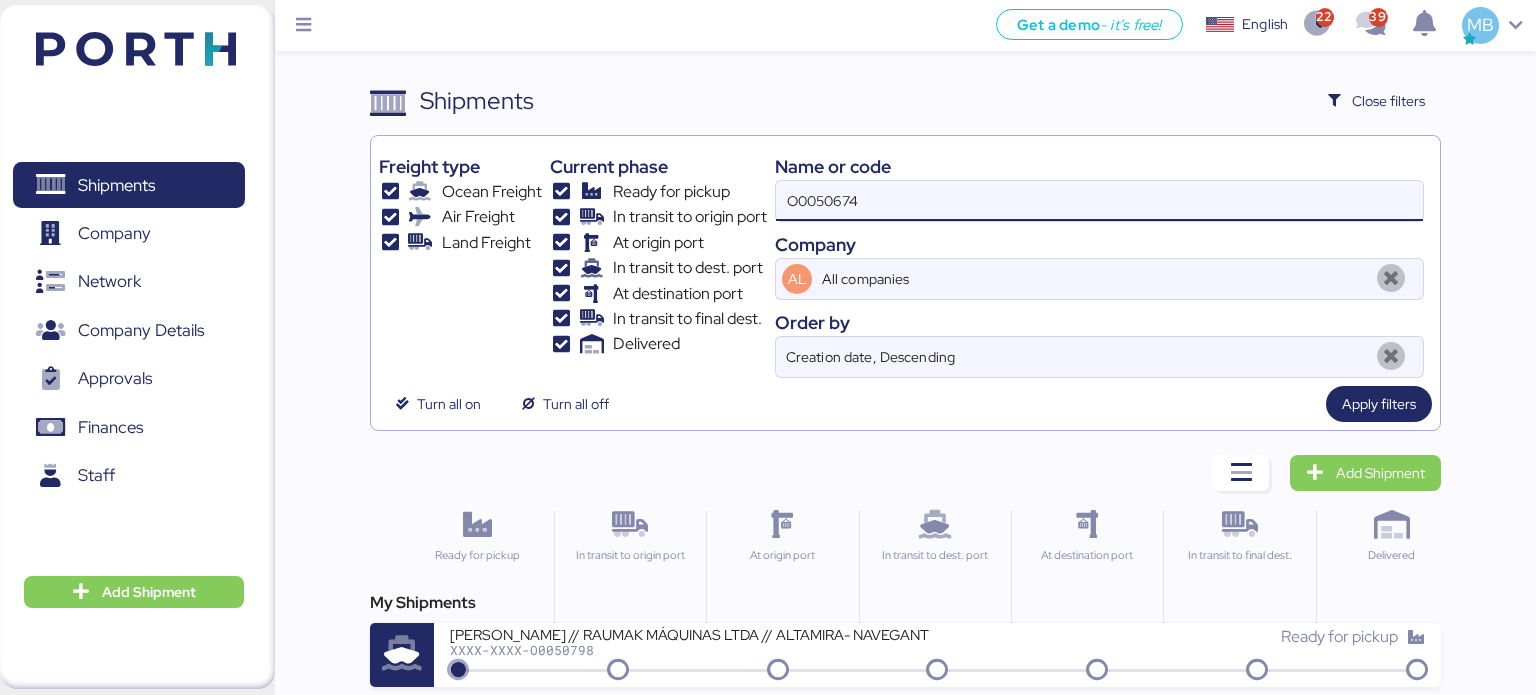 type on "O0050674" 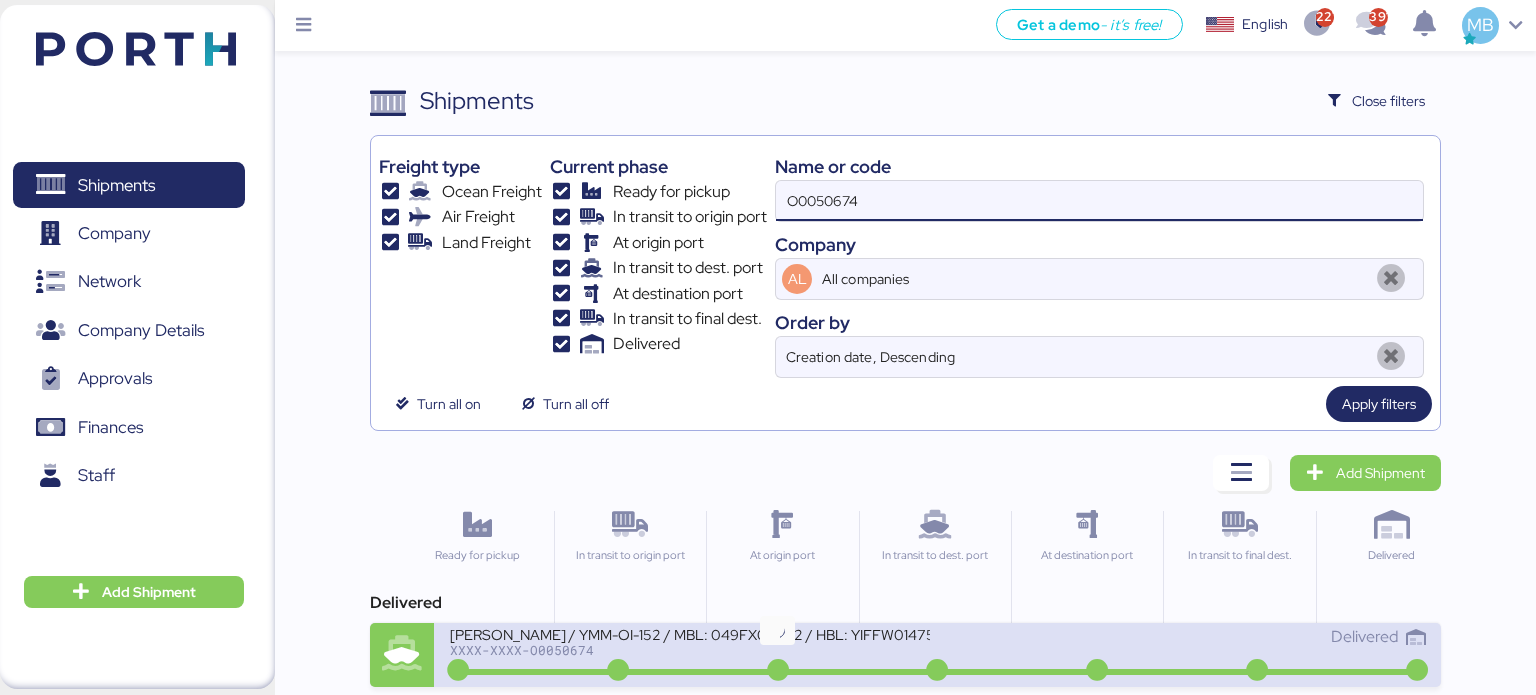 click on "[PERSON_NAME] / YMM-OI-152 / MBL: 049FX03282 / HBL: YIFFW0147595 / FCL" at bounding box center [690, 633] 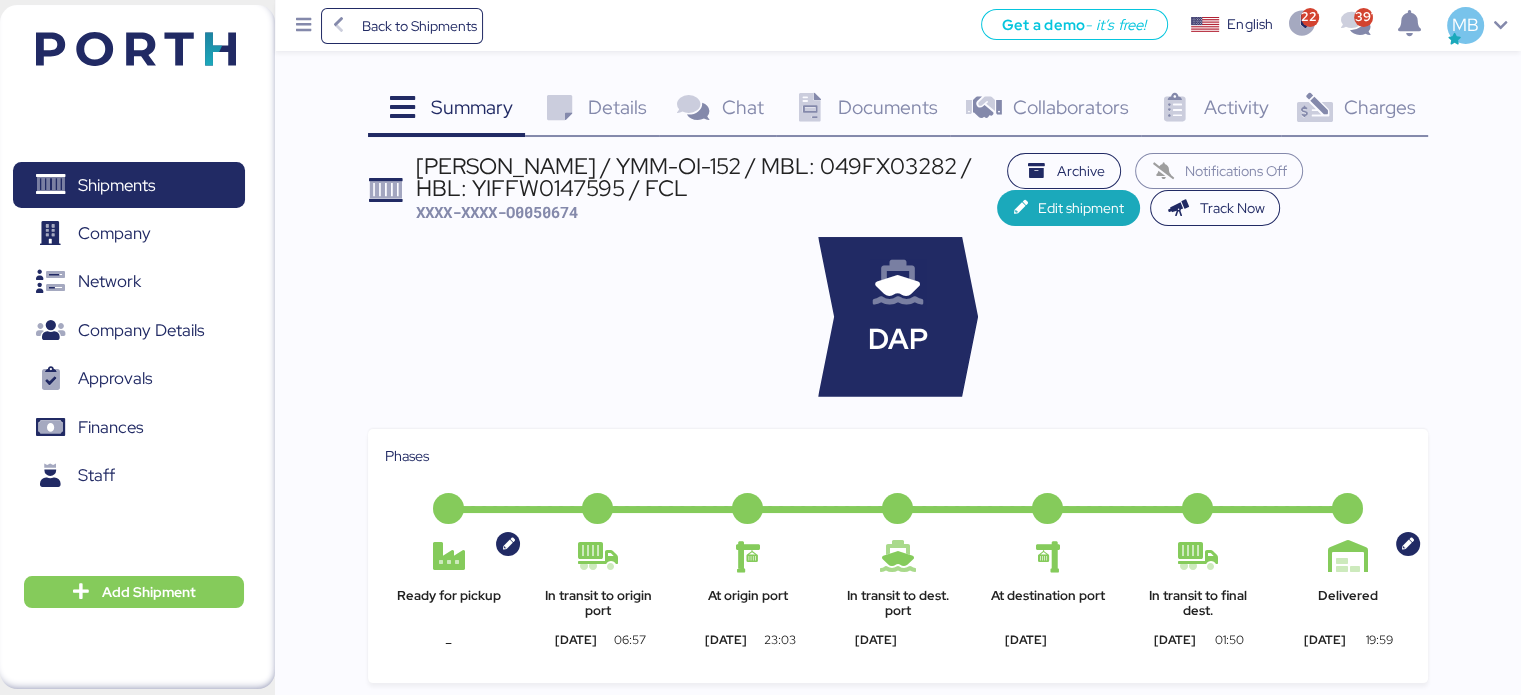click on "Charges" at bounding box center (1379, 107) 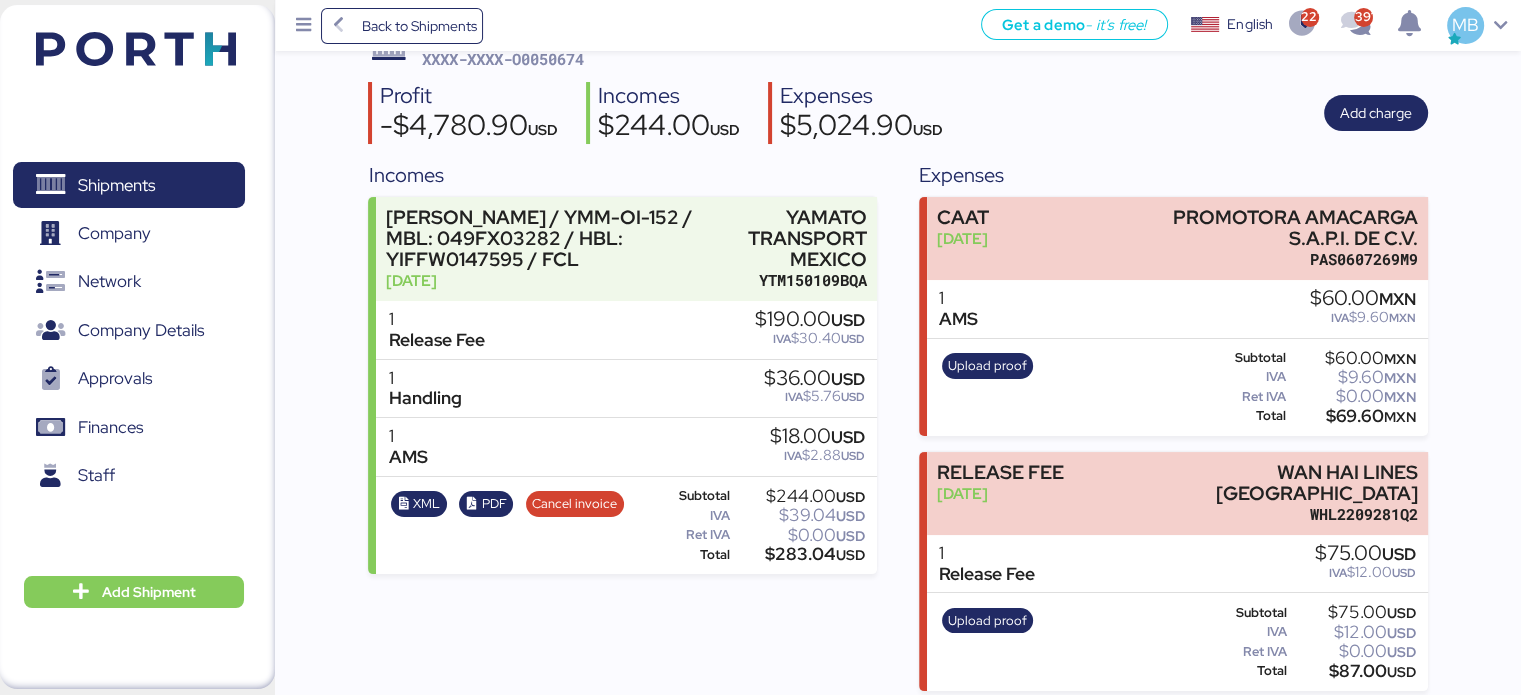 scroll, scrollTop: 0, scrollLeft: 0, axis: both 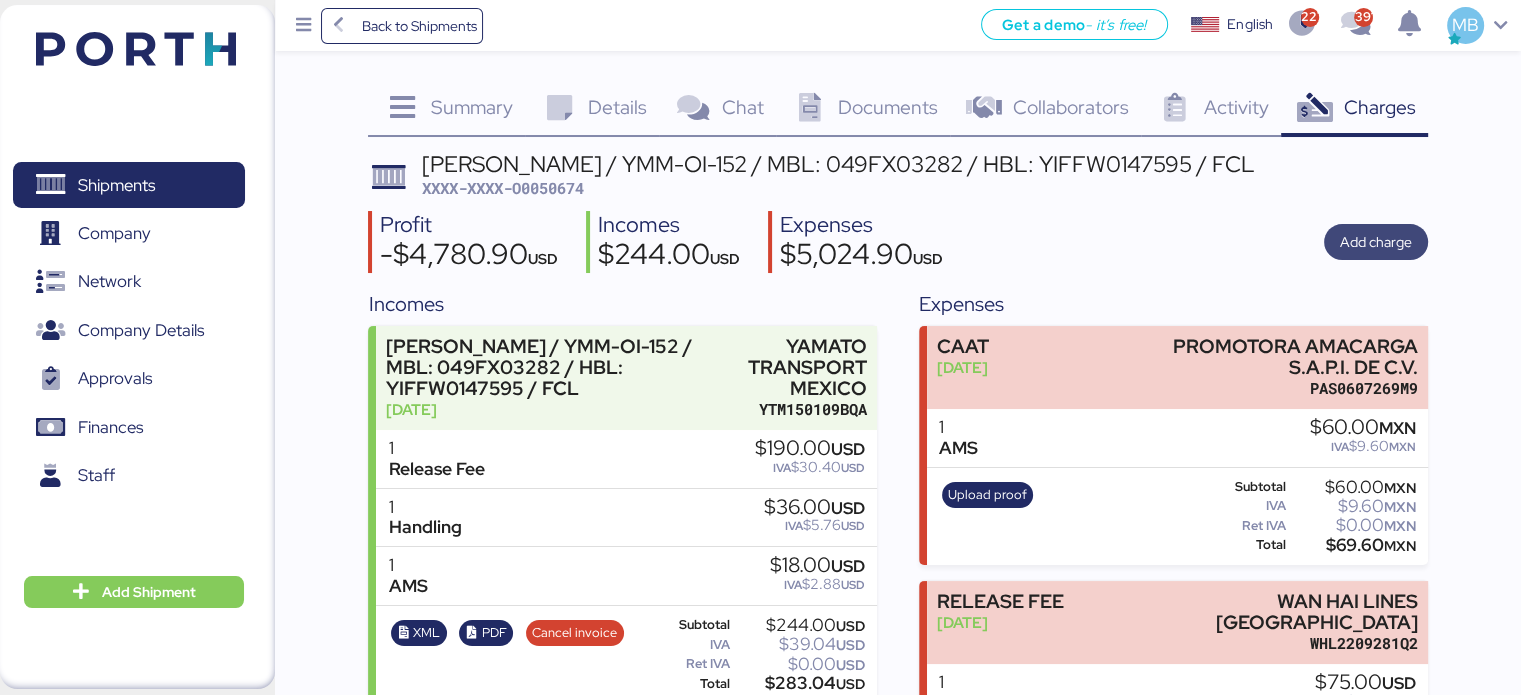 click on "Add charge" at bounding box center [1376, 242] 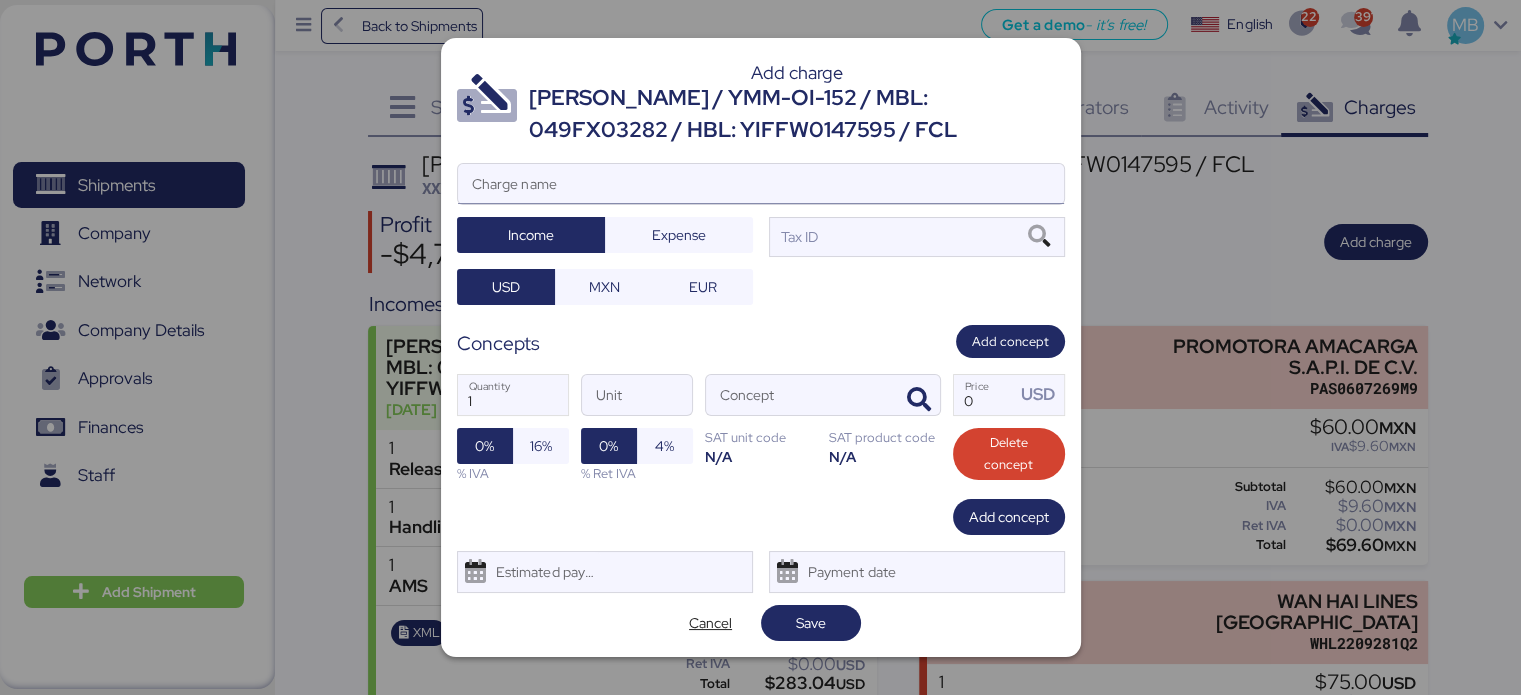 click on "Charge name" at bounding box center [761, 184] 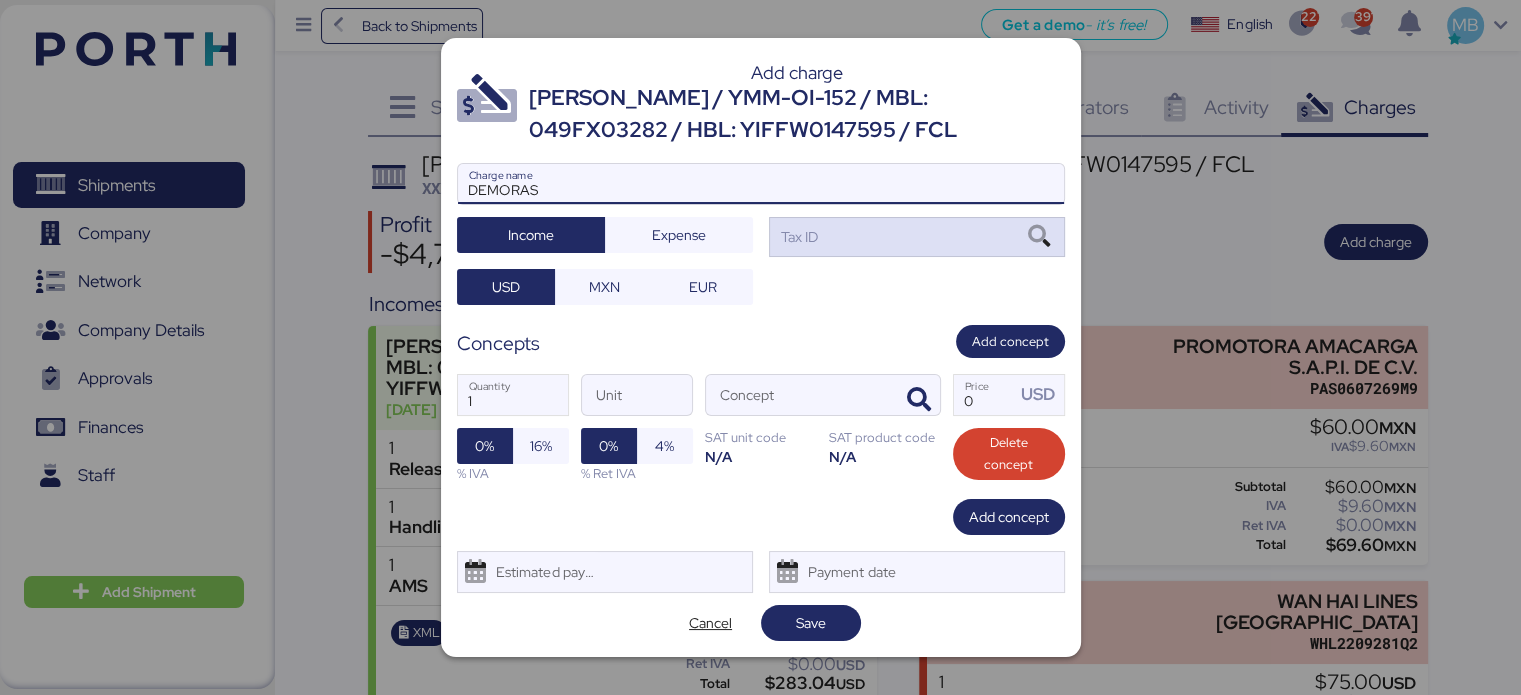 type on "DEMORAS" 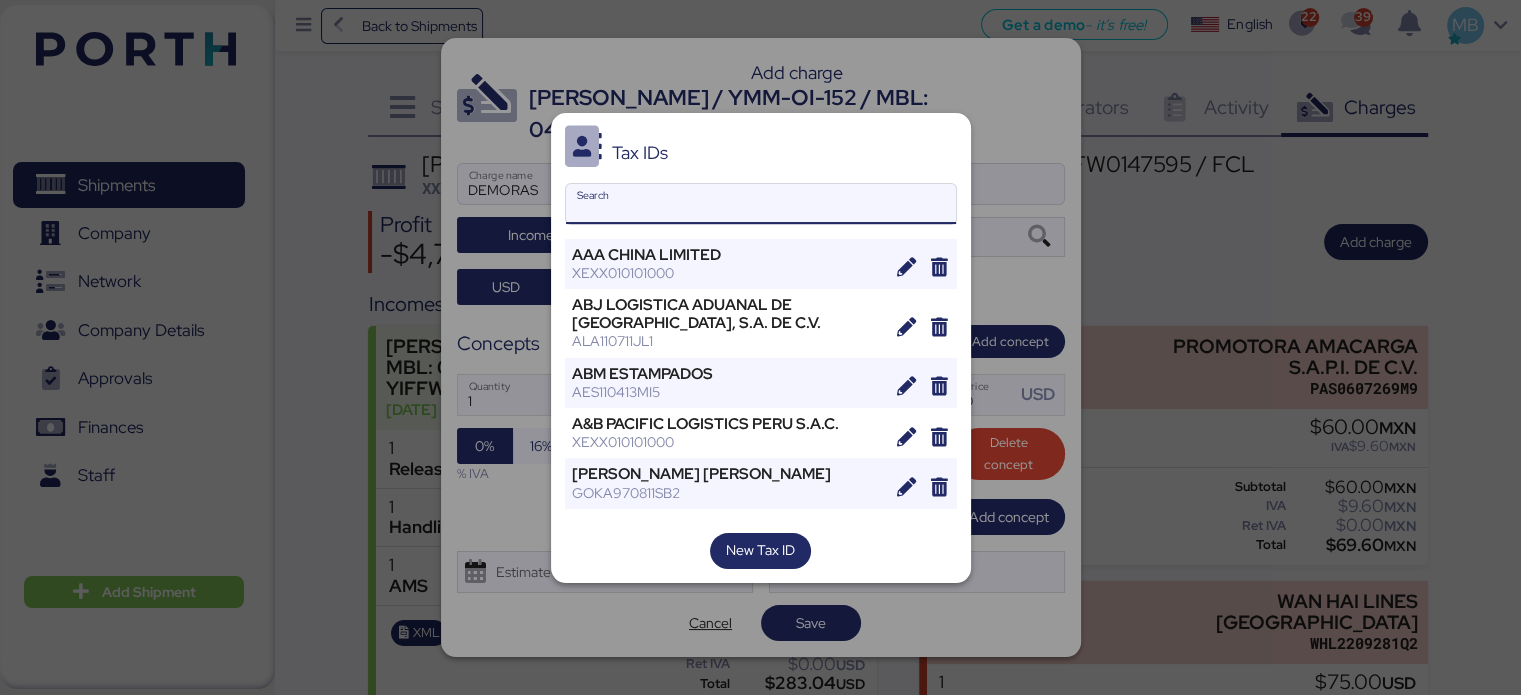 click on "Search" at bounding box center (761, 204) 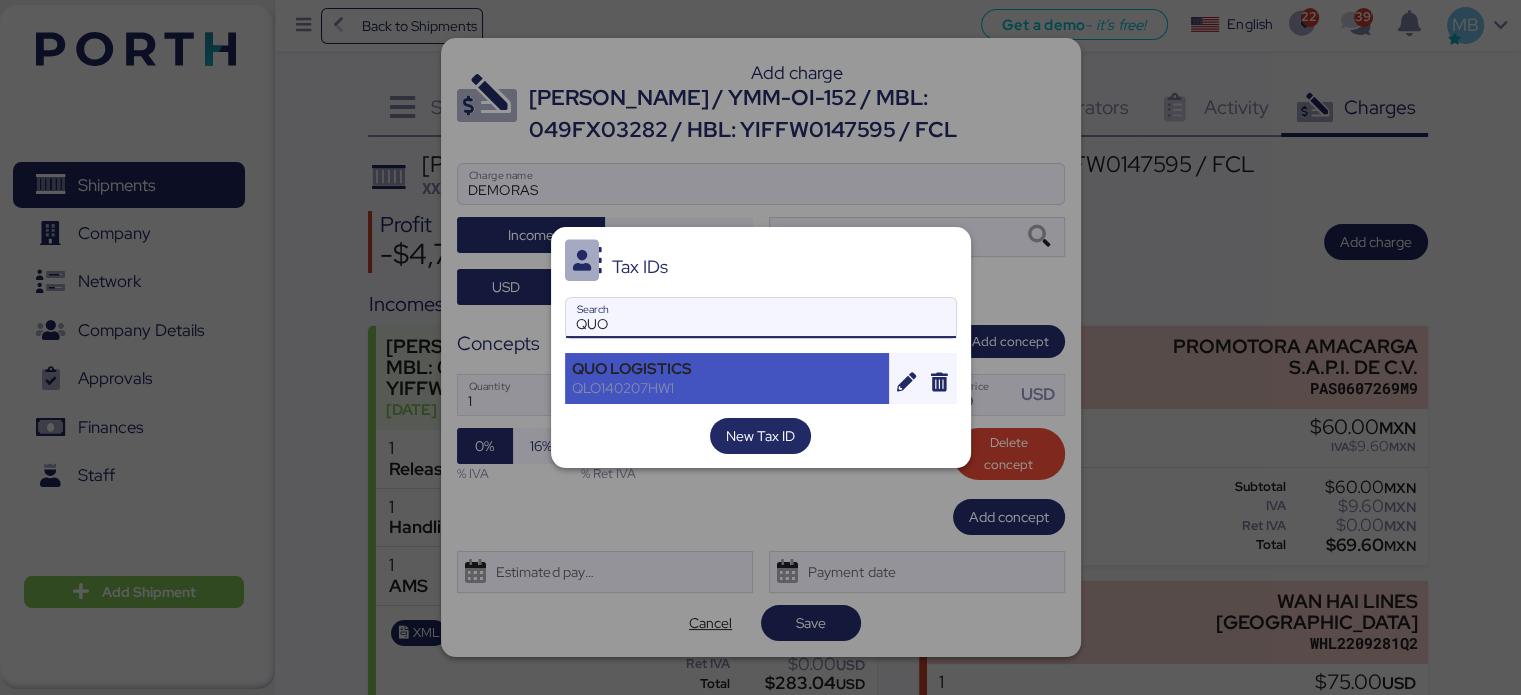 type on "QUO" 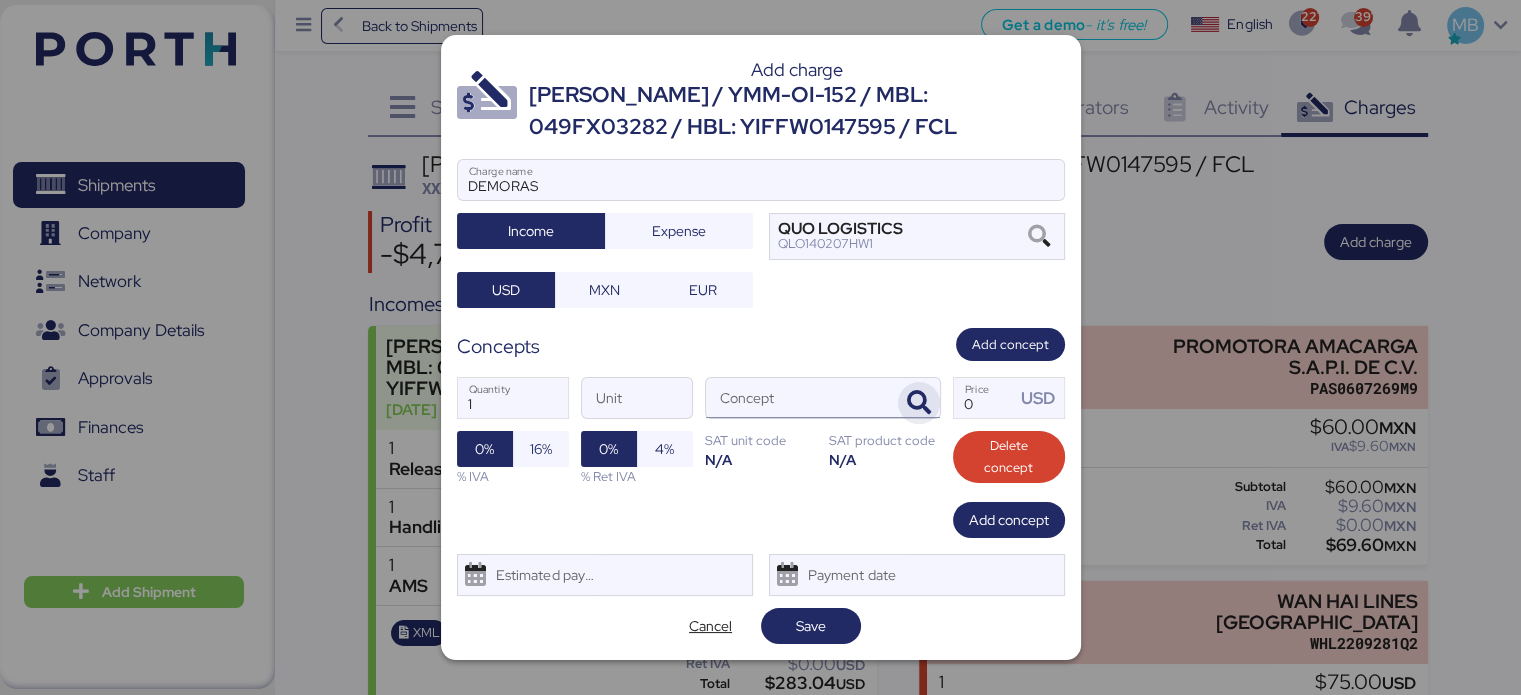 click at bounding box center [919, 403] 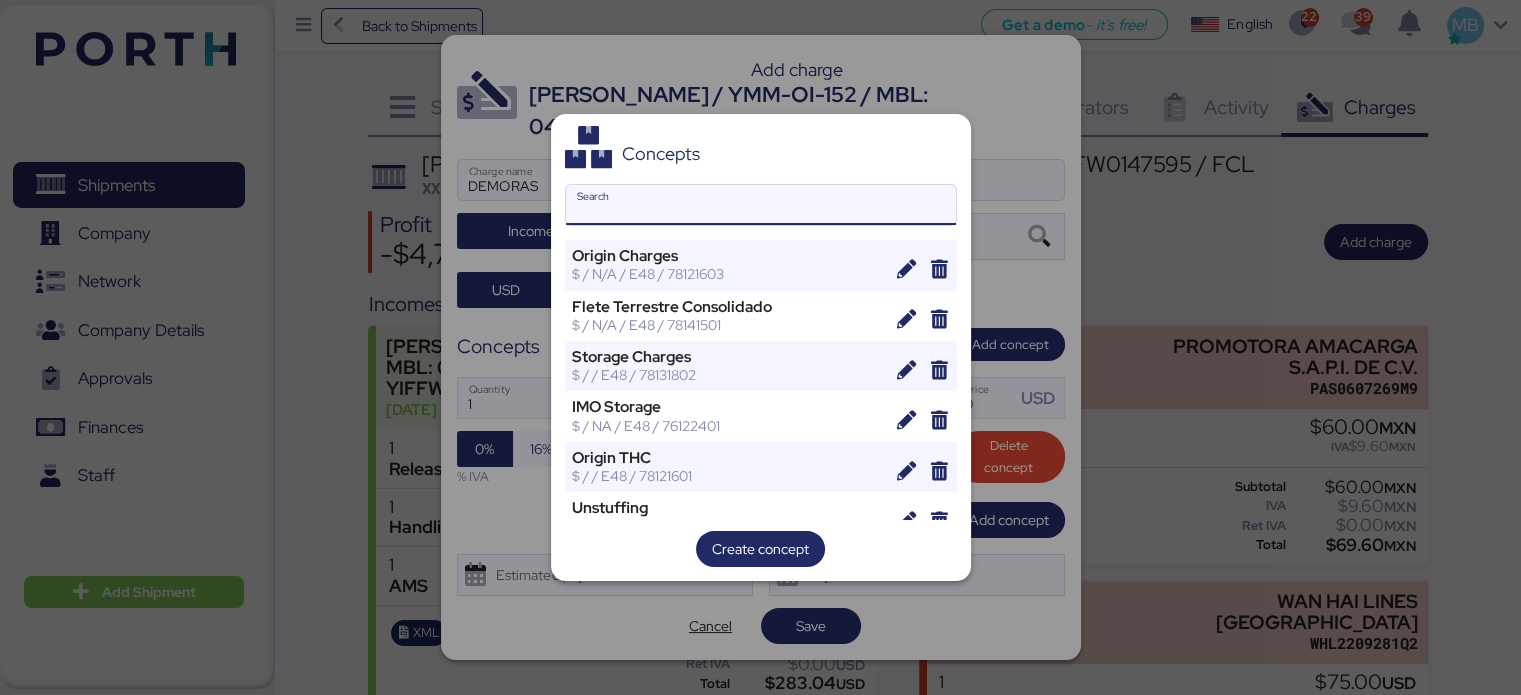 click on "Search" at bounding box center (761, 205) 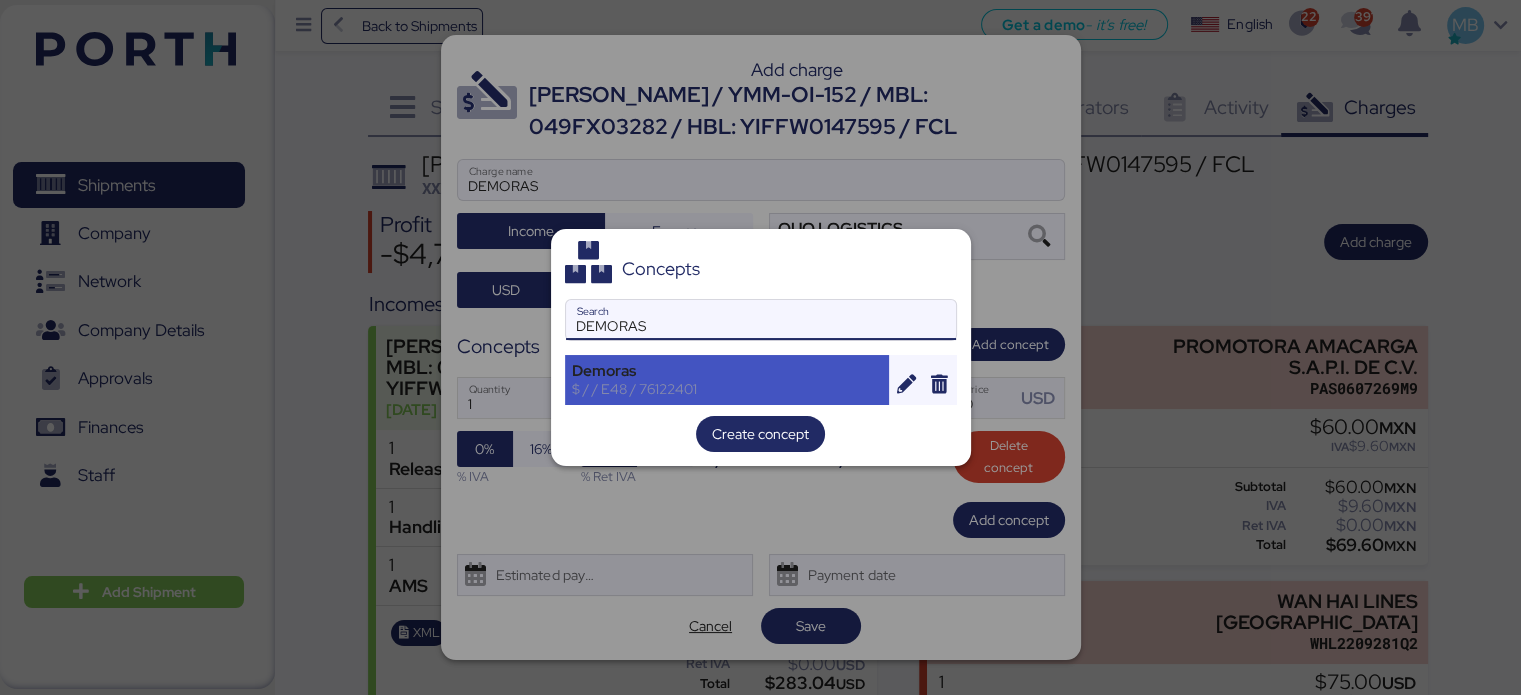 type on "DEMORAS" 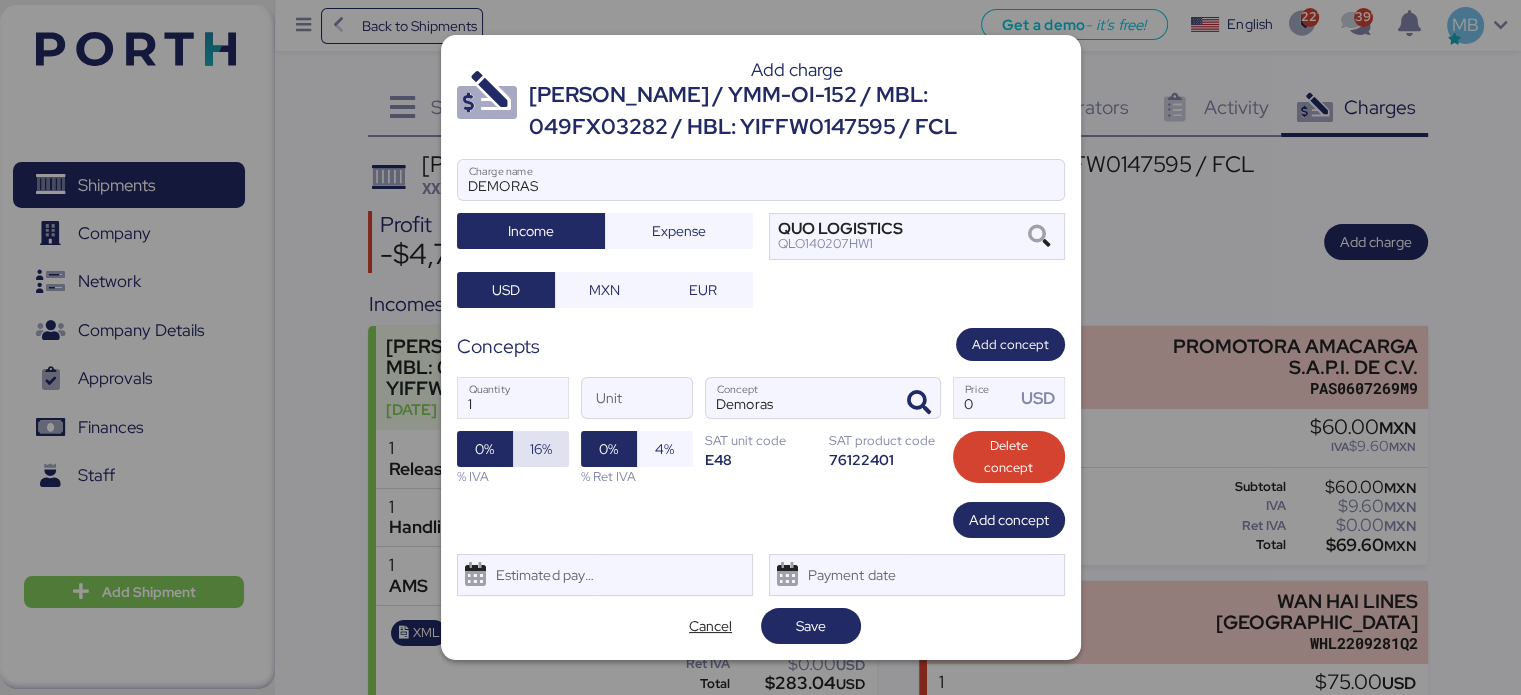 click on "16%" at bounding box center [541, 449] 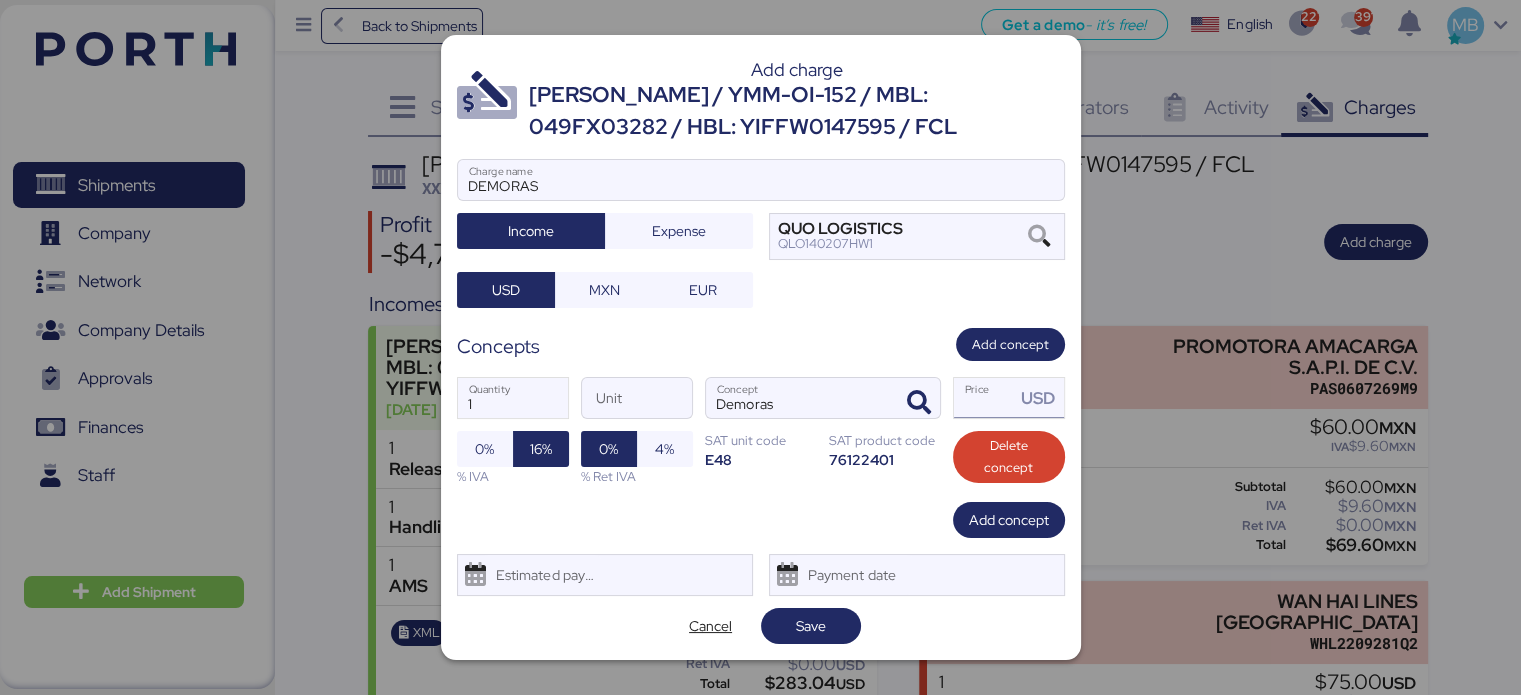 click on "Price USD" at bounding box center [985, 398] 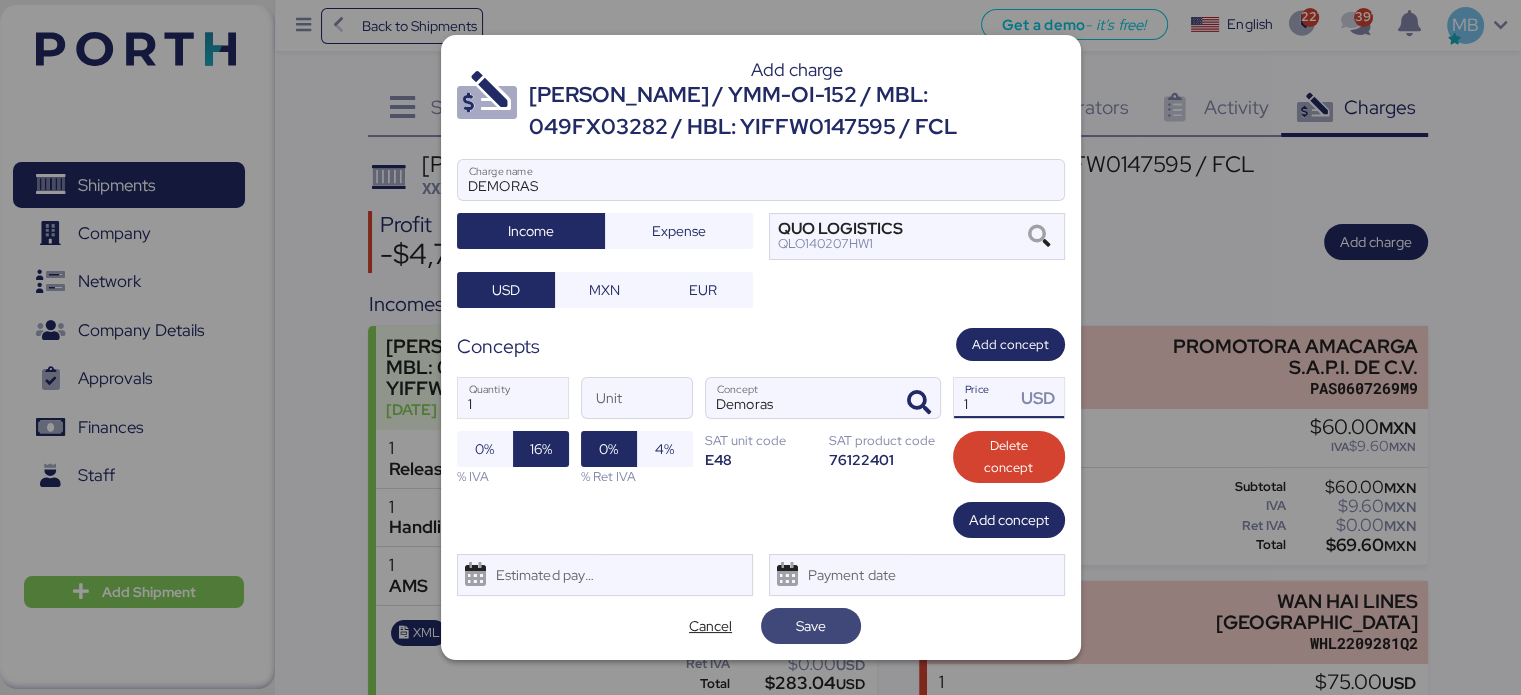 type on "1" 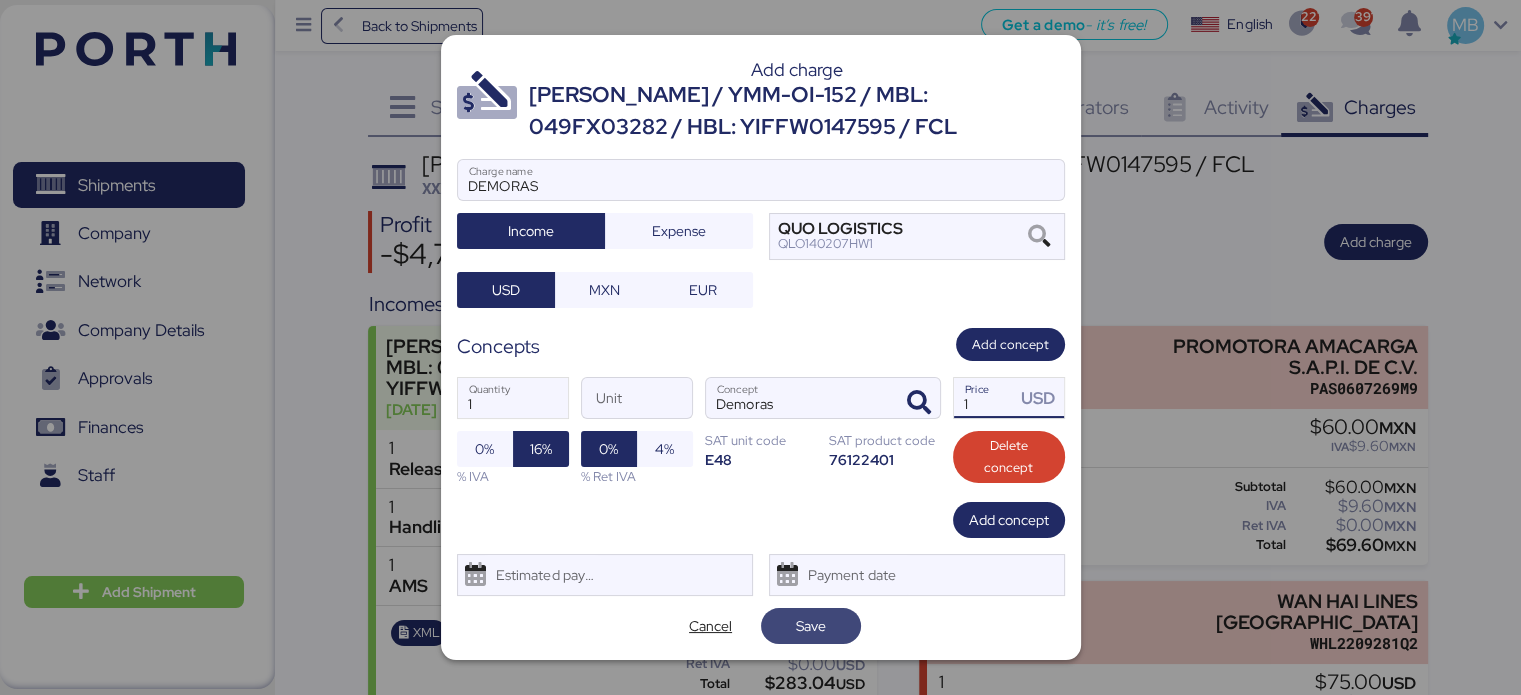 click on "Save" at bounding box center (811, 626) 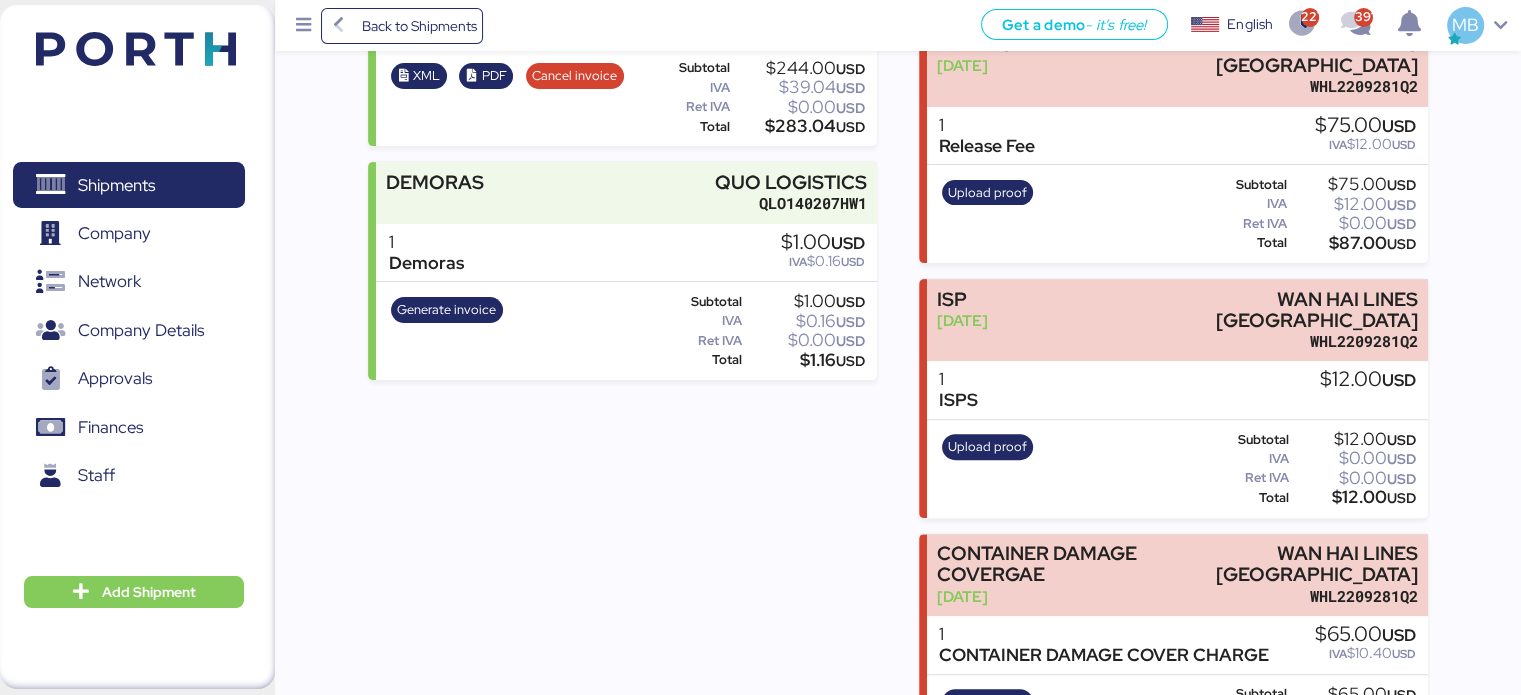 scroll, scrollTop: 600, scrollLeft: 0, axis: vertical 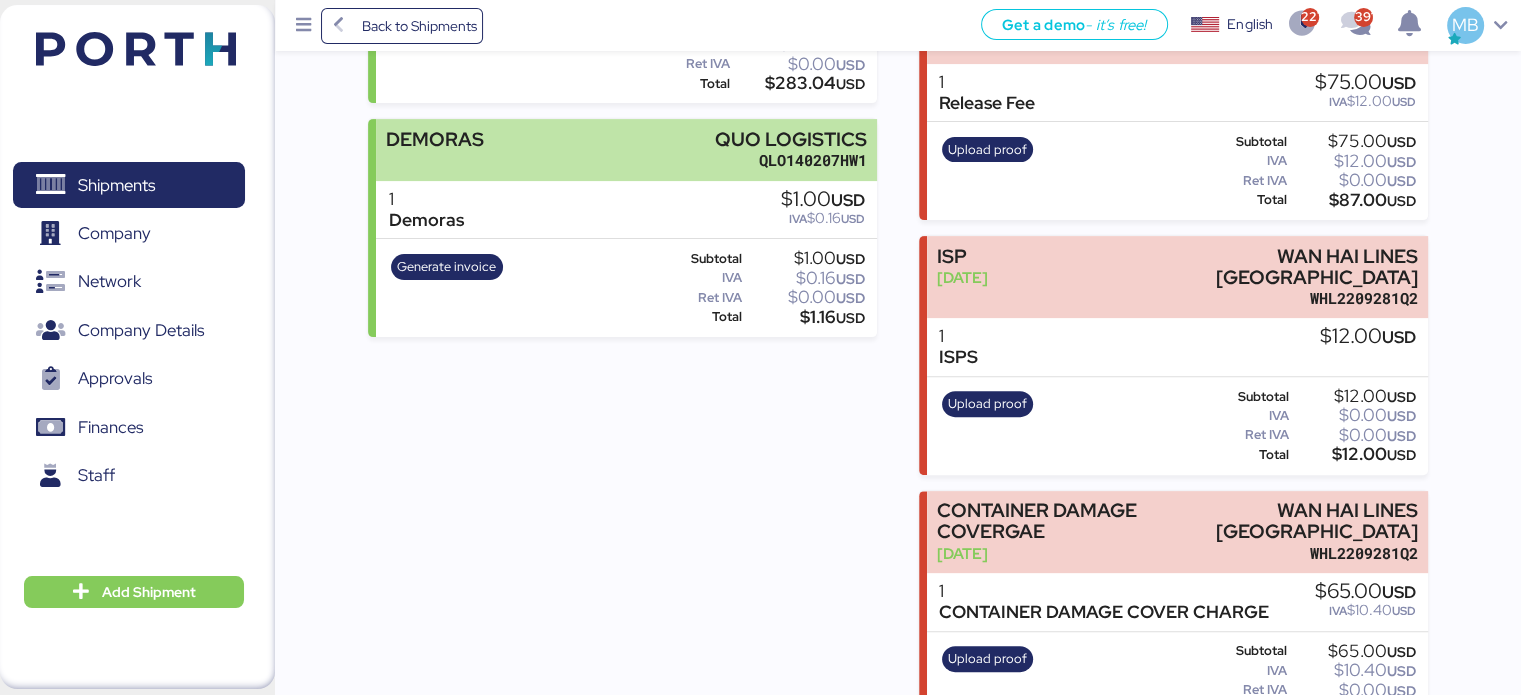 click on "DEMORAS QUO LOGISTICS QLO140207HW1" at bounding box center (626, 149) 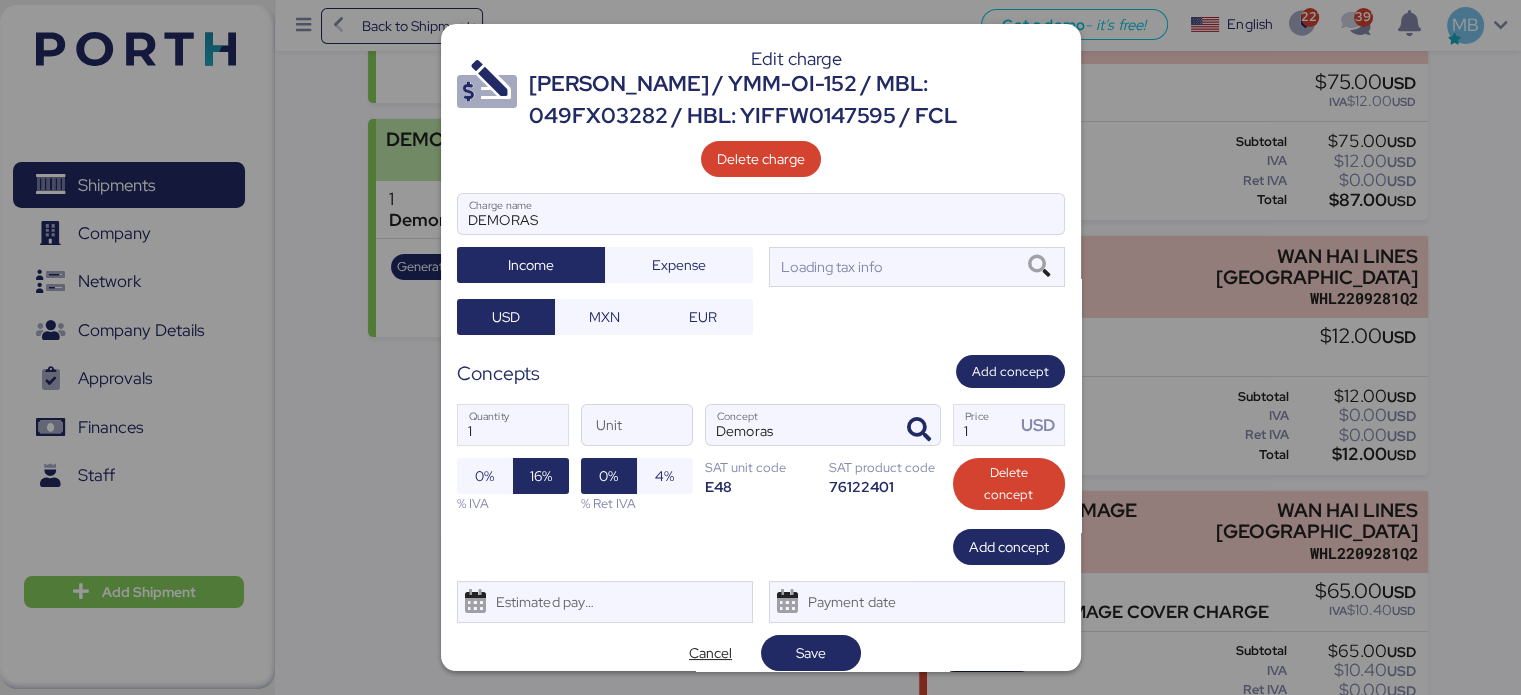scroll, scrollTop: 0, scrollLeft: 0, axis: both 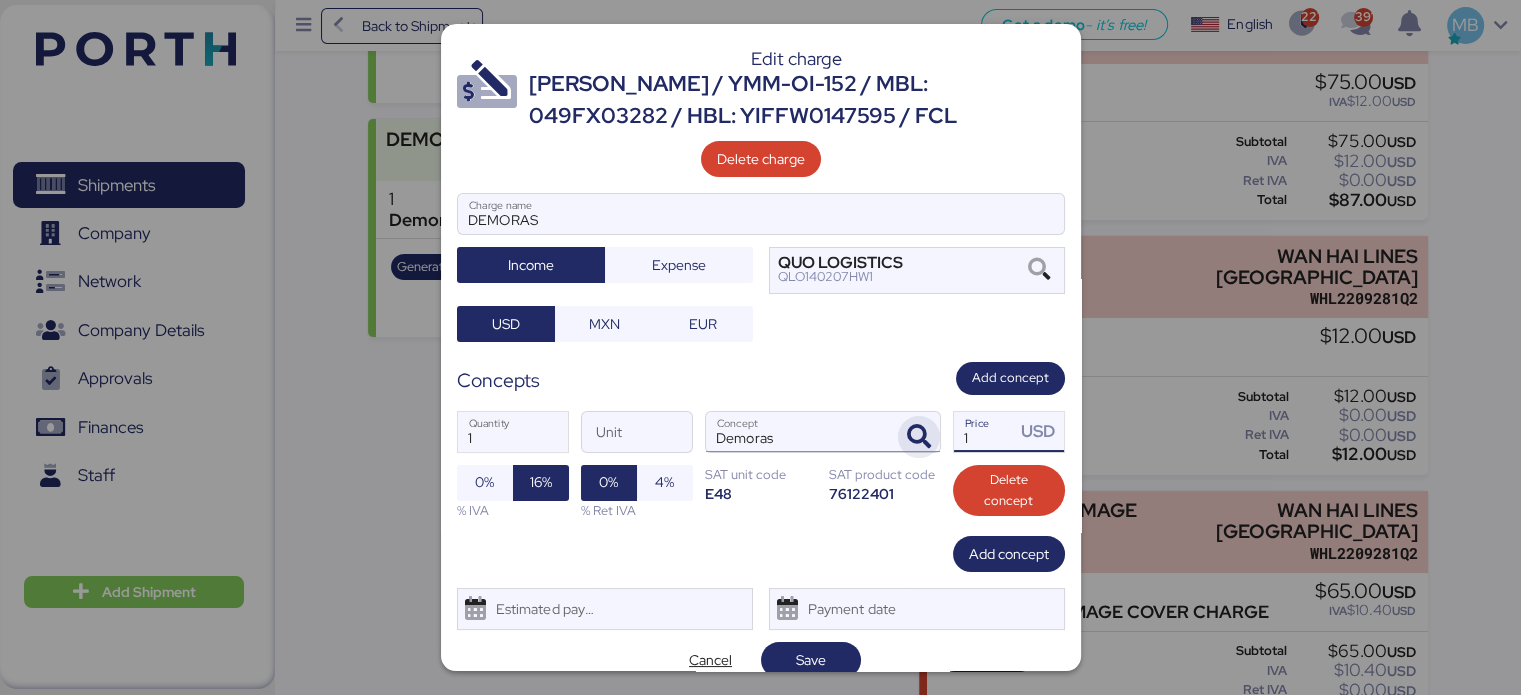 drag, startPoint x: 971, startPoint y: 438, endPoint x: 912, endPoint y: 426, distance: 60.207973 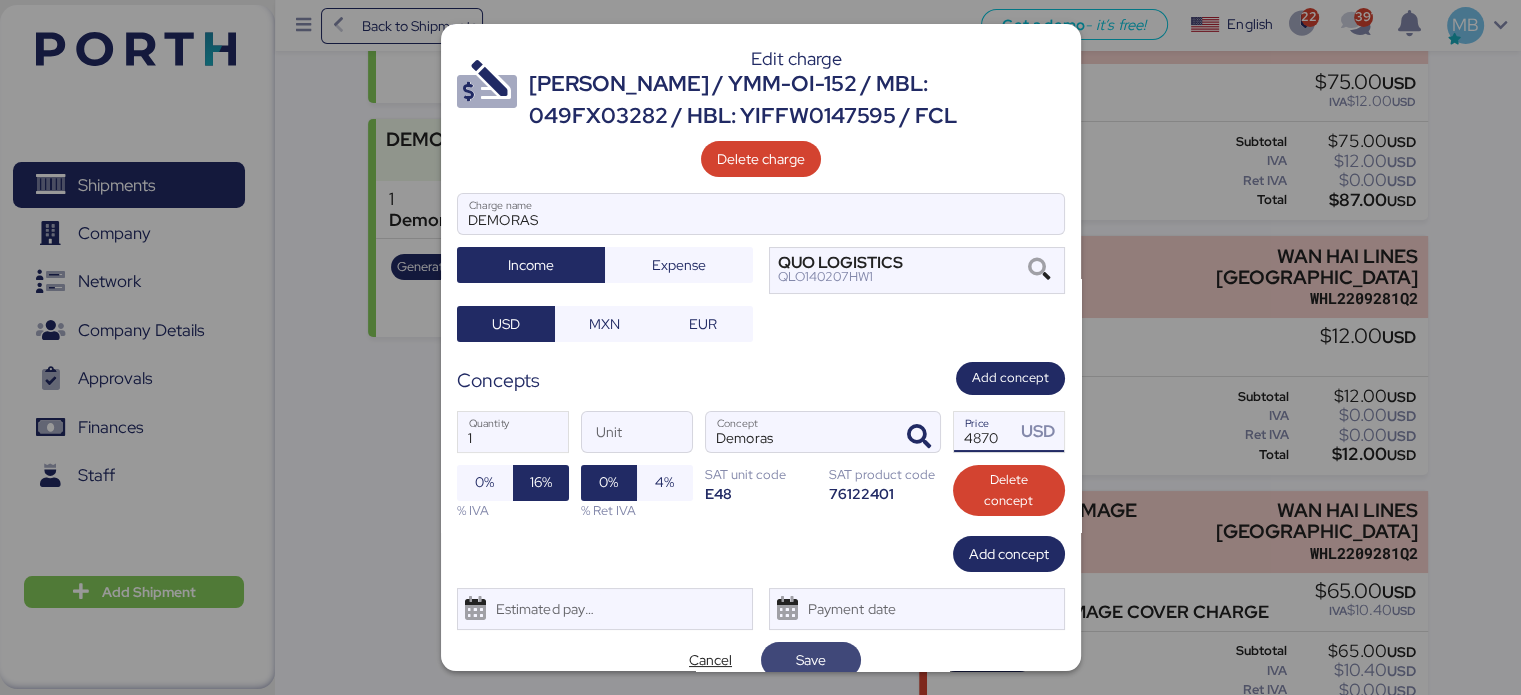 type on "4870" 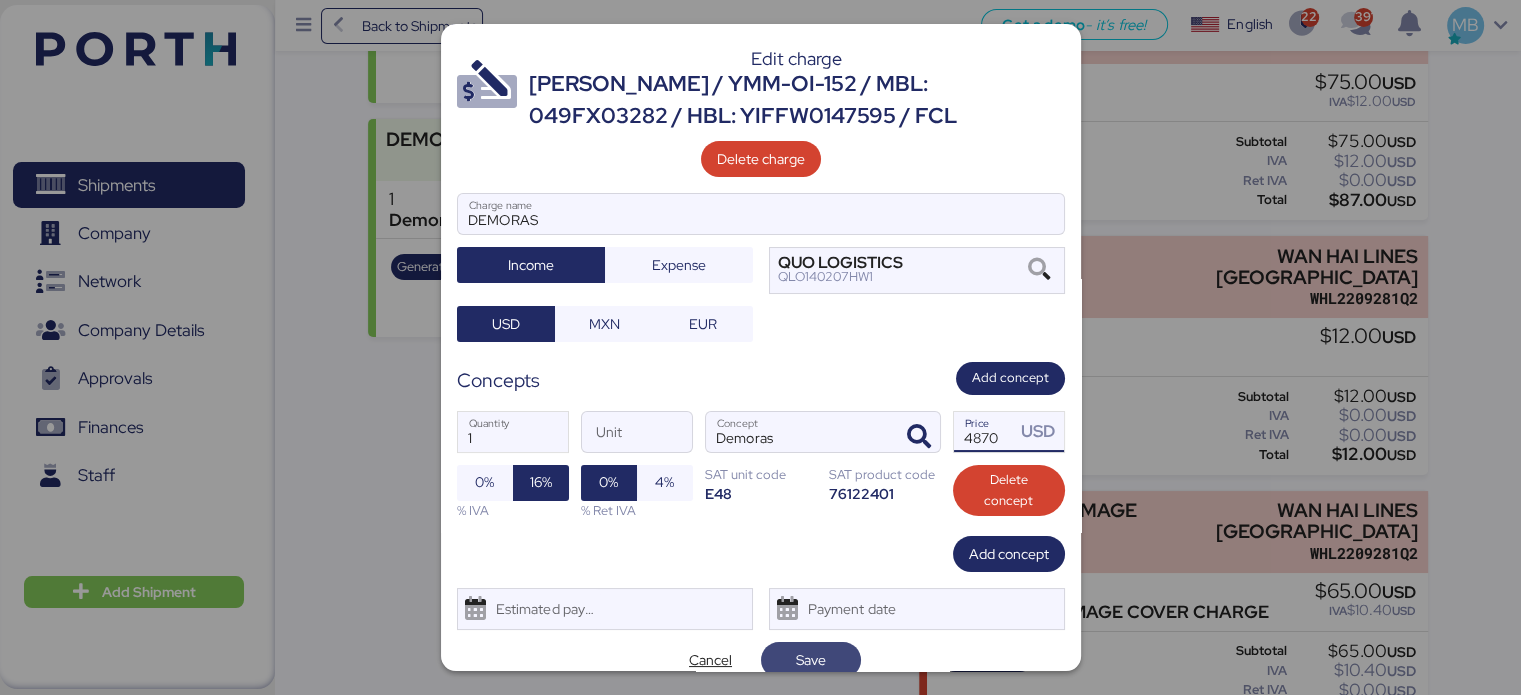 click on "Save" at bounding box center (811, 660) 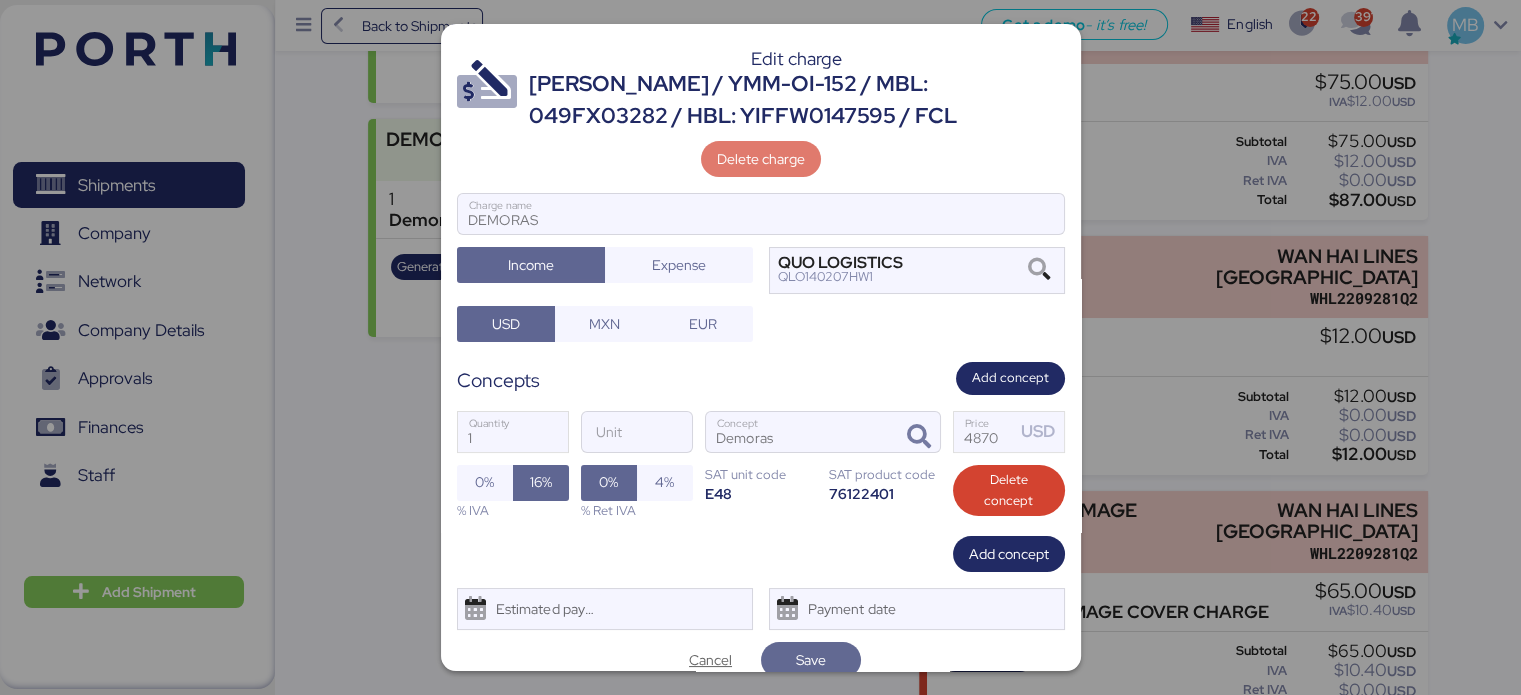 scroll, scrollTop: 4, scrollLeft: 0, axis: vertical 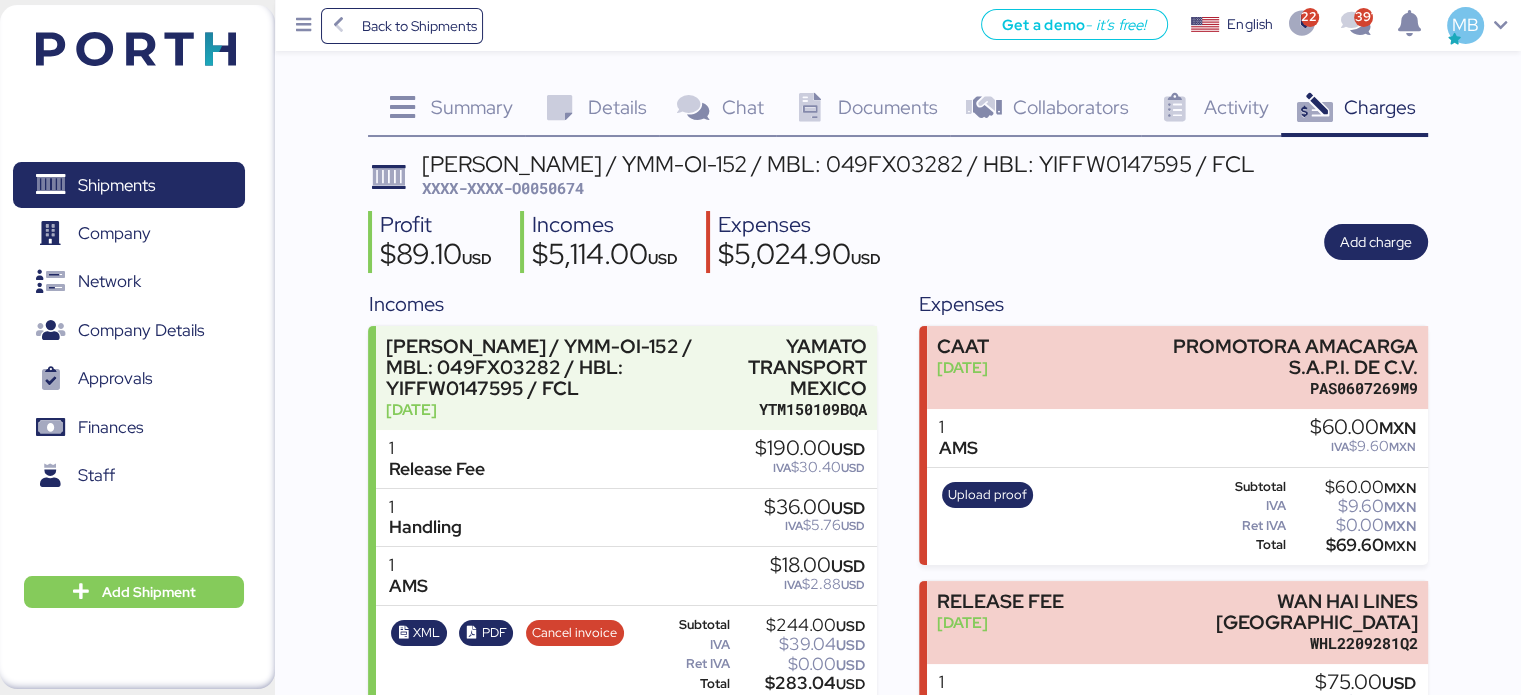 click on "XXXX-XXXX-O0050674" at bounding box center (503, 188) 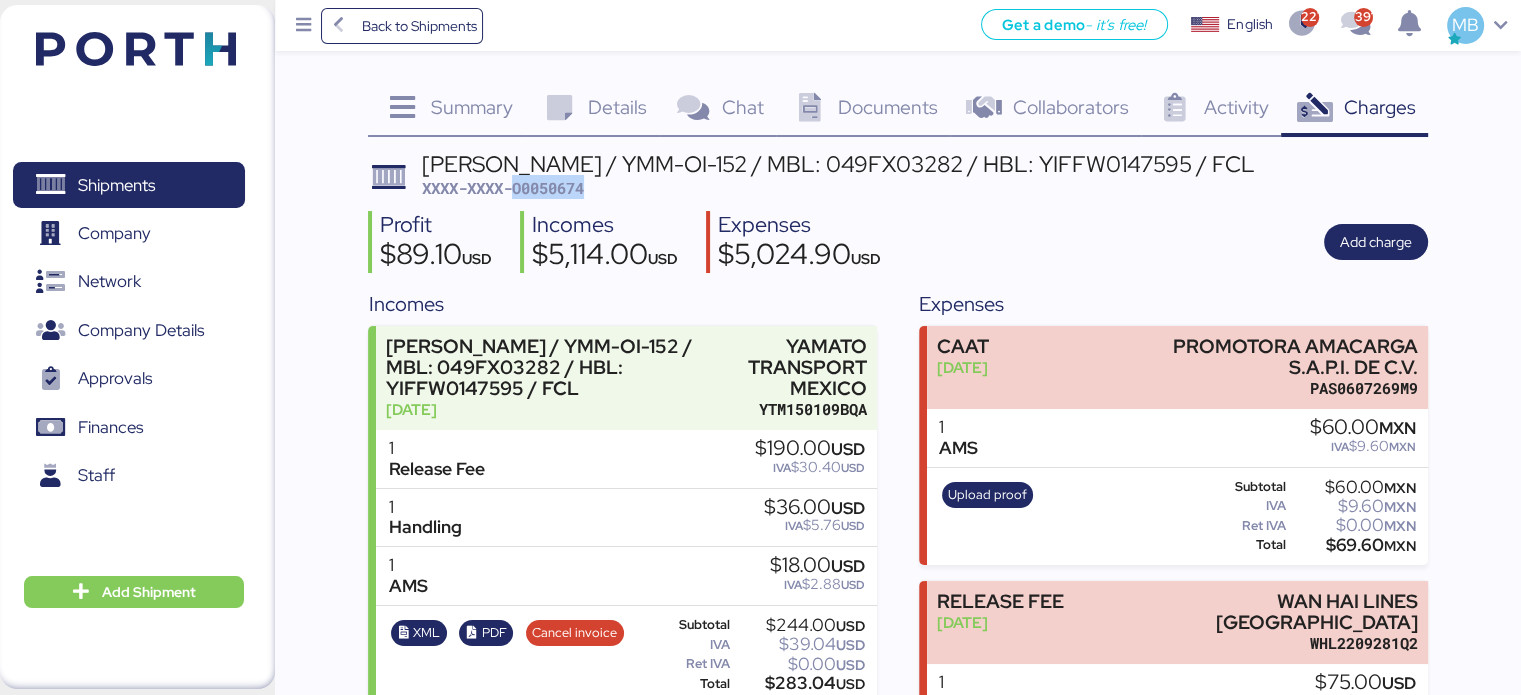 click on "XXXX-XXXX-O0050674" at bounding box center [503, 188] 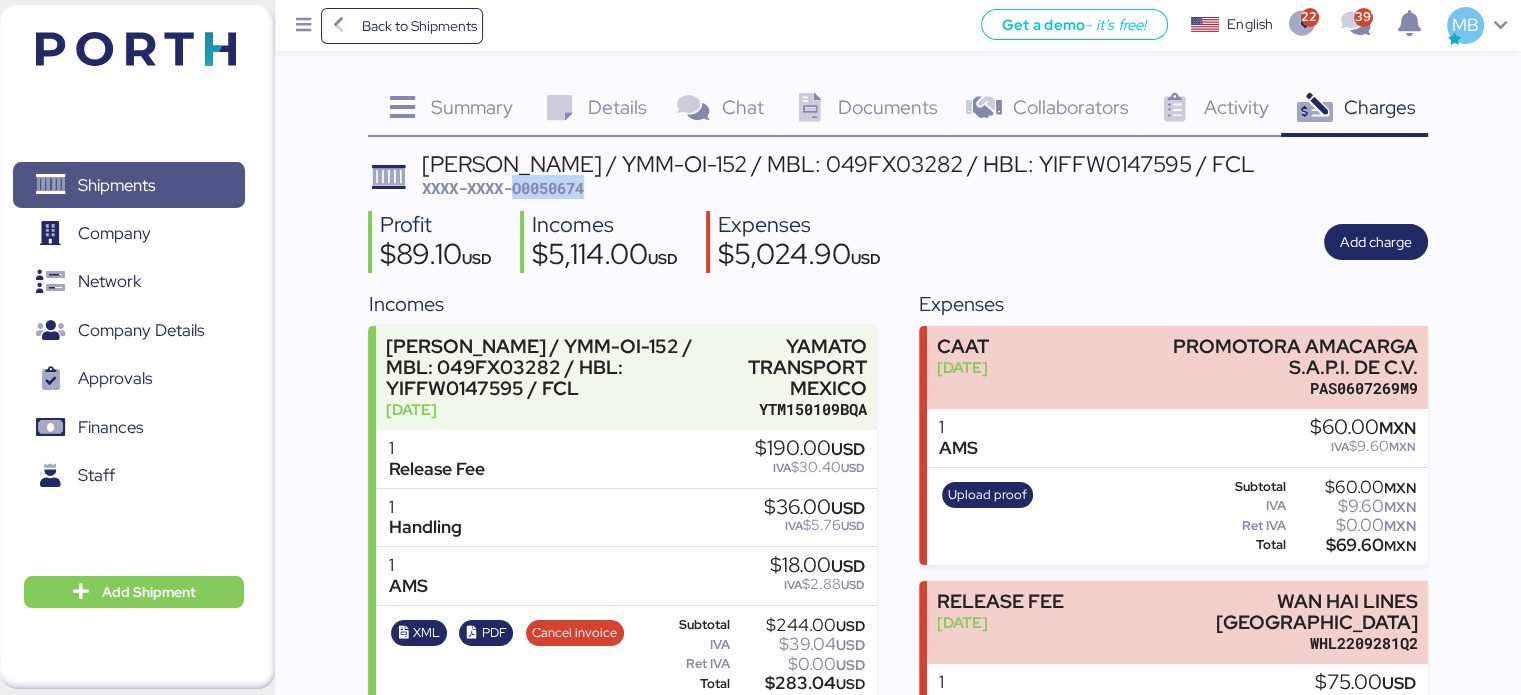 drag, startPoint x: 168, startPoint y: 186, endPoint x: 178, endPoint y: 163, distance: 25.079872 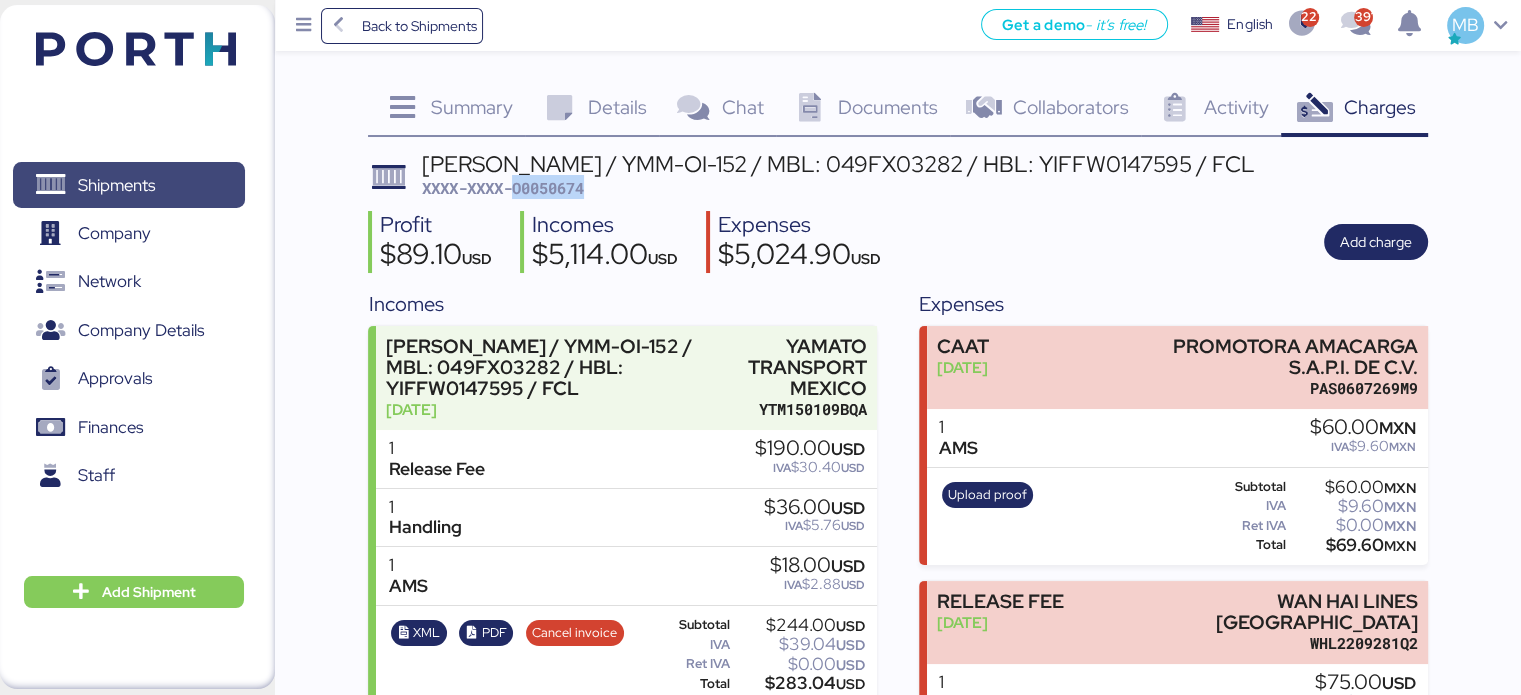 click on "Shipments" at bounding box center (128, 185) 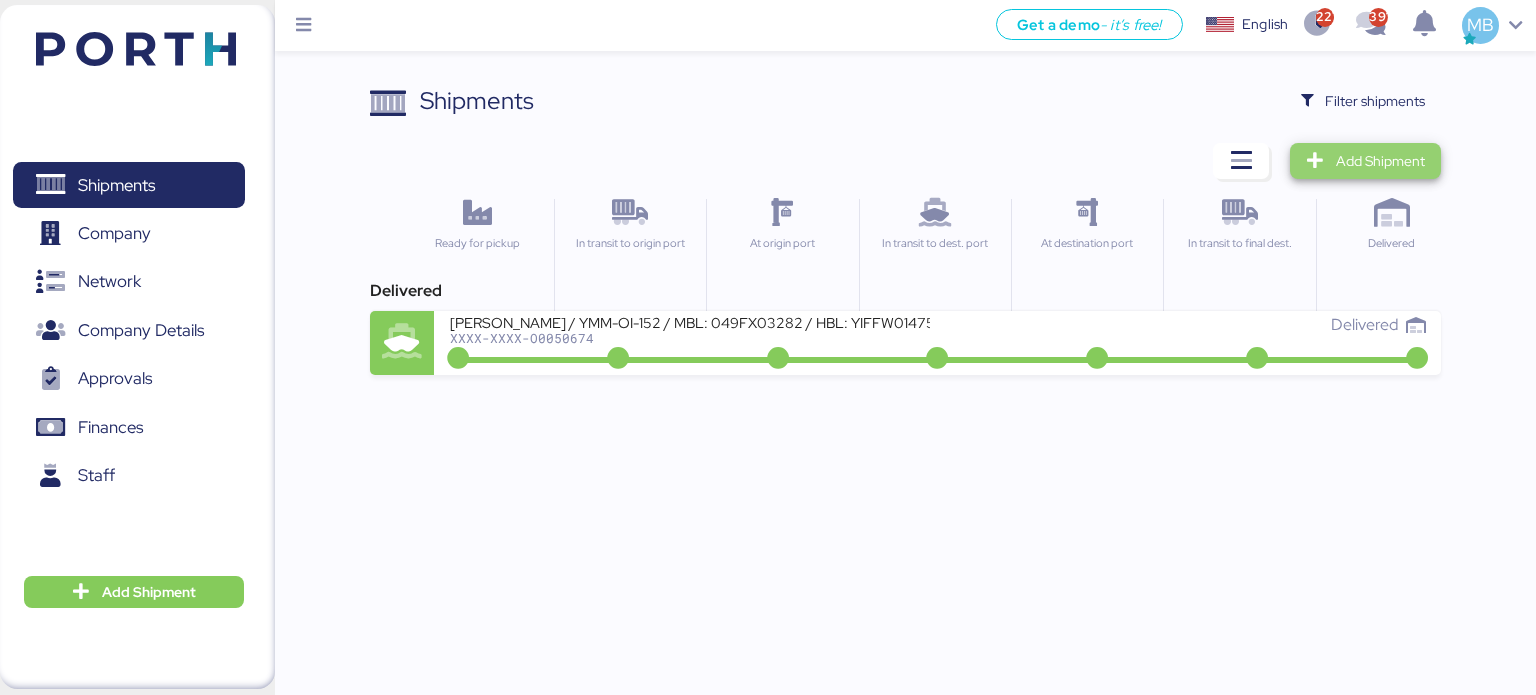 click on "Add Shipment" at bounding box center [1380, 161] 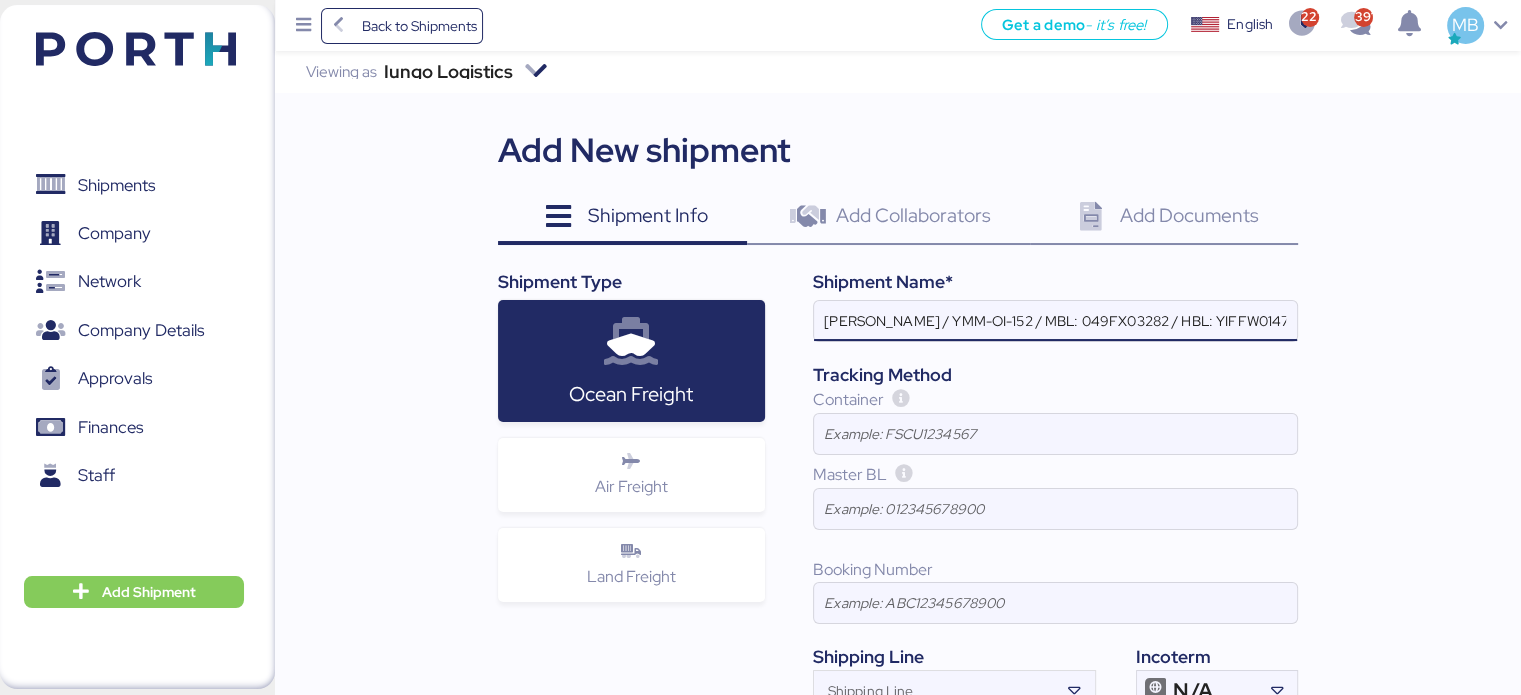 scroll, scrollTop: 0, scrollLeft: 70, axis: horizontal 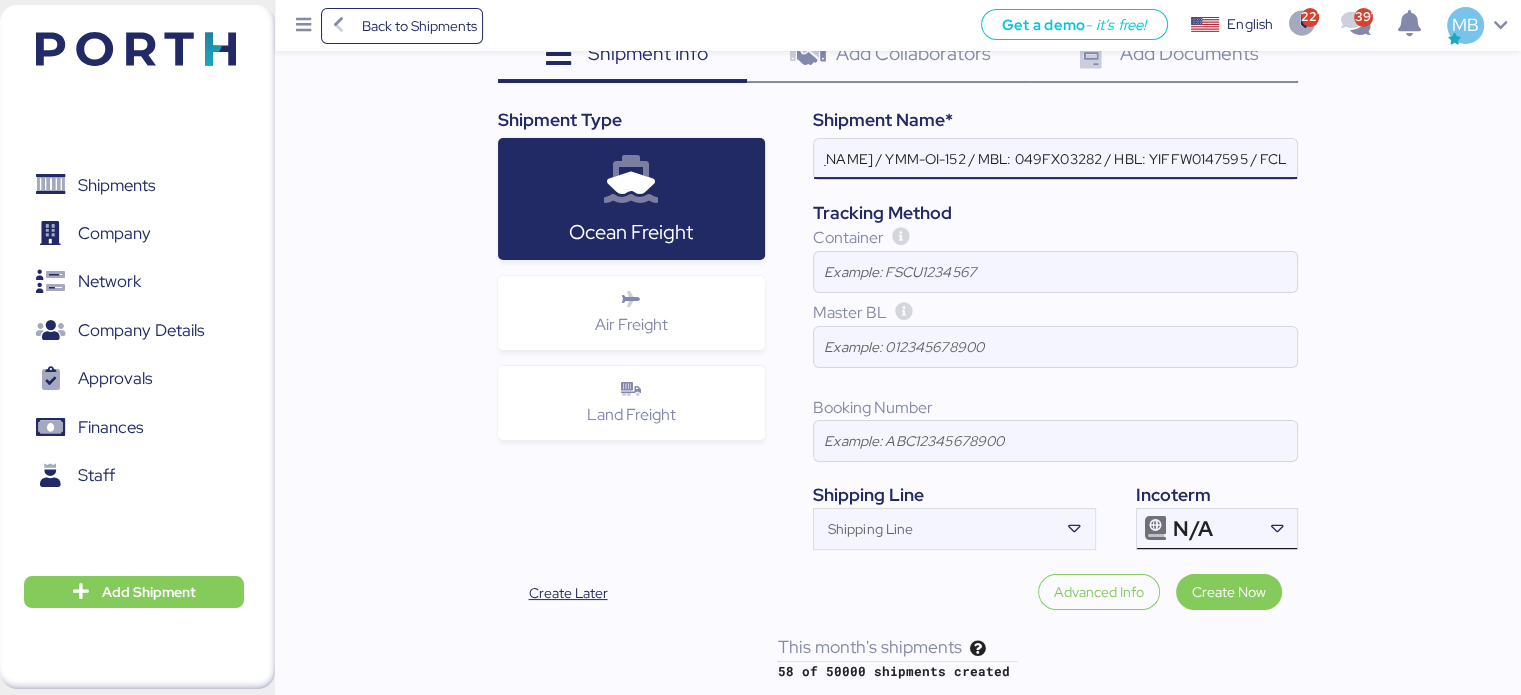 type on "[PERSON_NAME] / YMM-OI-152 / MBL: 049FX03282 / HBL: YIFFW0147595 / FCL" 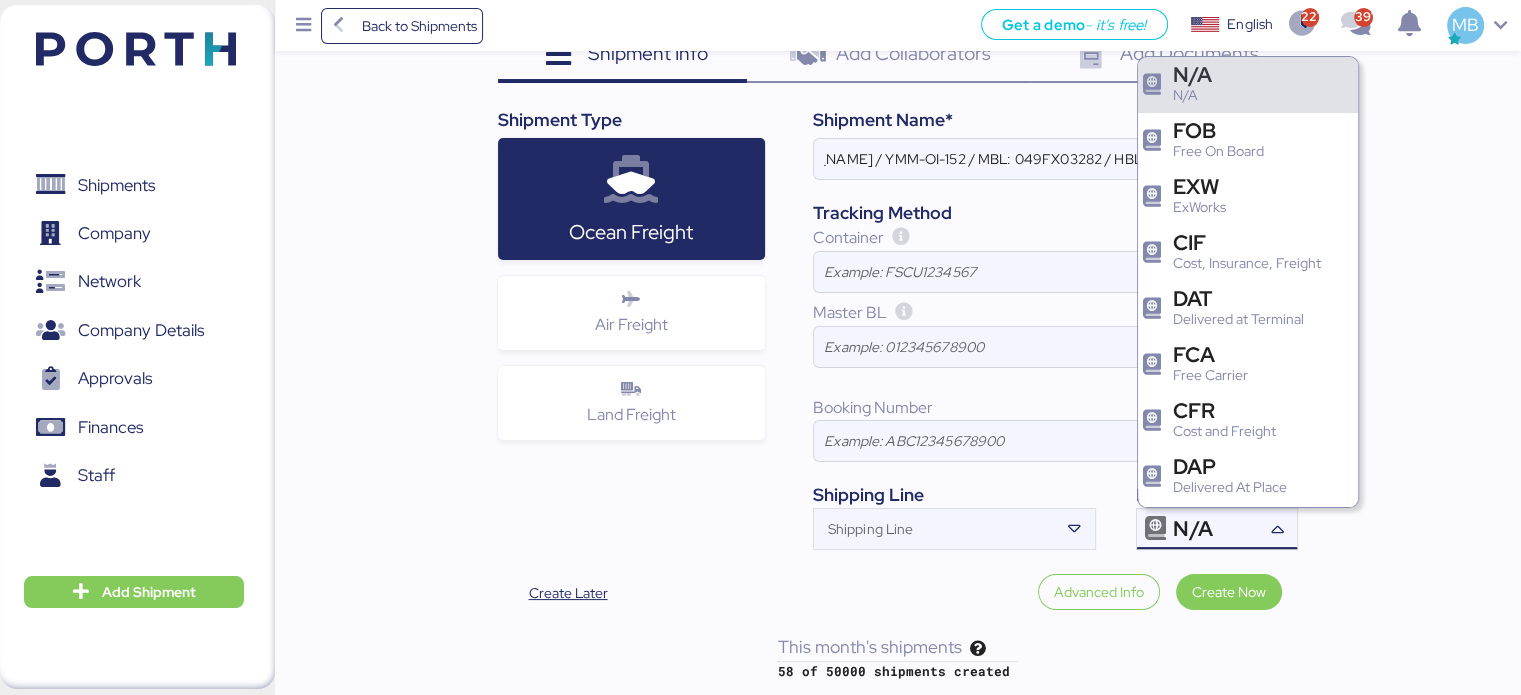 scroll, scrollTop: 0, scrollLeft: 0, axis: both 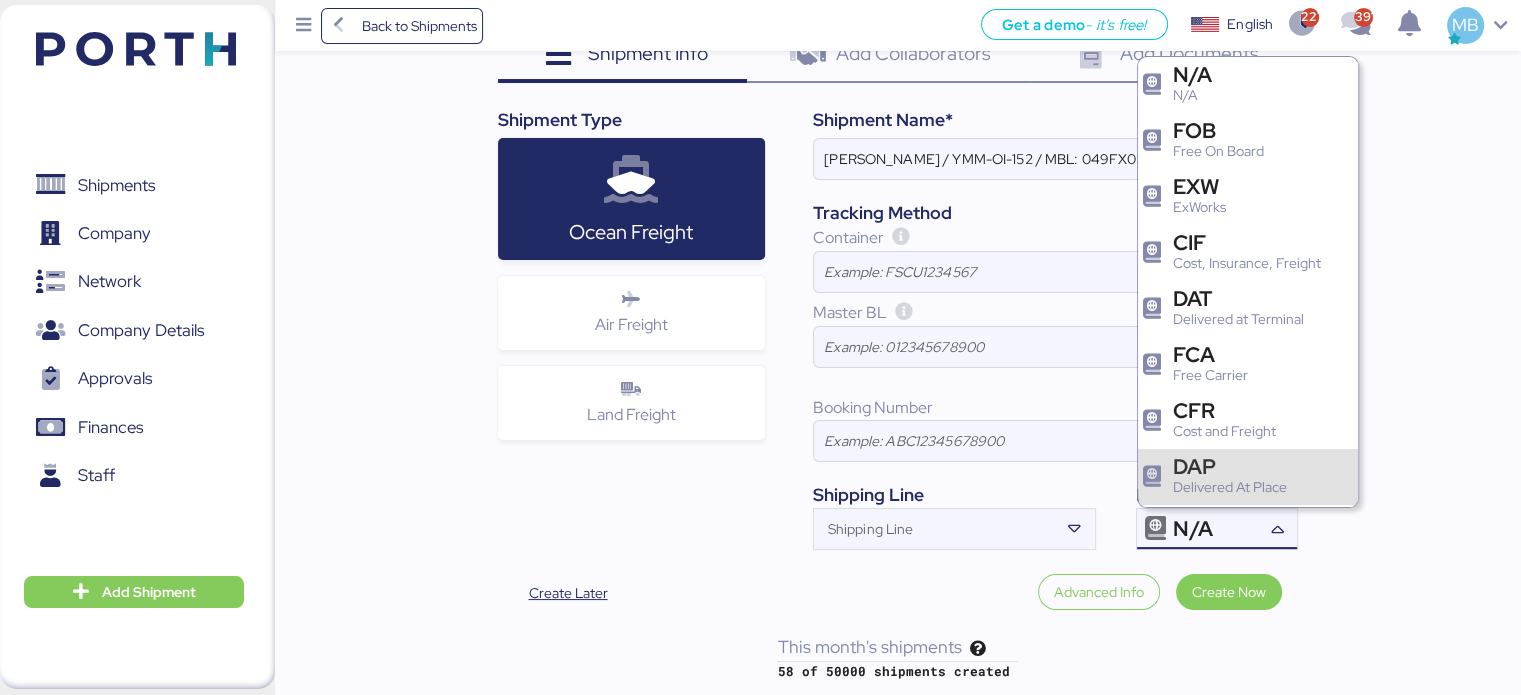 click on "Delivered At Place" at bounding box center (1230, 487) 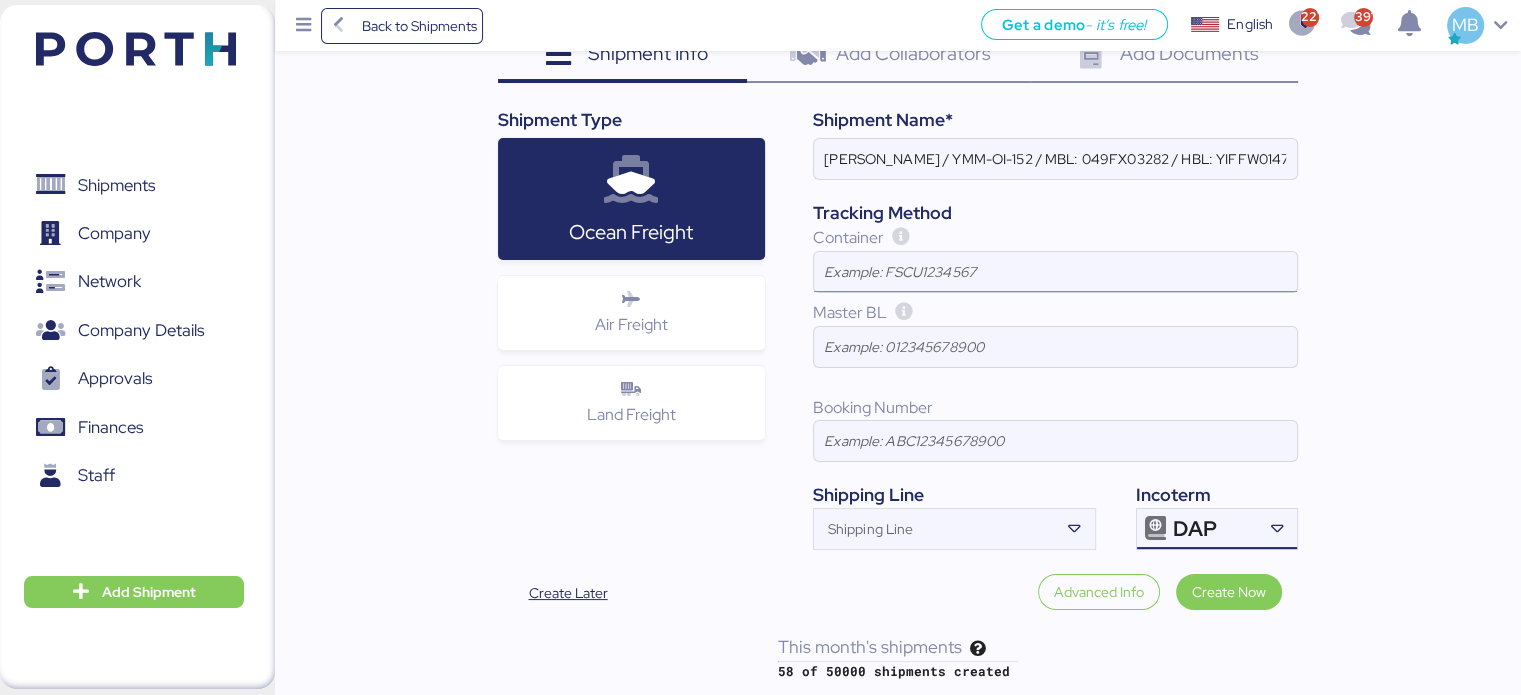 click at bounding box center [1055, 272] 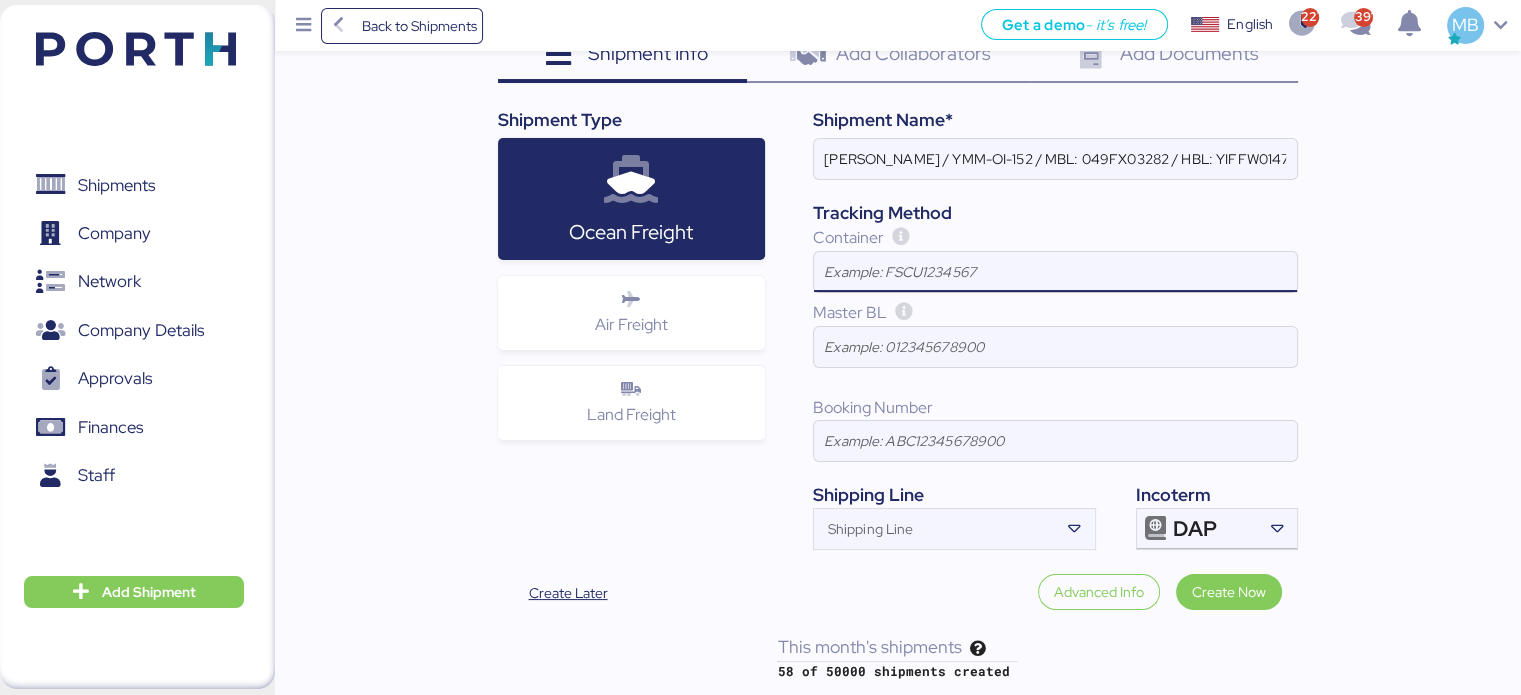 paste on "BMOU6254447" 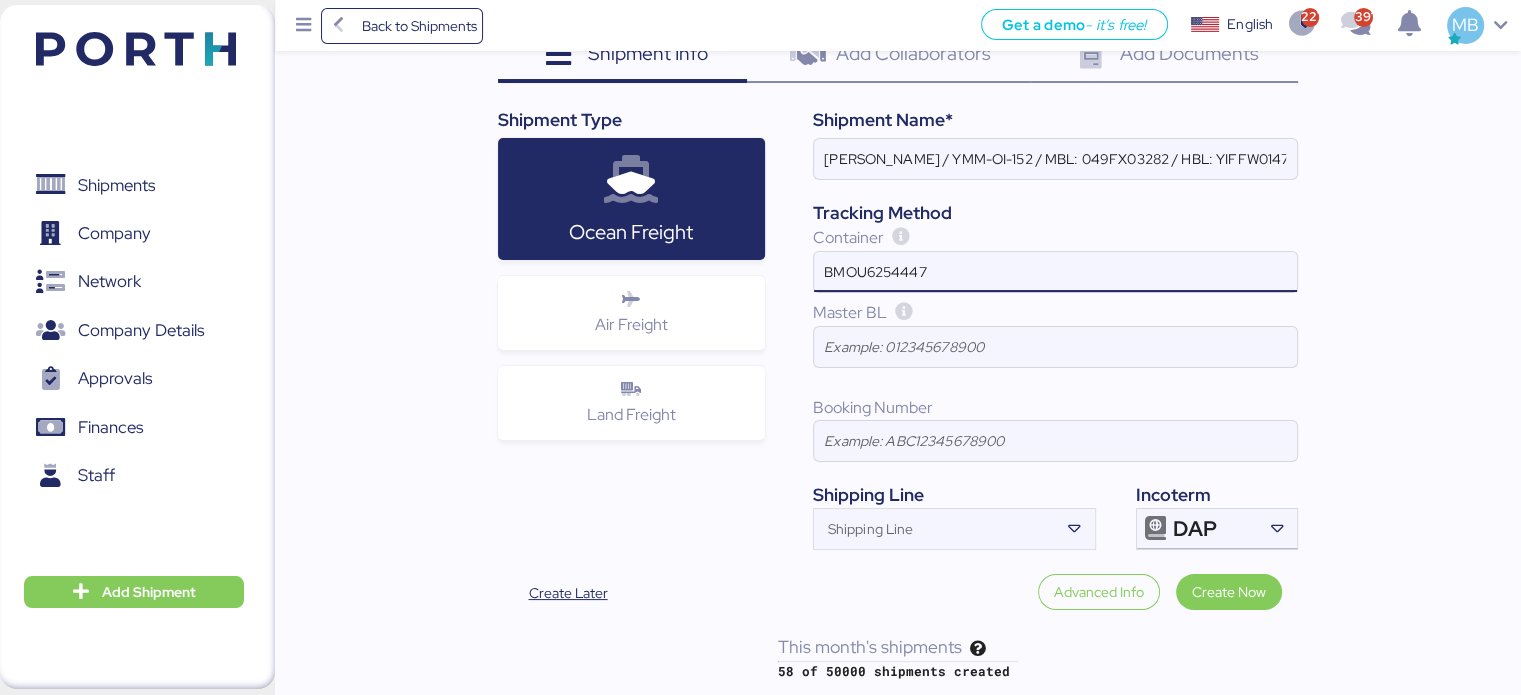 type on "BMOU6254447" 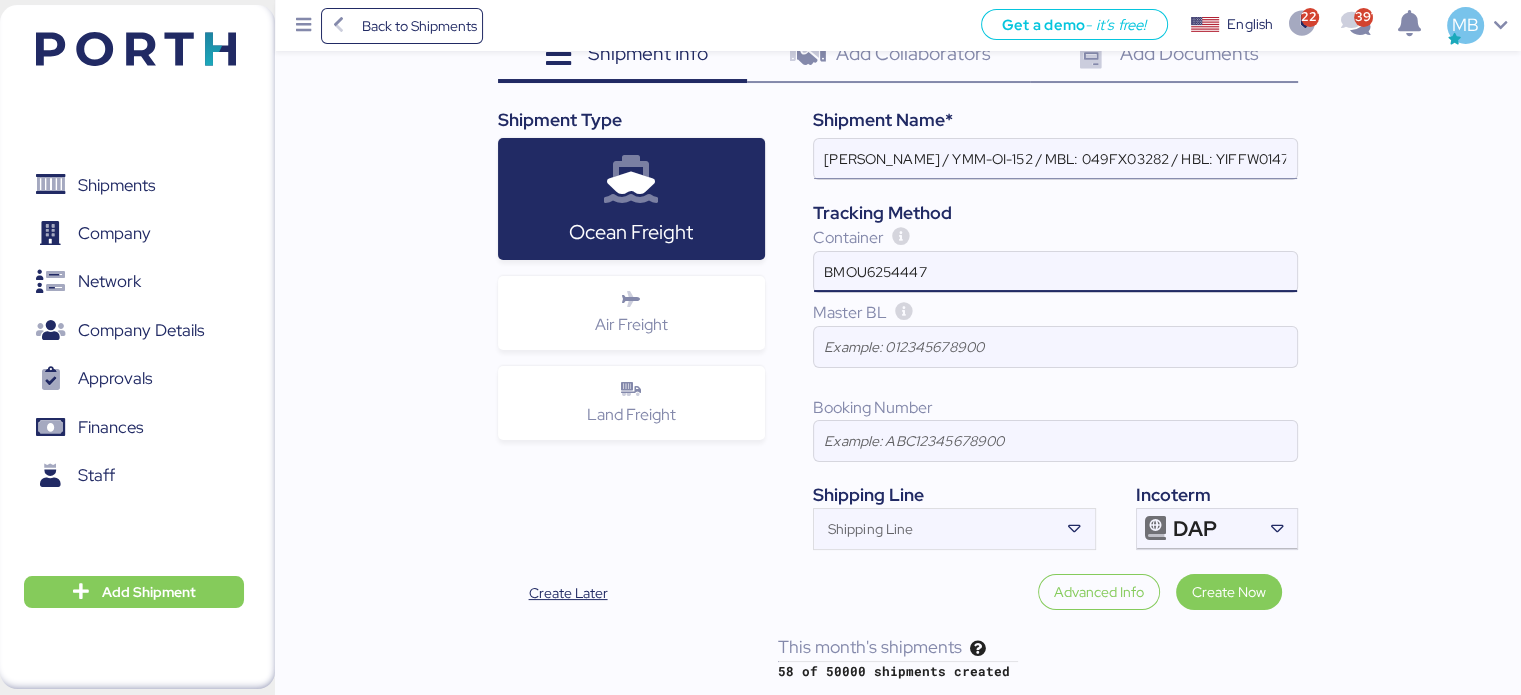 click on "[PERSON_NAME] / YMM-OI-152 / MBL: 049FX03282 / HBL: YIFFW0147595 / FCL" at bounding box center [1055, 159] 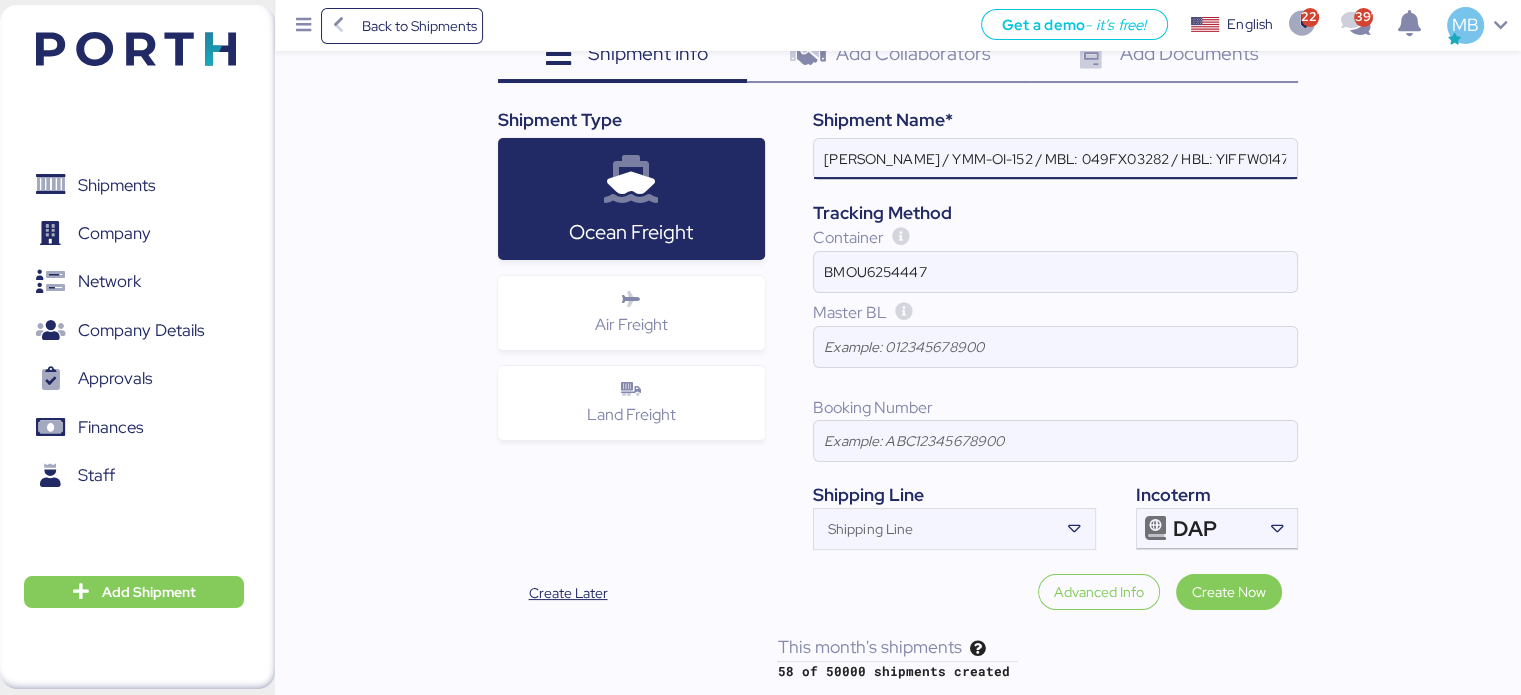 click on "[PERSON_NAME] / YMM-OI-152 / MBL: 049FX03282 / HBL: YIFFW0147595 / FCL" at bounding box center (1055, 159) 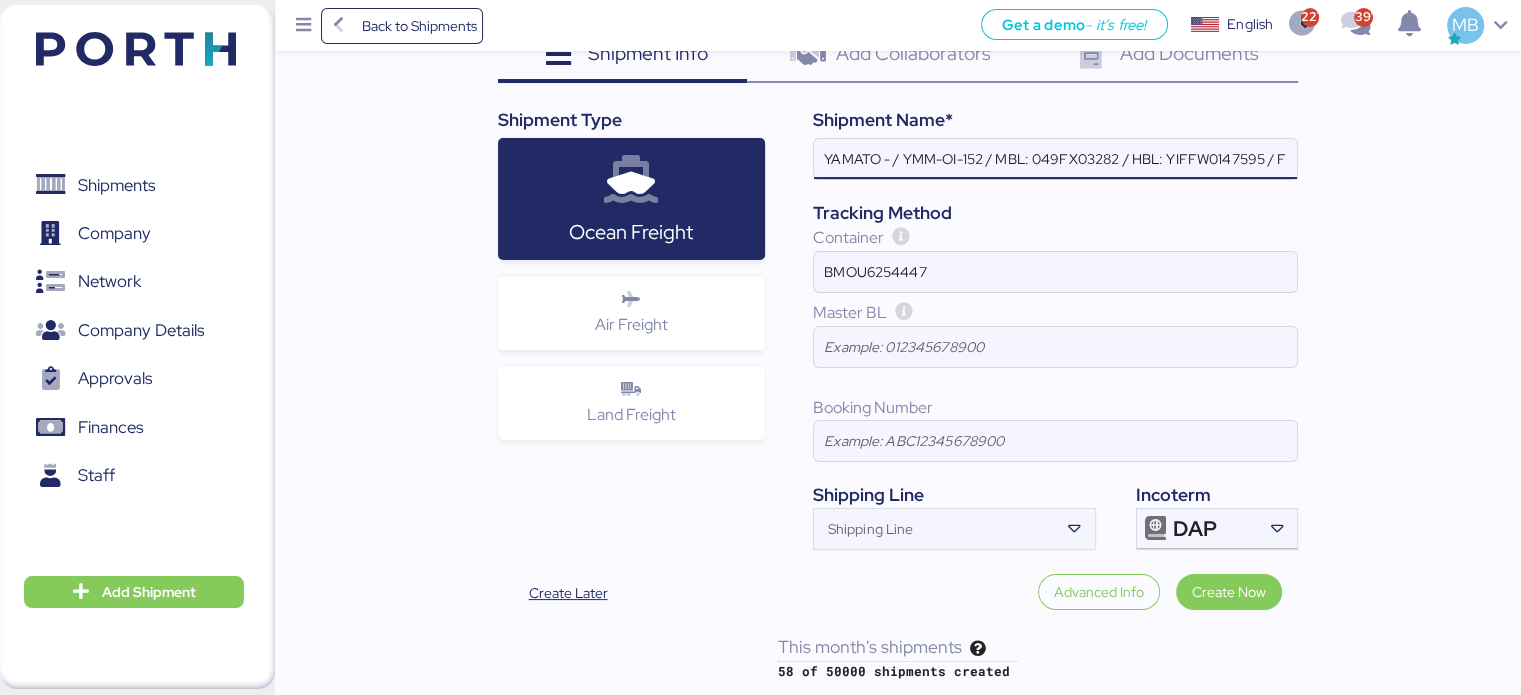 paste on "SUZUKI" 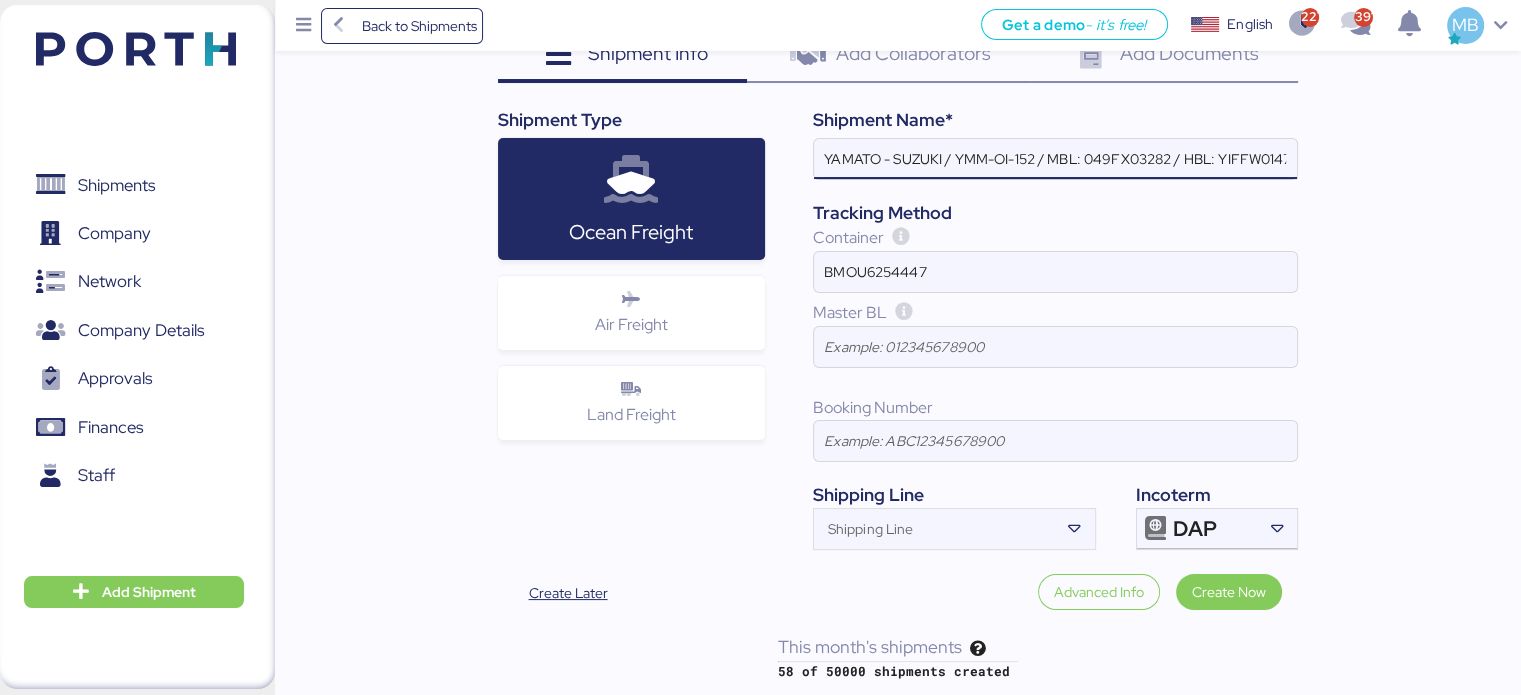 click on "YAMATO - SUZUKI / YMM-OI-152 / MBL: 049FX03282 / HBL: YIFFW0147595 / FCL" at bounding box center [1055, 159] 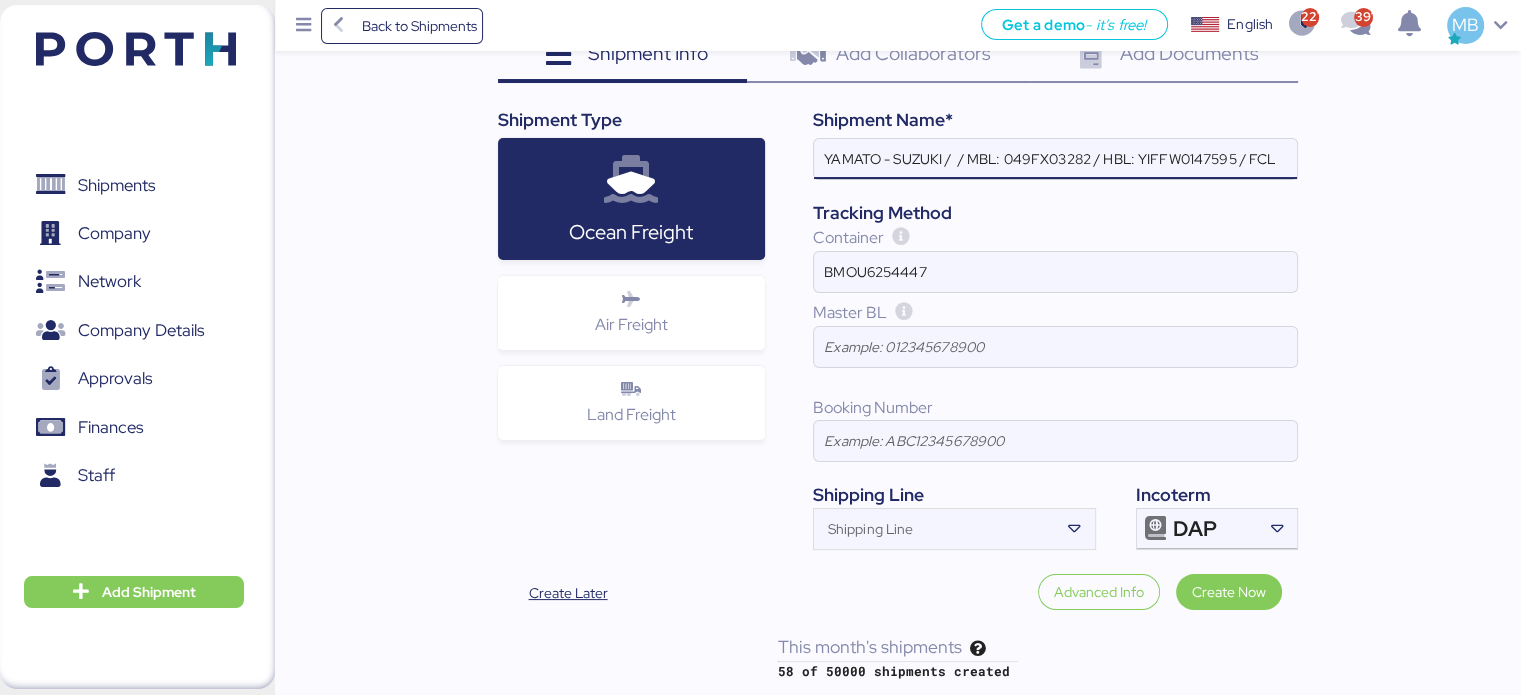 paste on "YMM-OI-207" 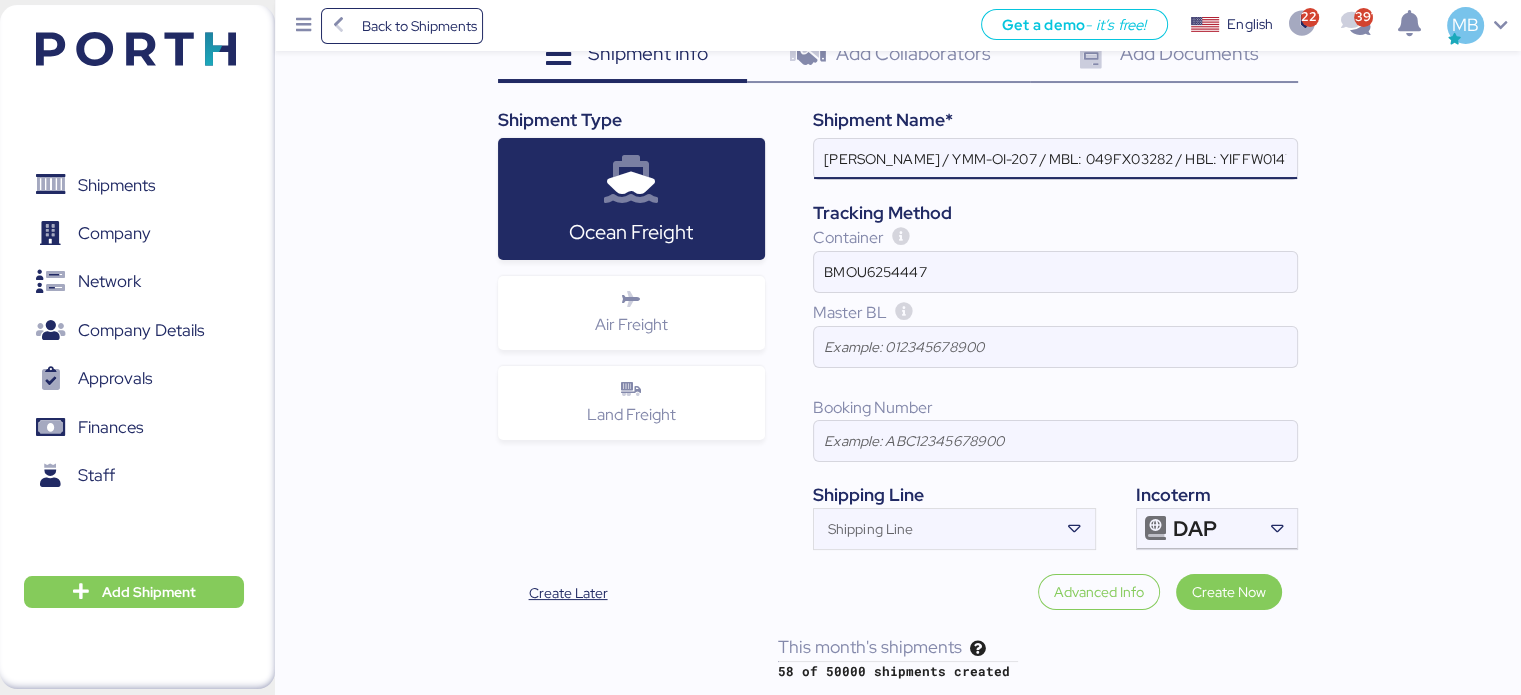click on "[PERSON_NAME] / YMM-OI-207 / MBL: 049FX03282 / HBL: YIFFW0147595 / FCL" at bounding box center (1055, 159) 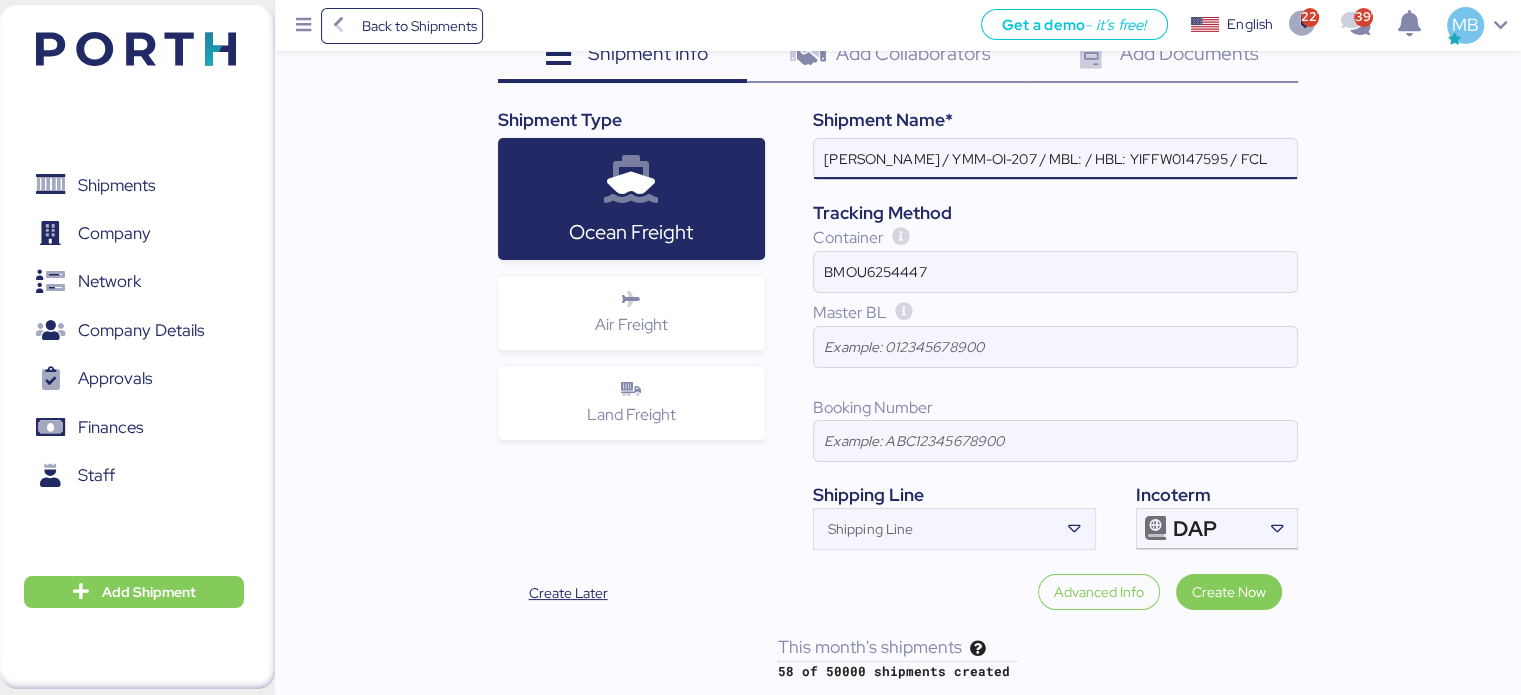 paste on "KMTCJKT5210744" 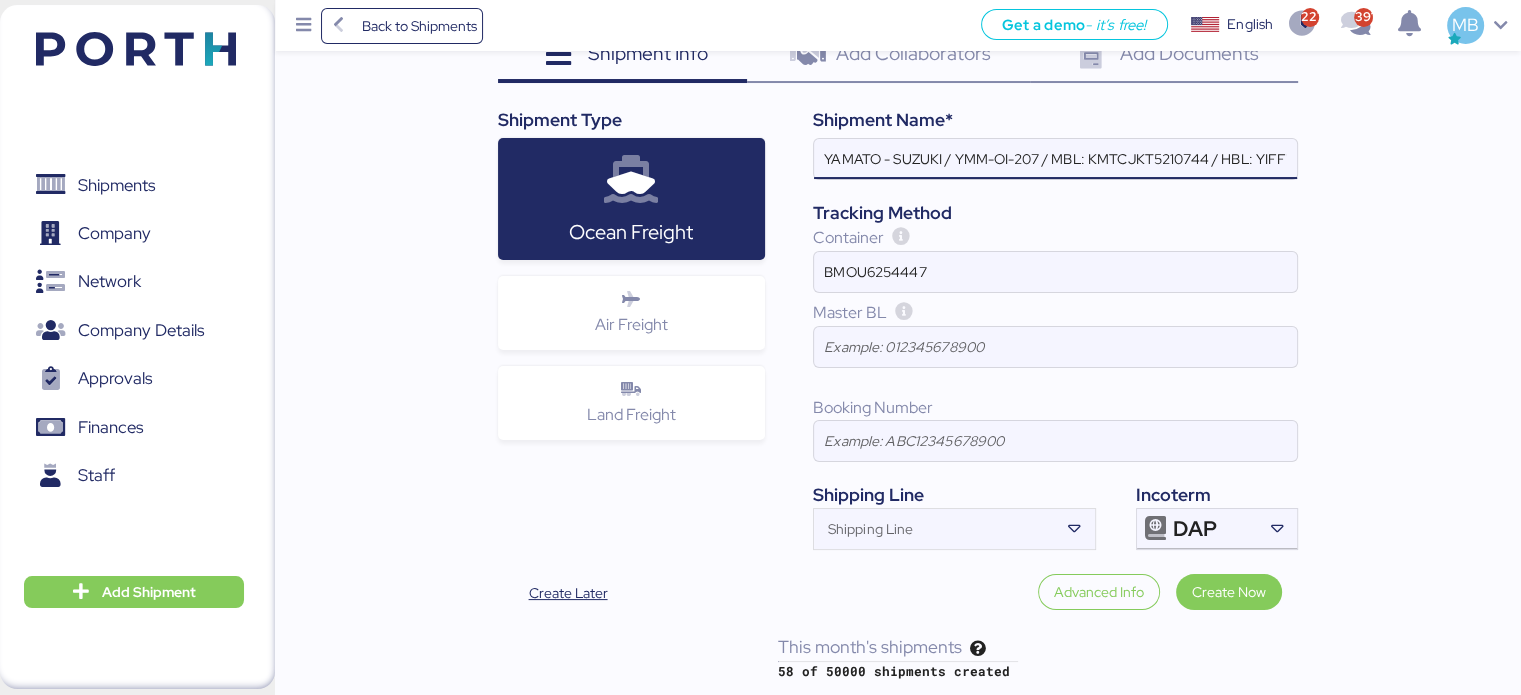 click on "YAMATO - SUZUKI / YMM-OI-207 / MBL: KMTCJKT5210744 / HBL: YIFFW0147595 / FCL" at bounding box center (1055, 159) 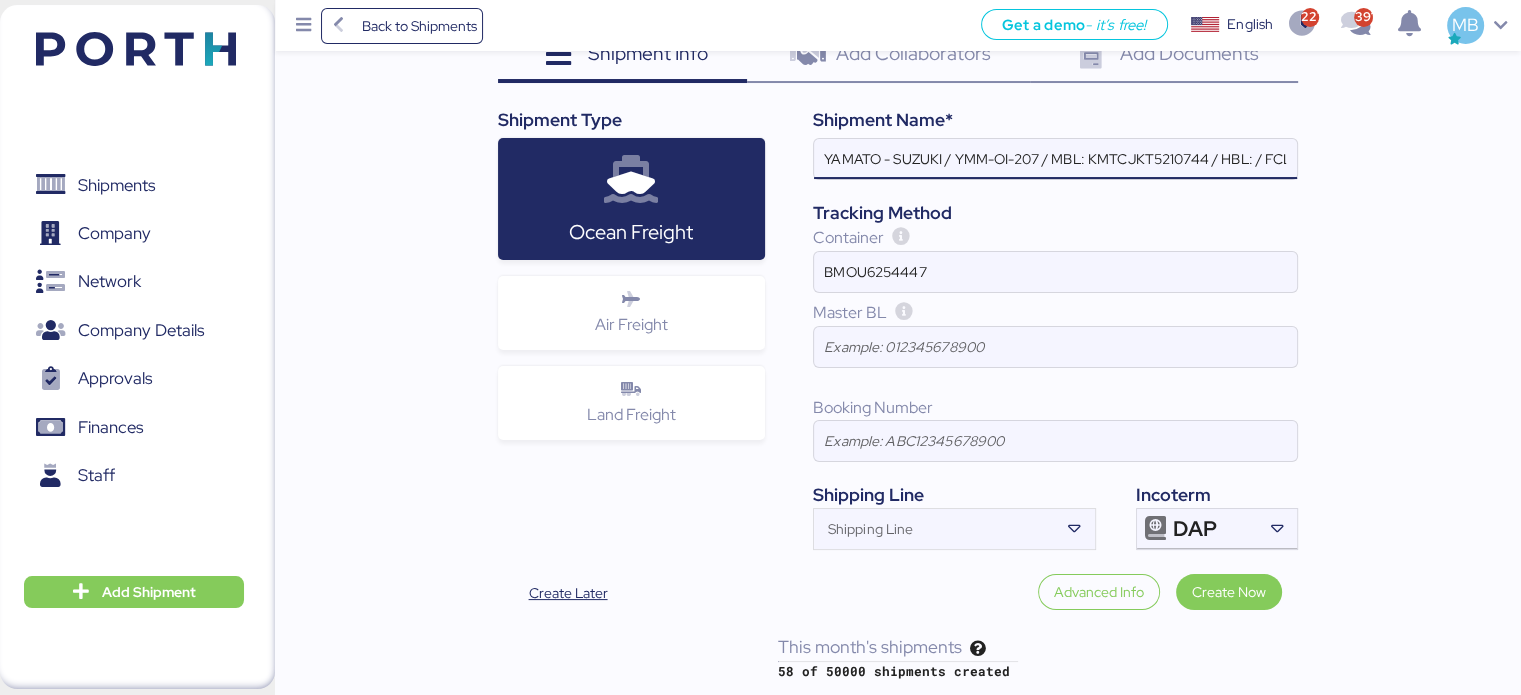 paste on "YIFFW0155195" 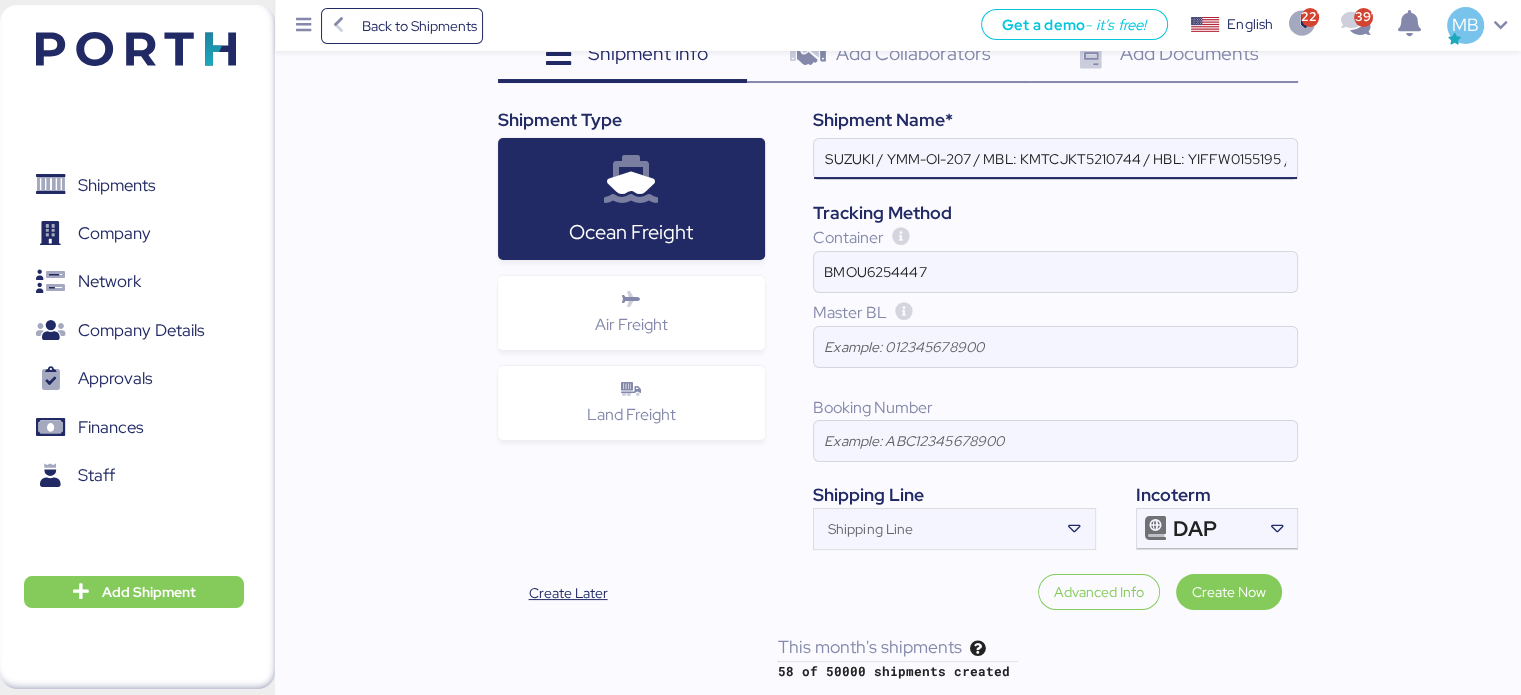 scroll, scrollTop: 0, scrollLeft: 104, axis: horizontal 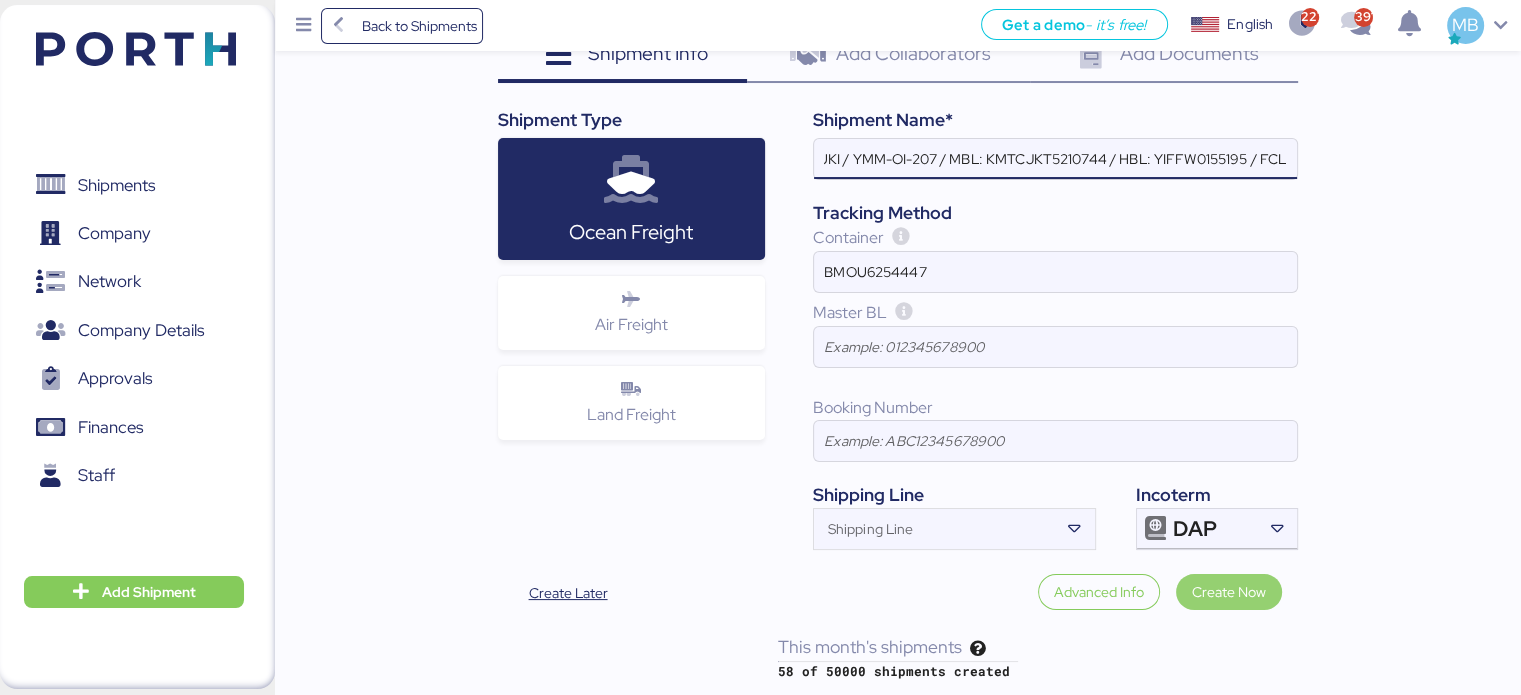 type on "YAMATO - SUZUKI / YMM-OI-207 / MBL: KMTCJKT5210744 / HBL: YIFFW0155195 / FCL" 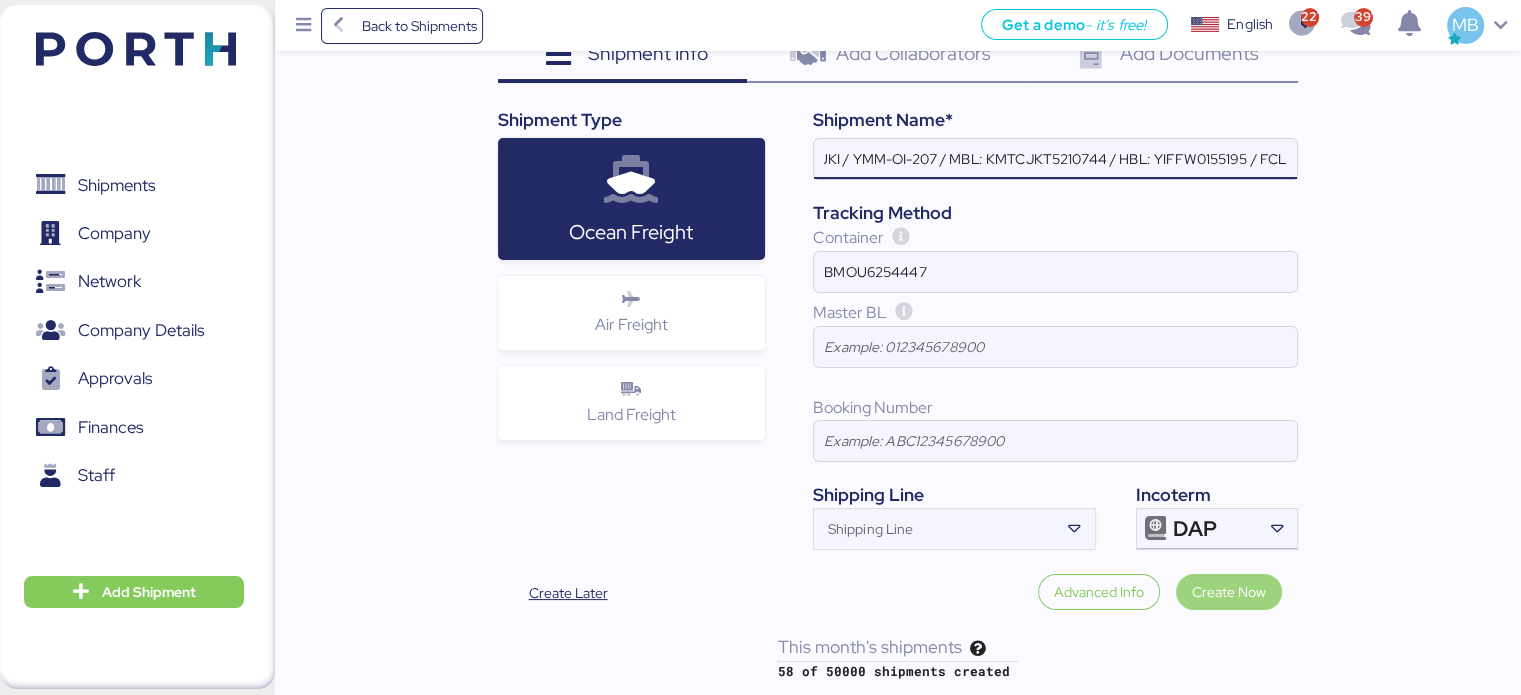click on "Create Now" at bounding box center (1229, 592) 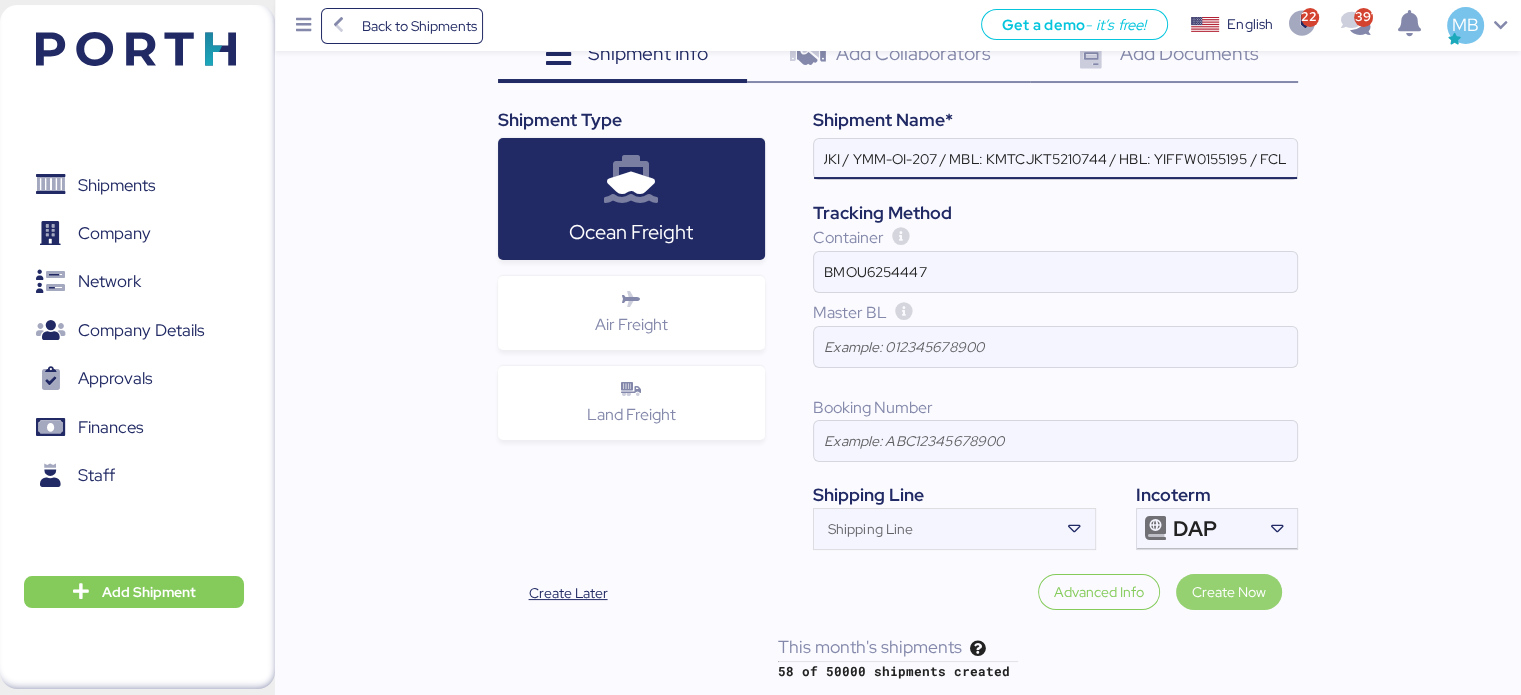 scroll, scrollTop: 0, scrollLeft: 0, axis: both 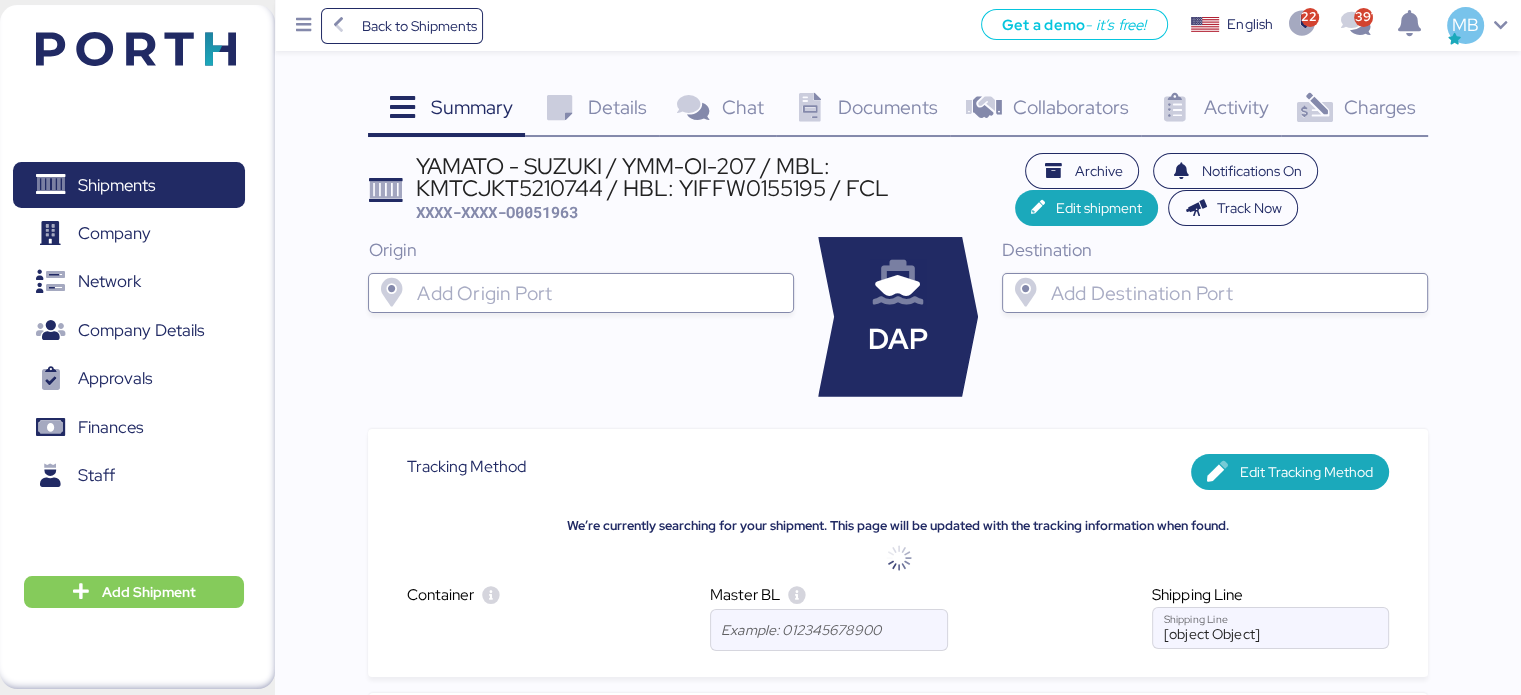 click at bounding box center [1233, 293] 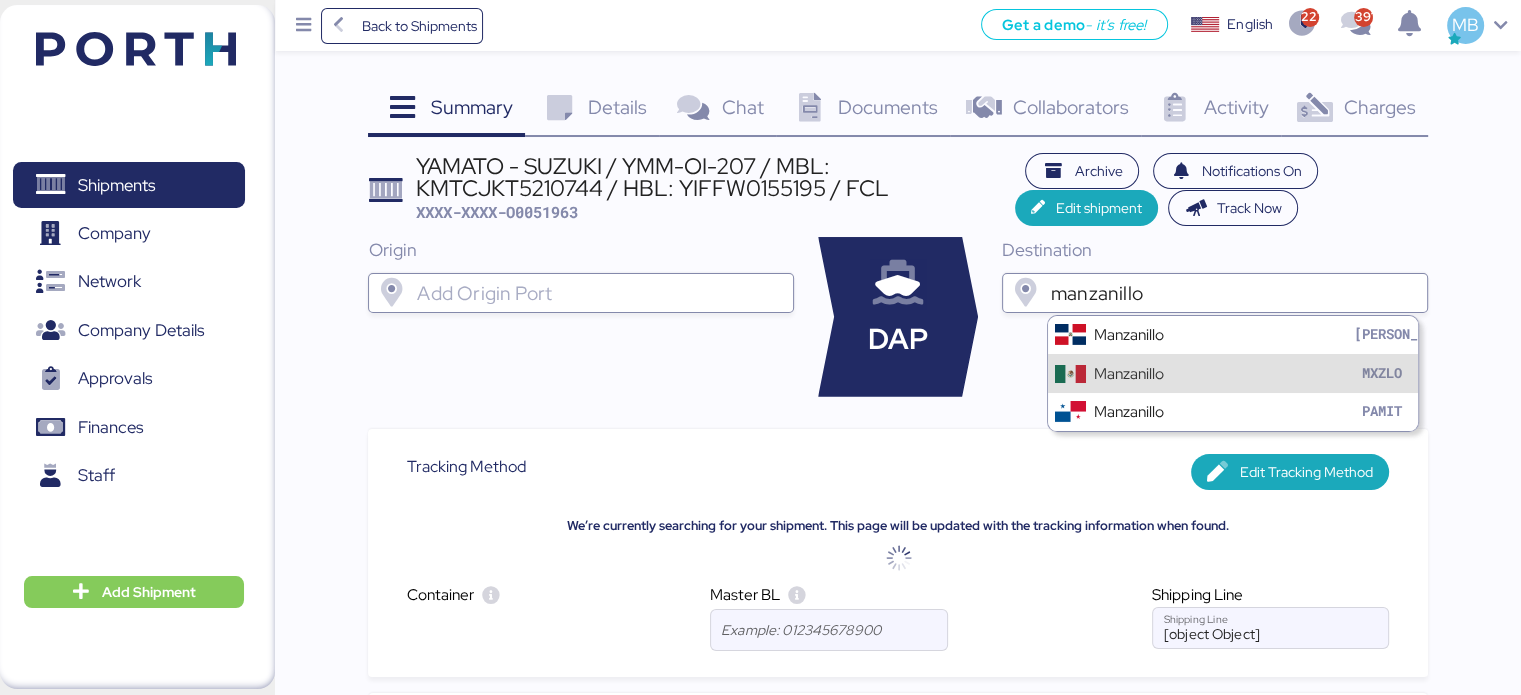 type on "manzanillo" 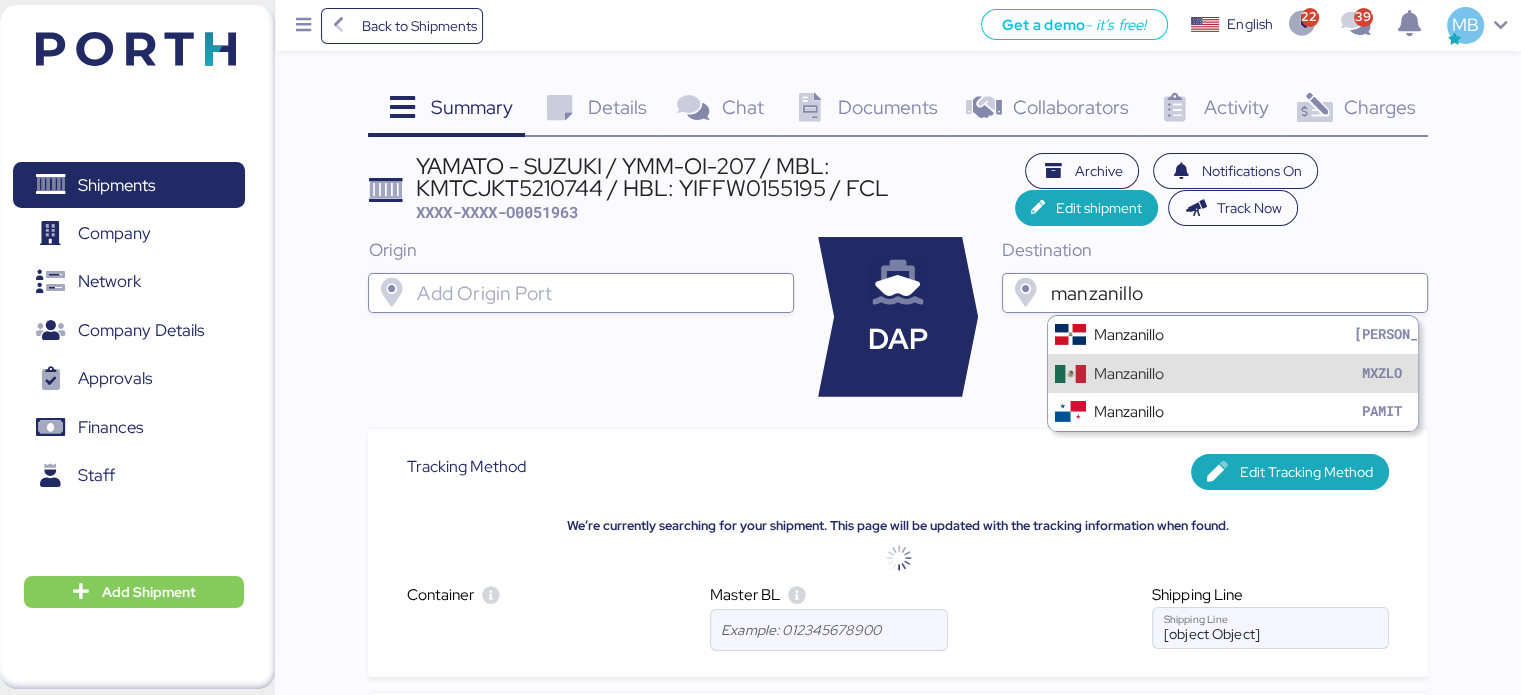 click on "Manzanillo MXZLO" at bounding box center (1233, 373) 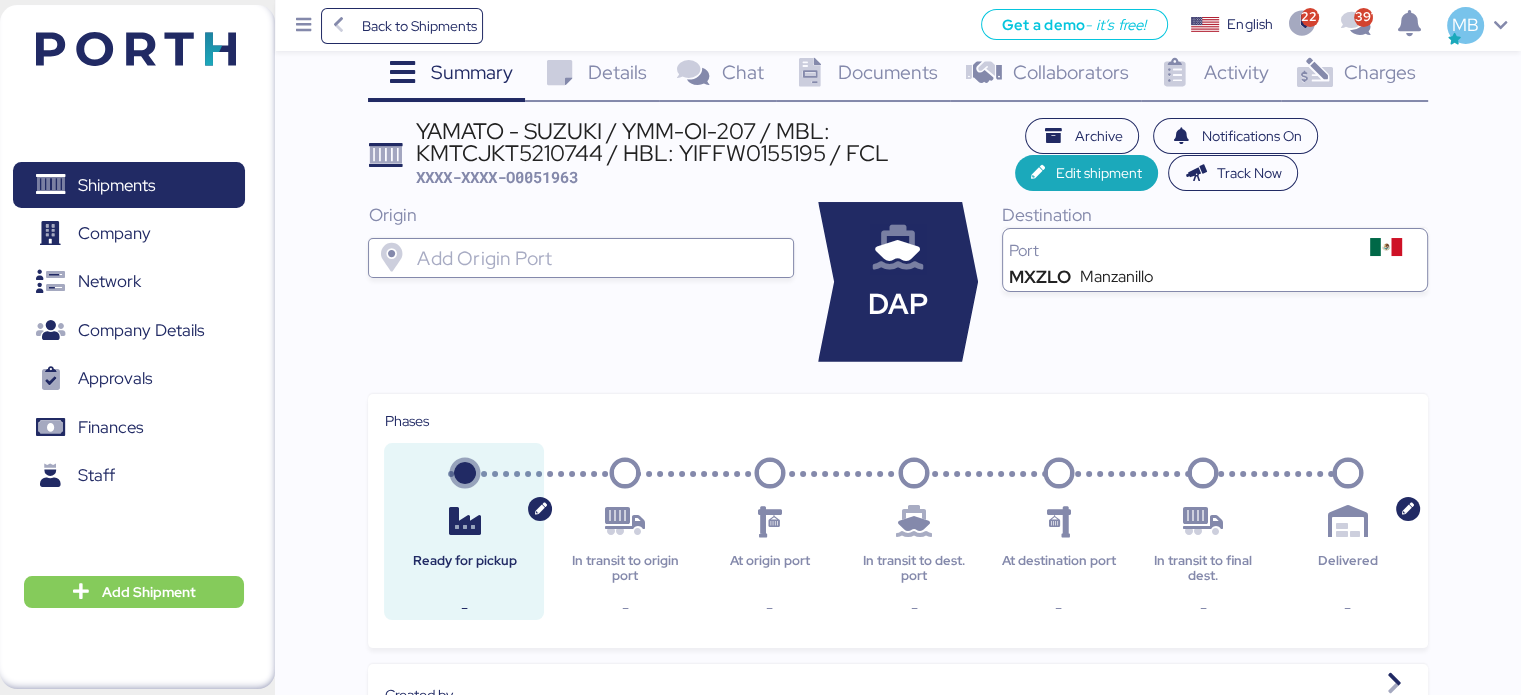 scroll, scrollTop: 0, scrollLeft: 0, axis: both 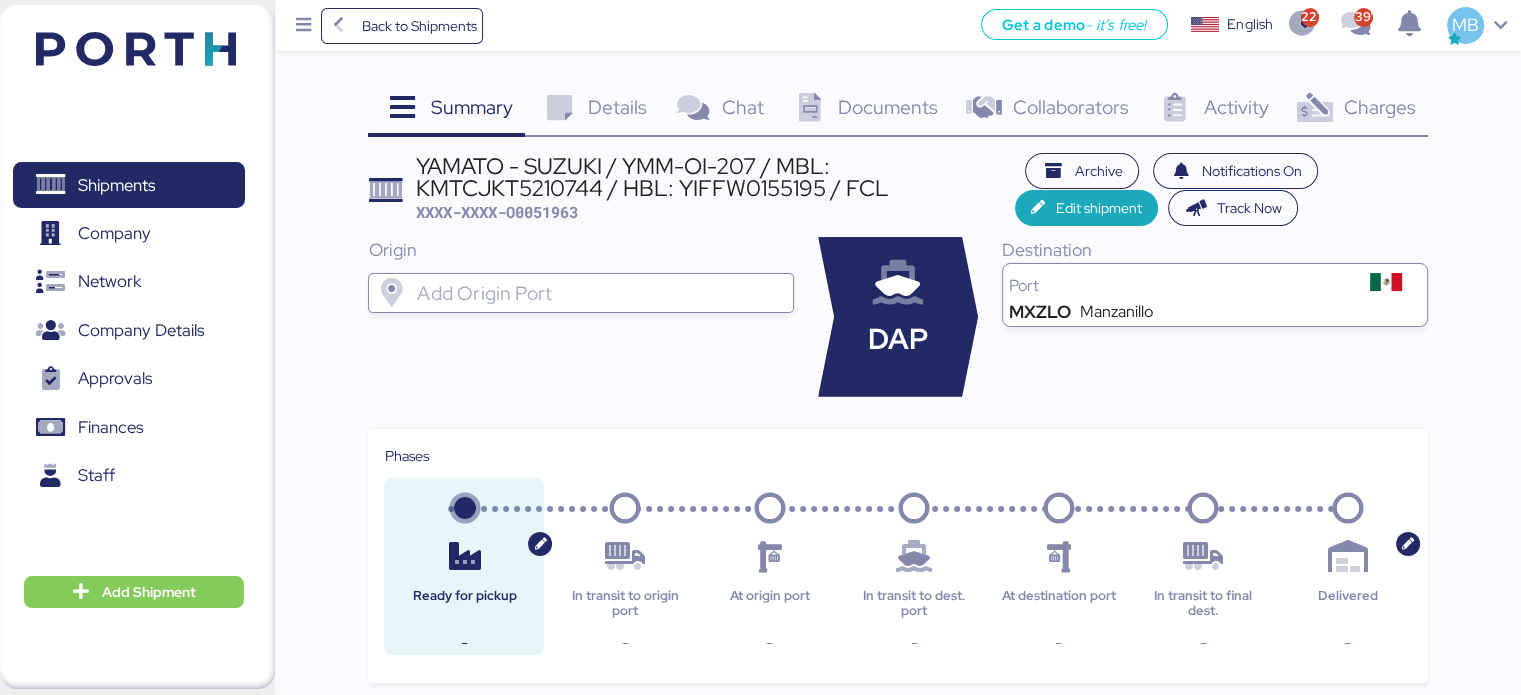 click on "Details" at bounding box center [617, 107] 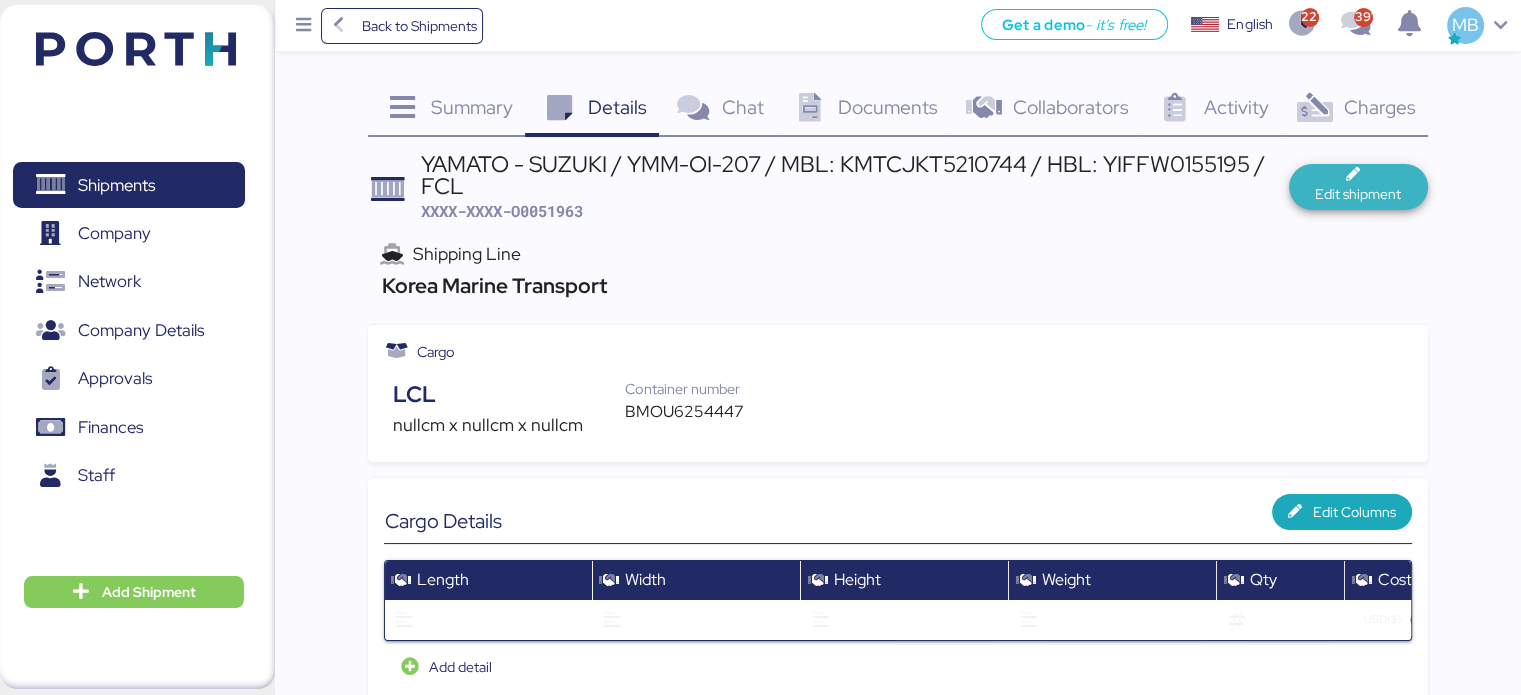click on "Edit shipment" at bounding box center [1358, 194] 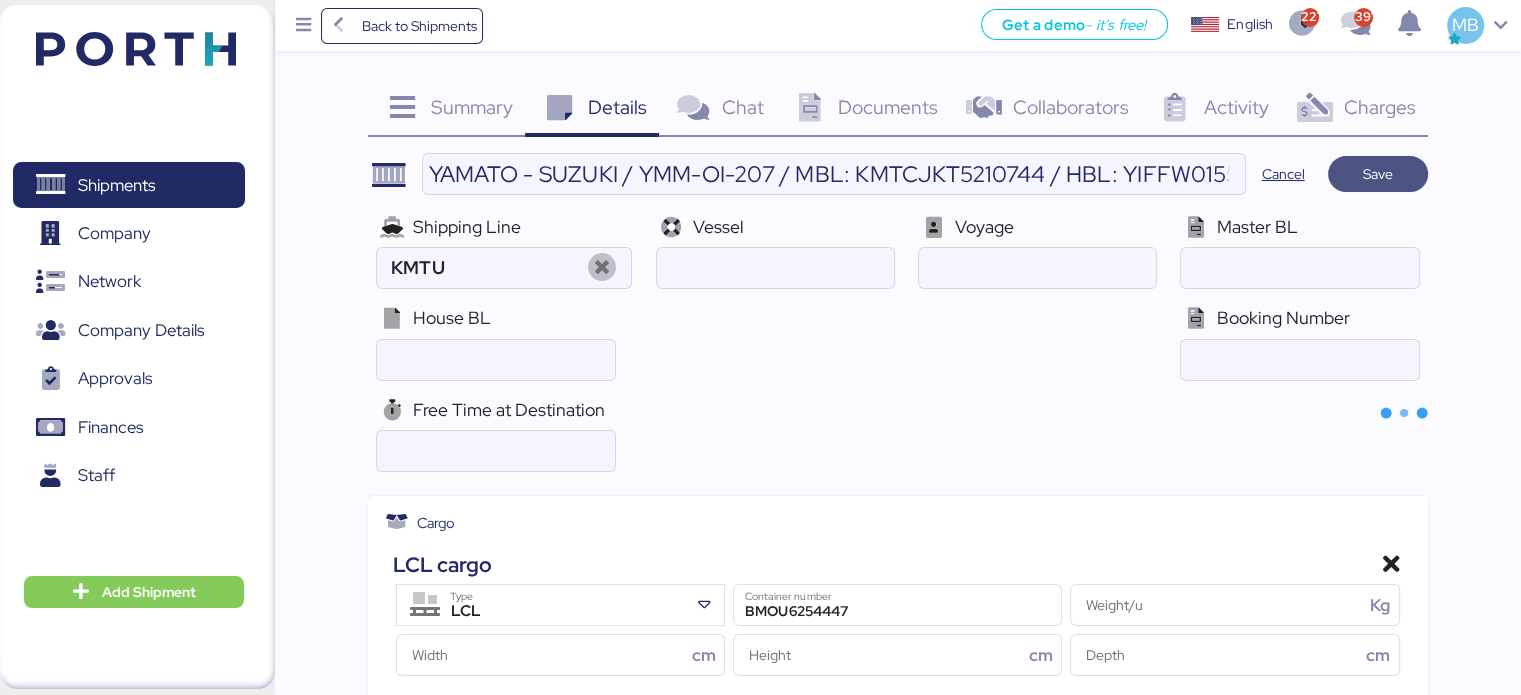 type on "Korea Marine Transport" 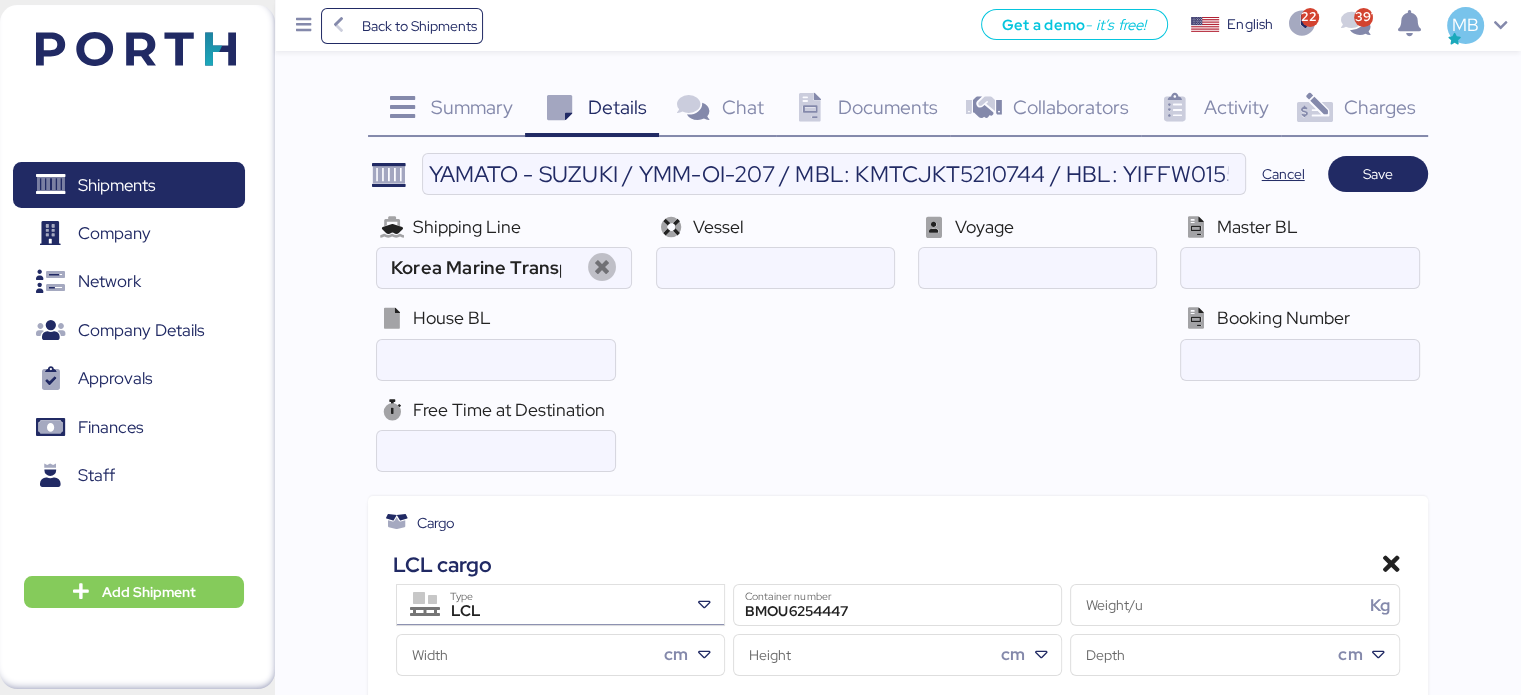 click on "LCL" at bounding box center (563, 612) 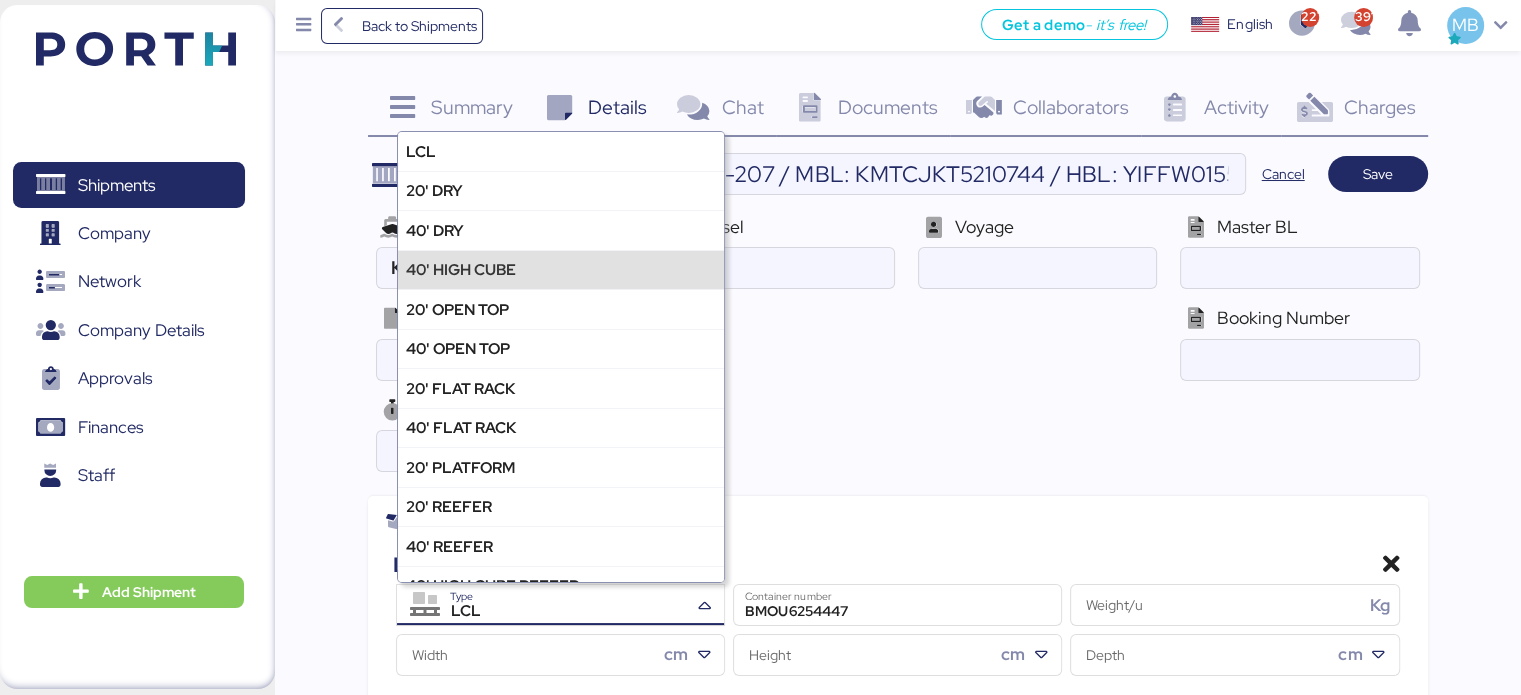 click on "40' HIGH CUBE" at bounding box center (560, 269) 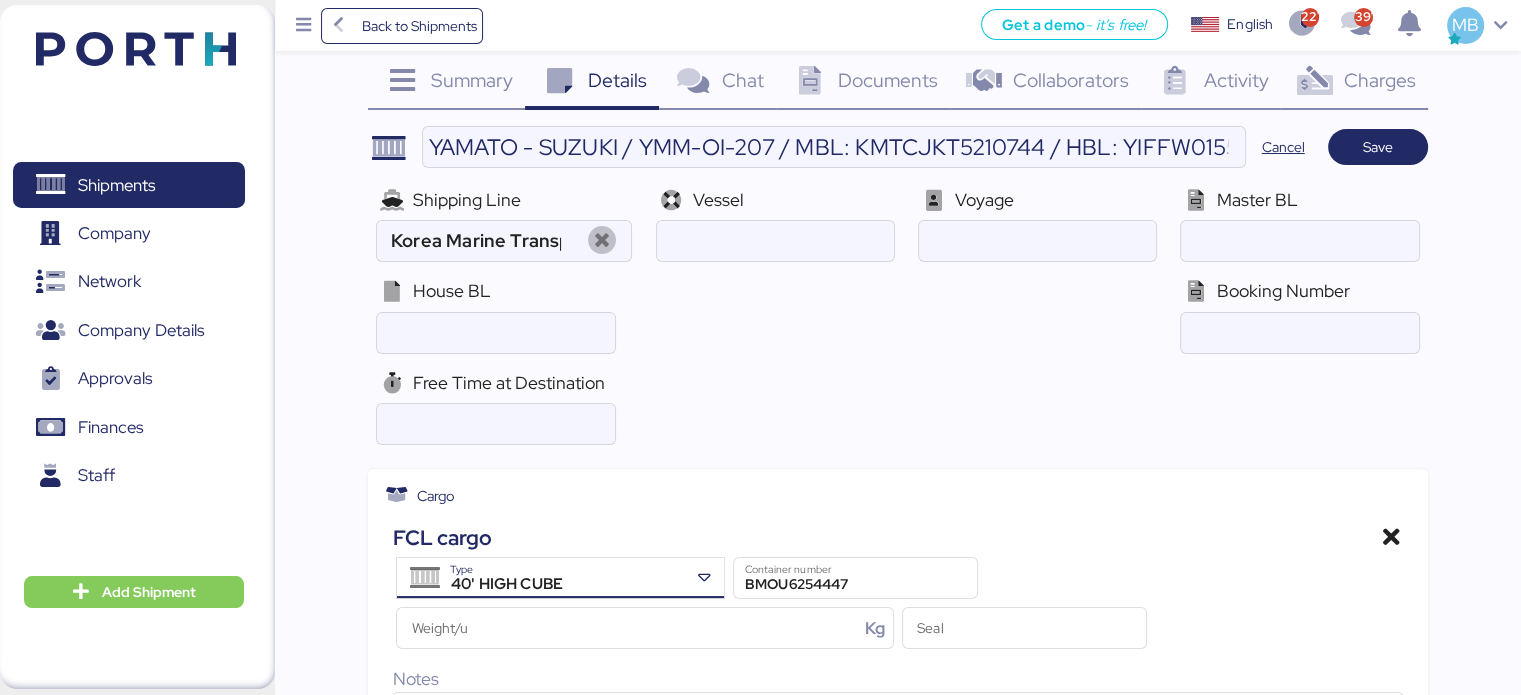 scroll, scrollTop: 0, scrollLeft: 0, axis: both 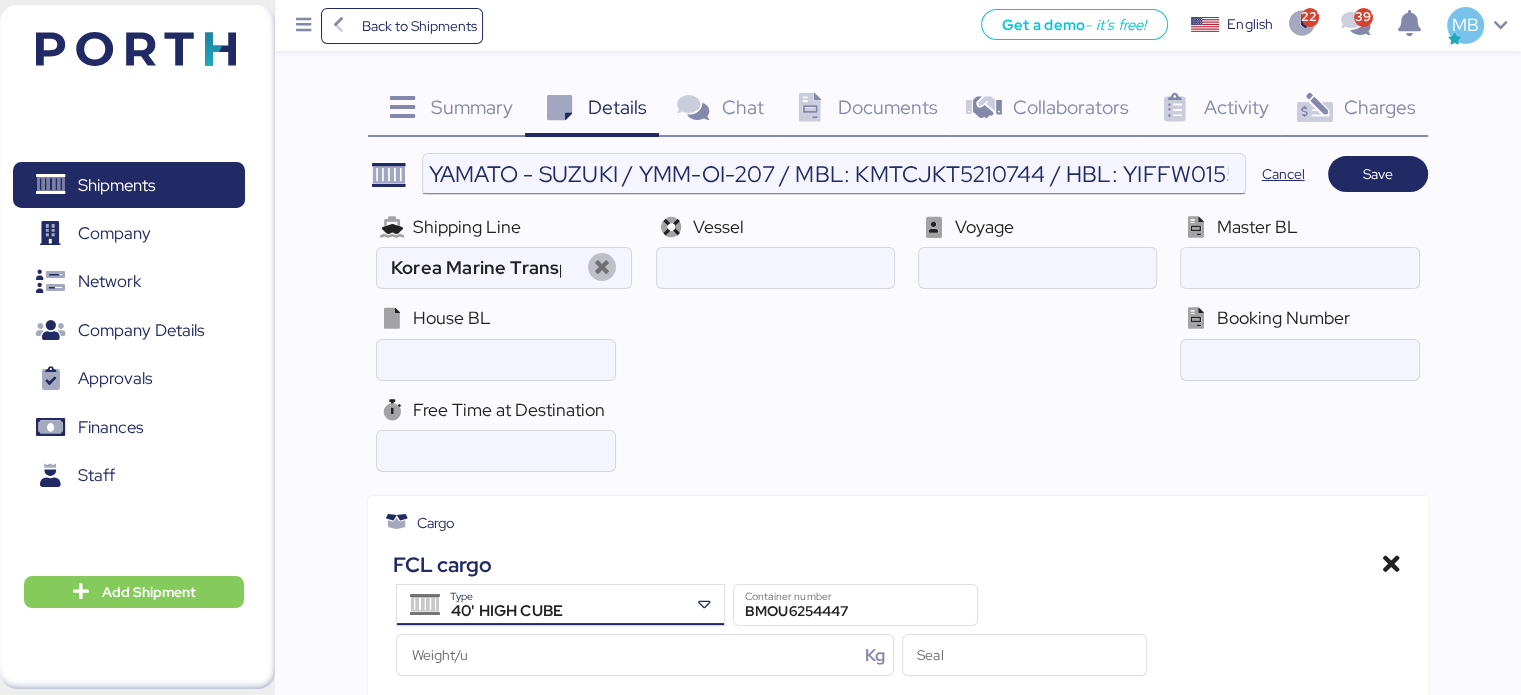 click on "YAMATO - SUZUKI / YMM-OI-207 / MBL: KMTCJKT5210744 / HBL: YIFFW0155195 / FCL" at bounding box center [833, 174] 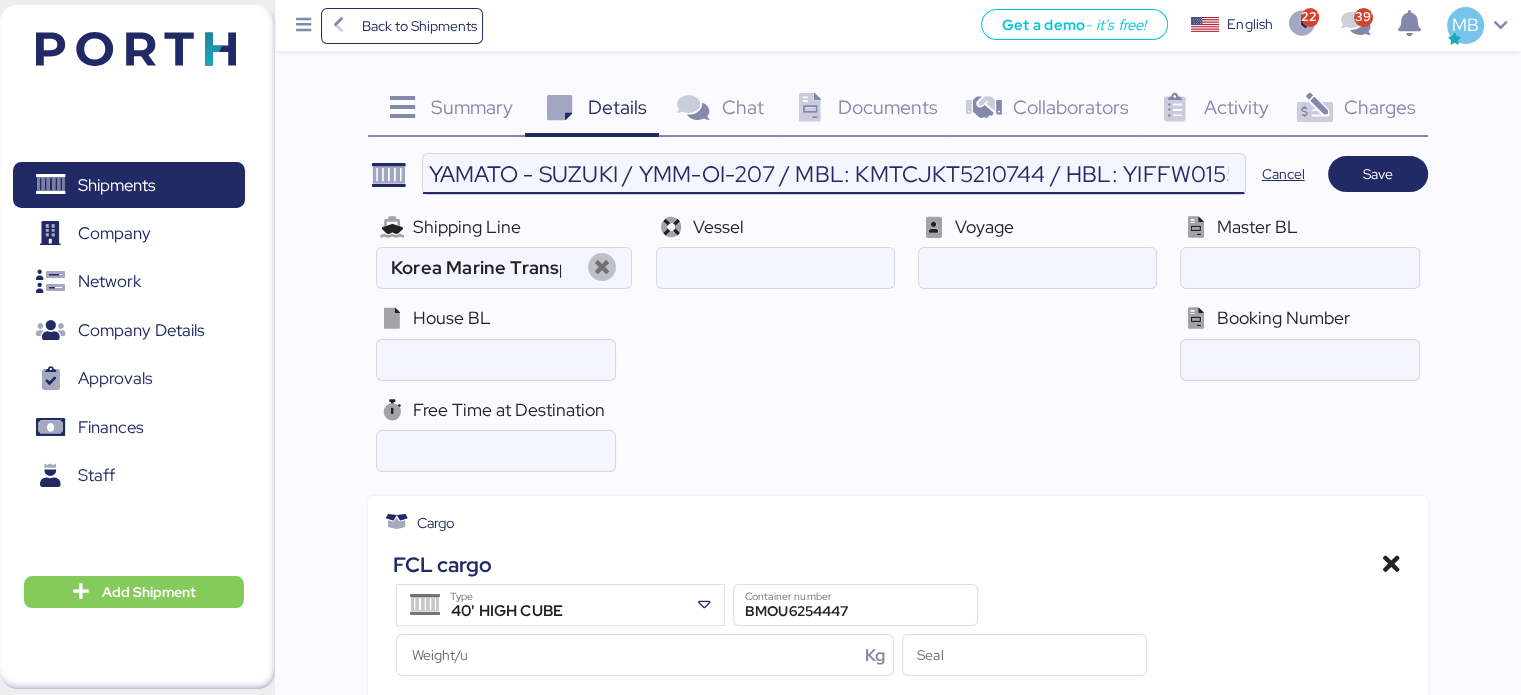 click on "YAMATO - SUZUKI / YMM-OI-207 / MBL: KMTCJKT5210744 / HBL: YIFFW0155195 / FCL" at bounding box center (833, 174) 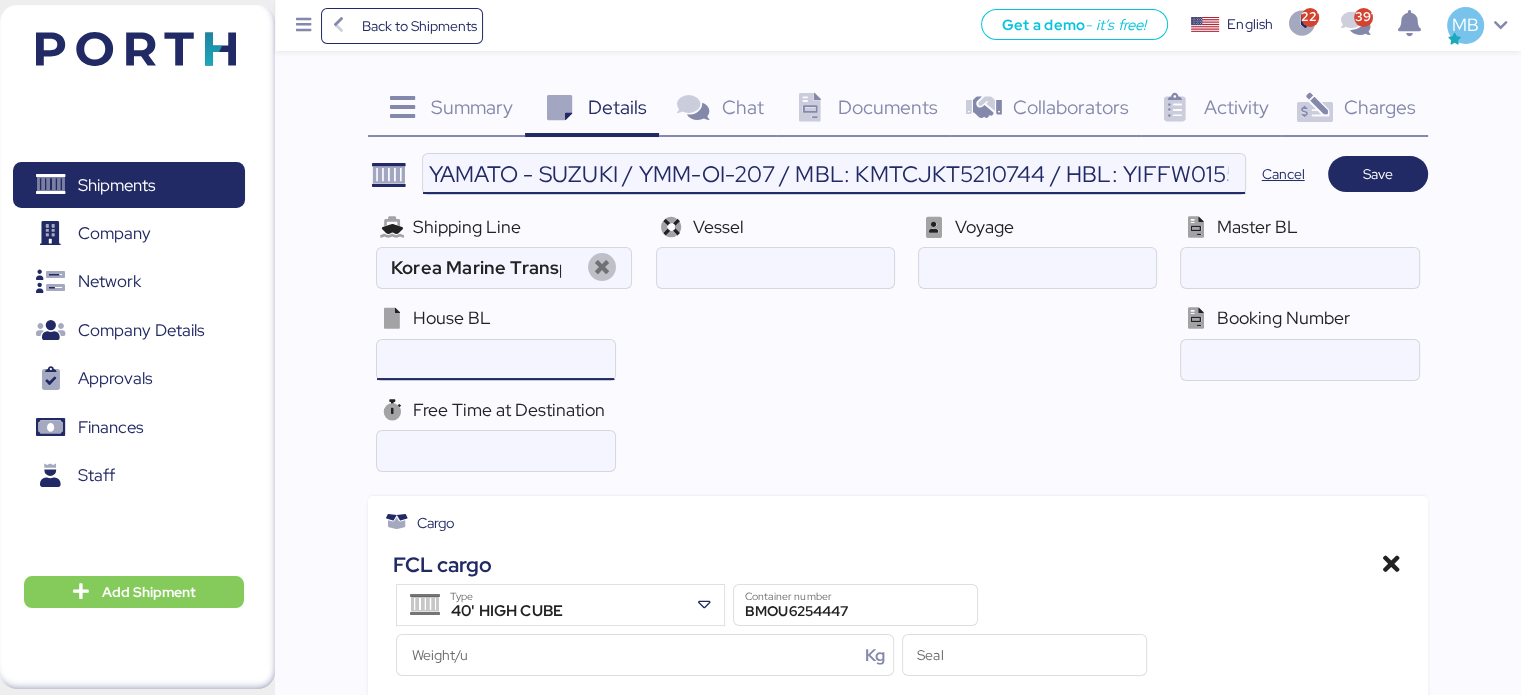click at bounding box center (495, 360) 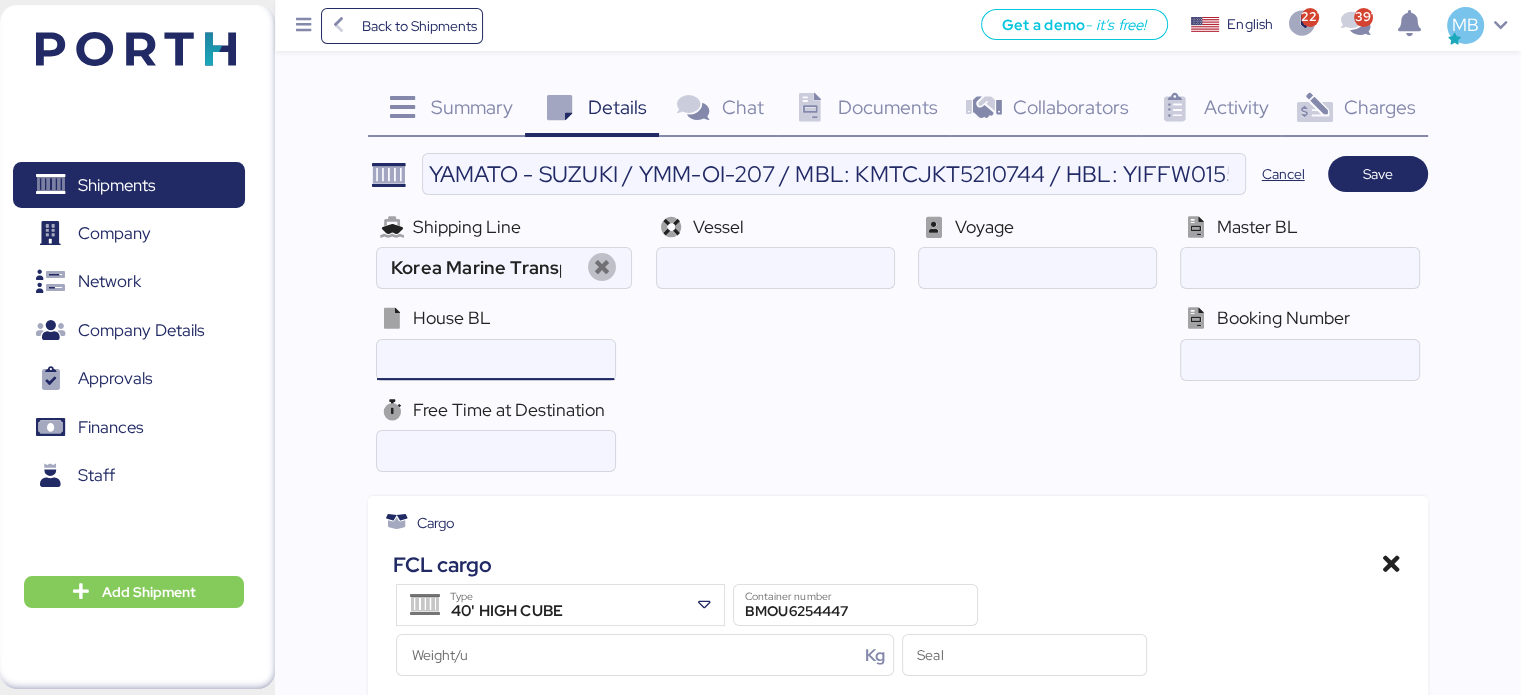 paste on "YIFFW0155195" 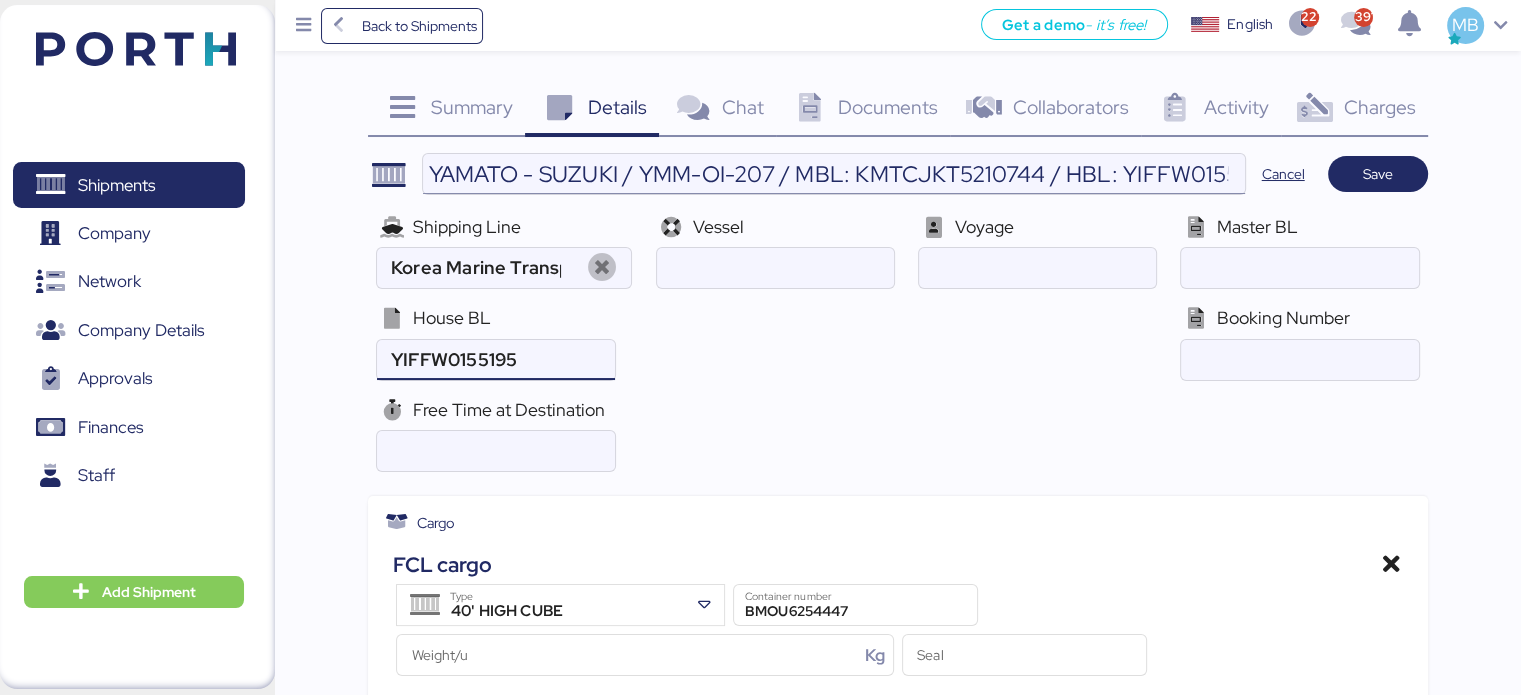 type on "YIFFW0155195" 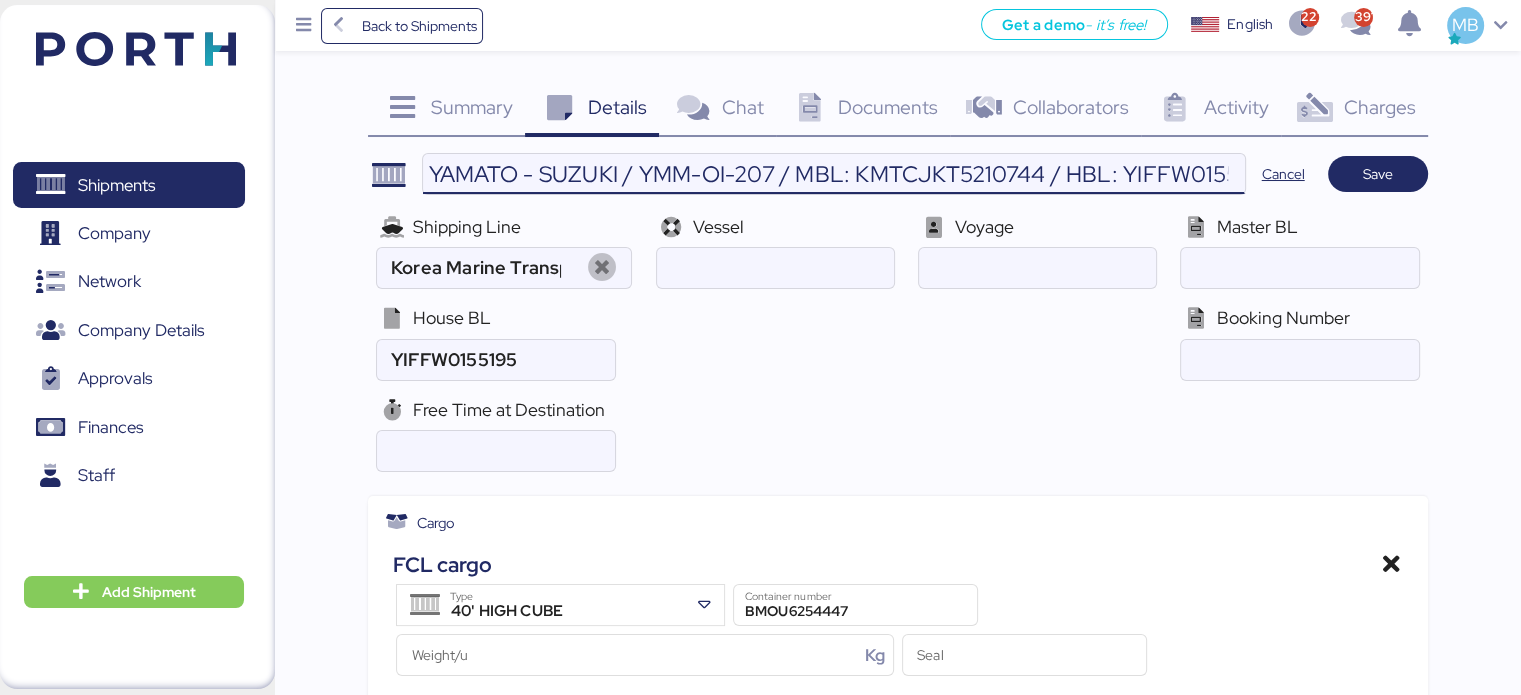 click on "YAMATO - SUZUKI / YMM-OI-207 / MBL: KMTCJKT5210744 / HBL: YIFFW0155195 / FCL" at bounding box center (833, 174) 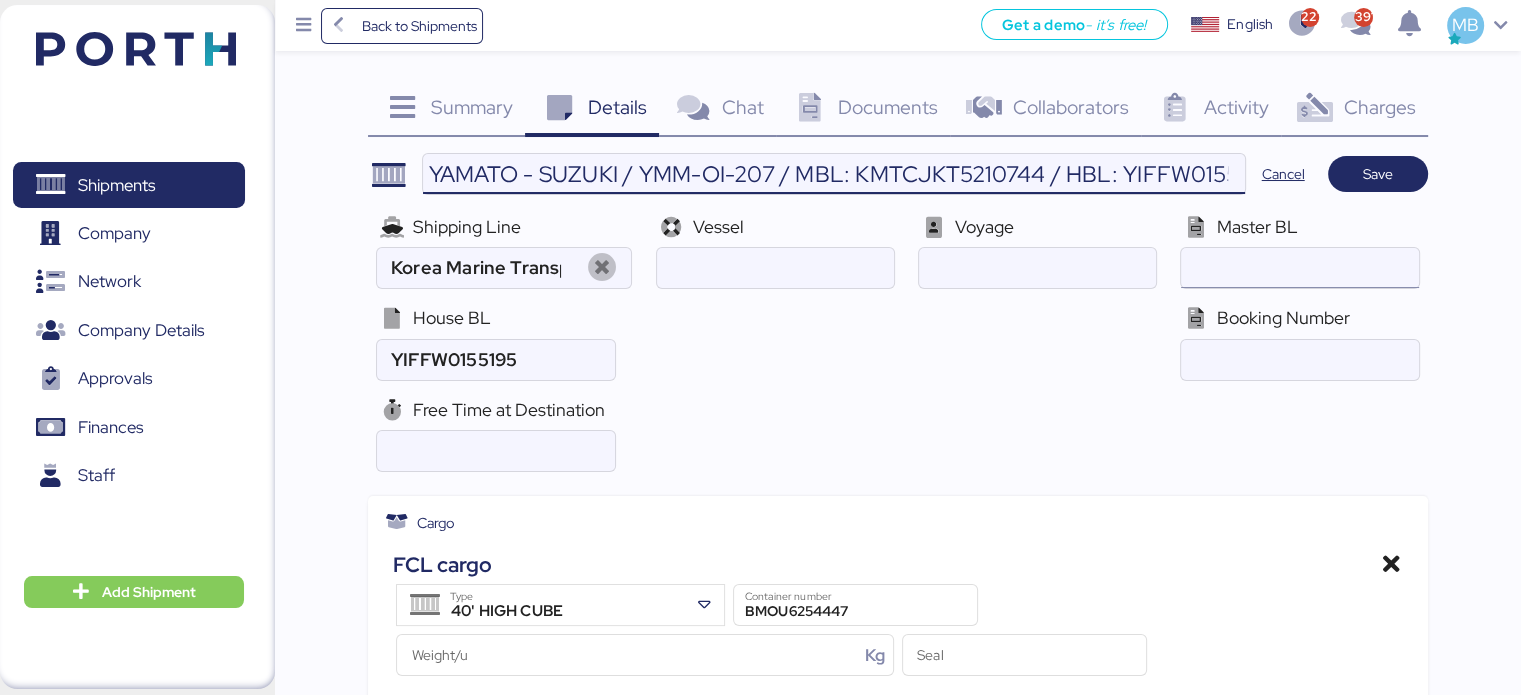 click at bounding box center (1299, 268) 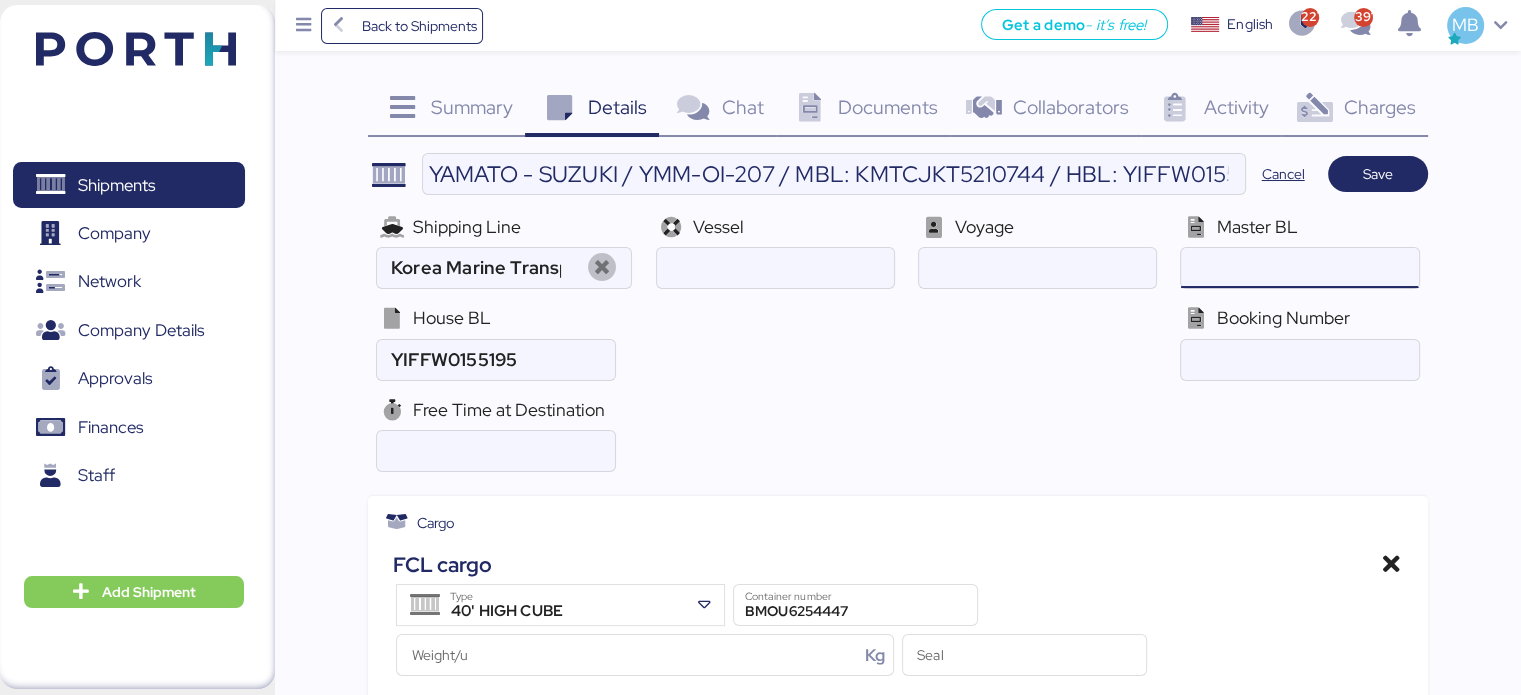 paste on "KMTCJKT5210744" 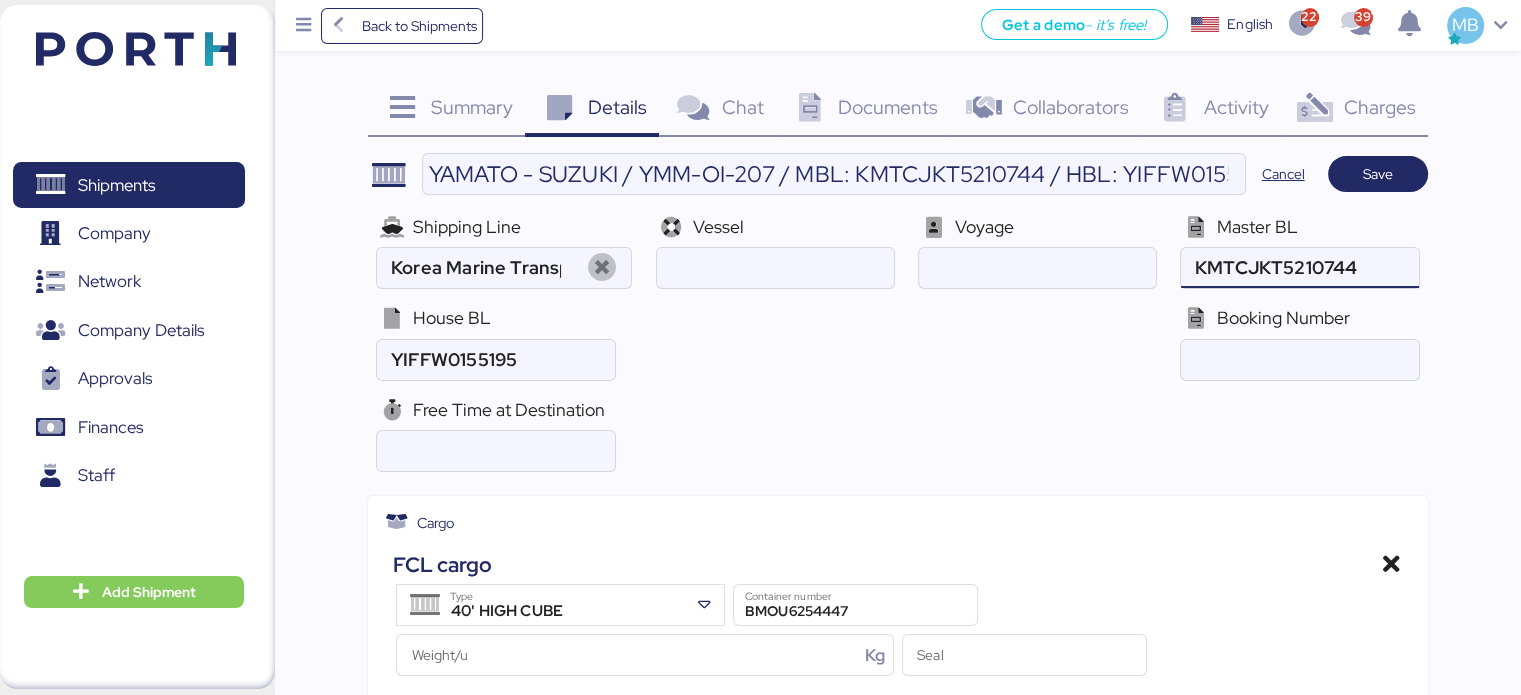 type on "KMTCJKT5210744" 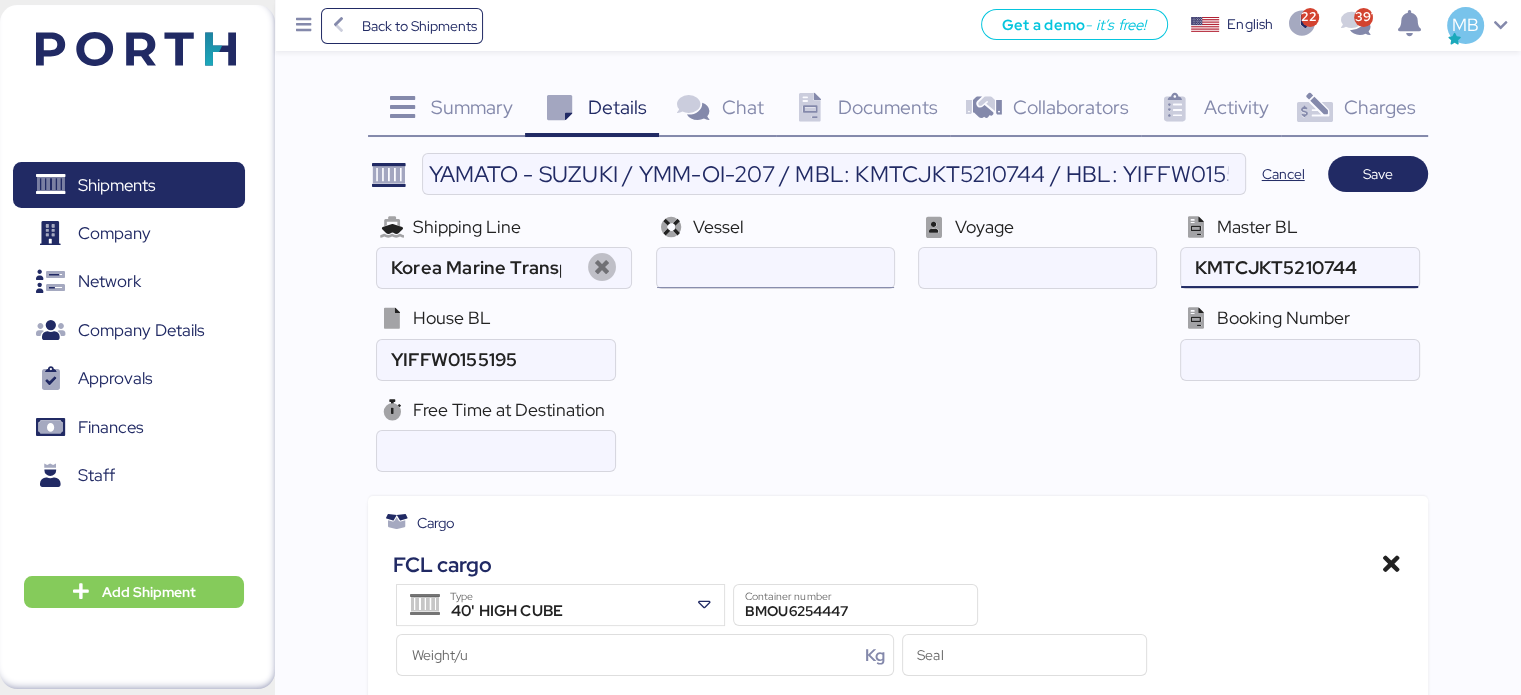 click at bounding box center (775, 268) 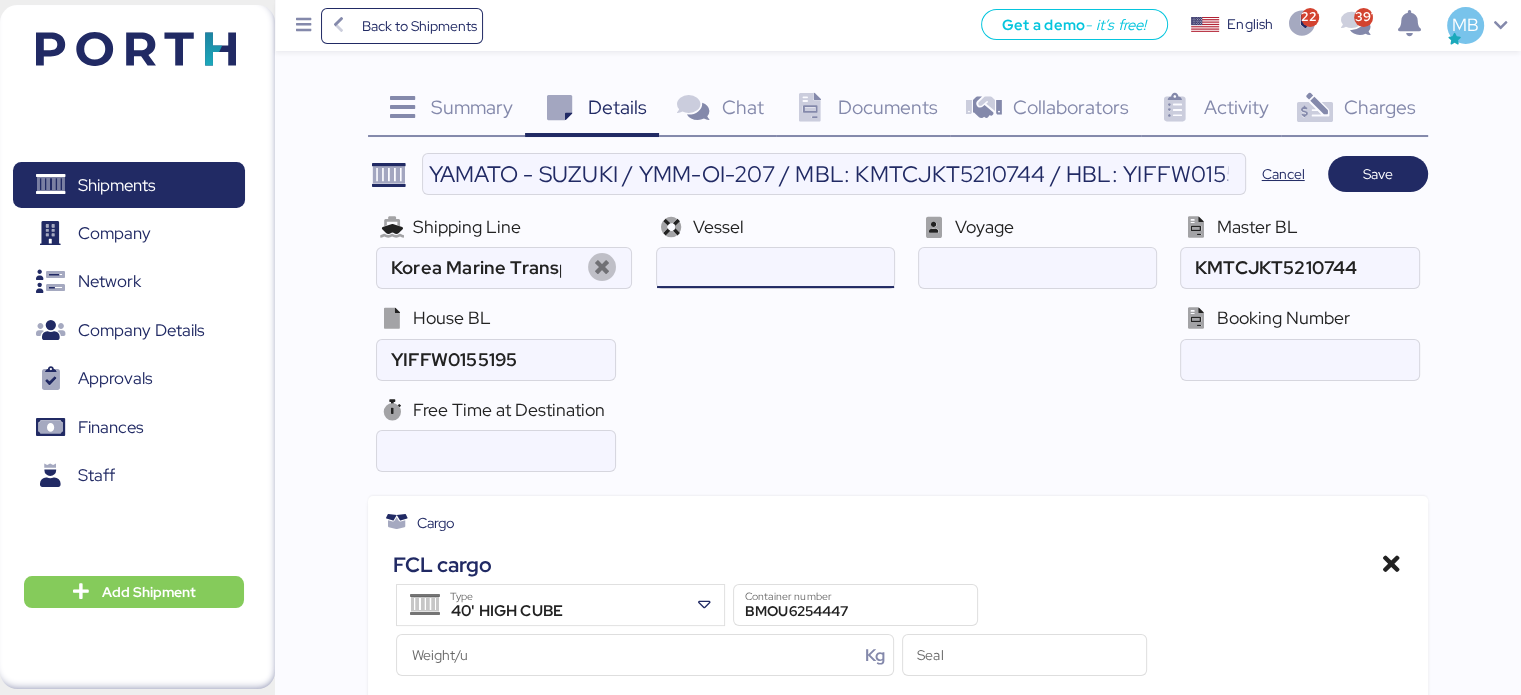 paste on "KMTC [GEOGRAPHIC_DATA]" 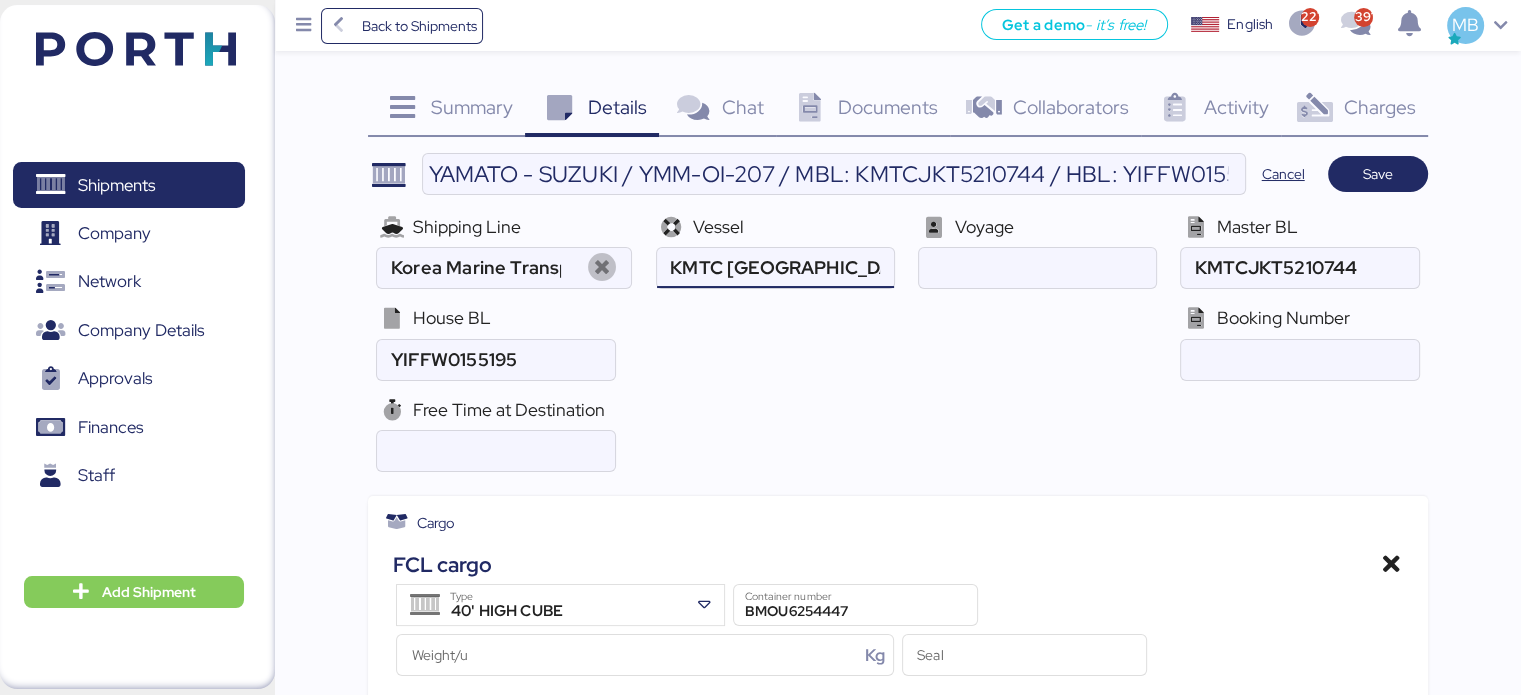 type on "KMTC [GEOGRAPHIC_DATA]" 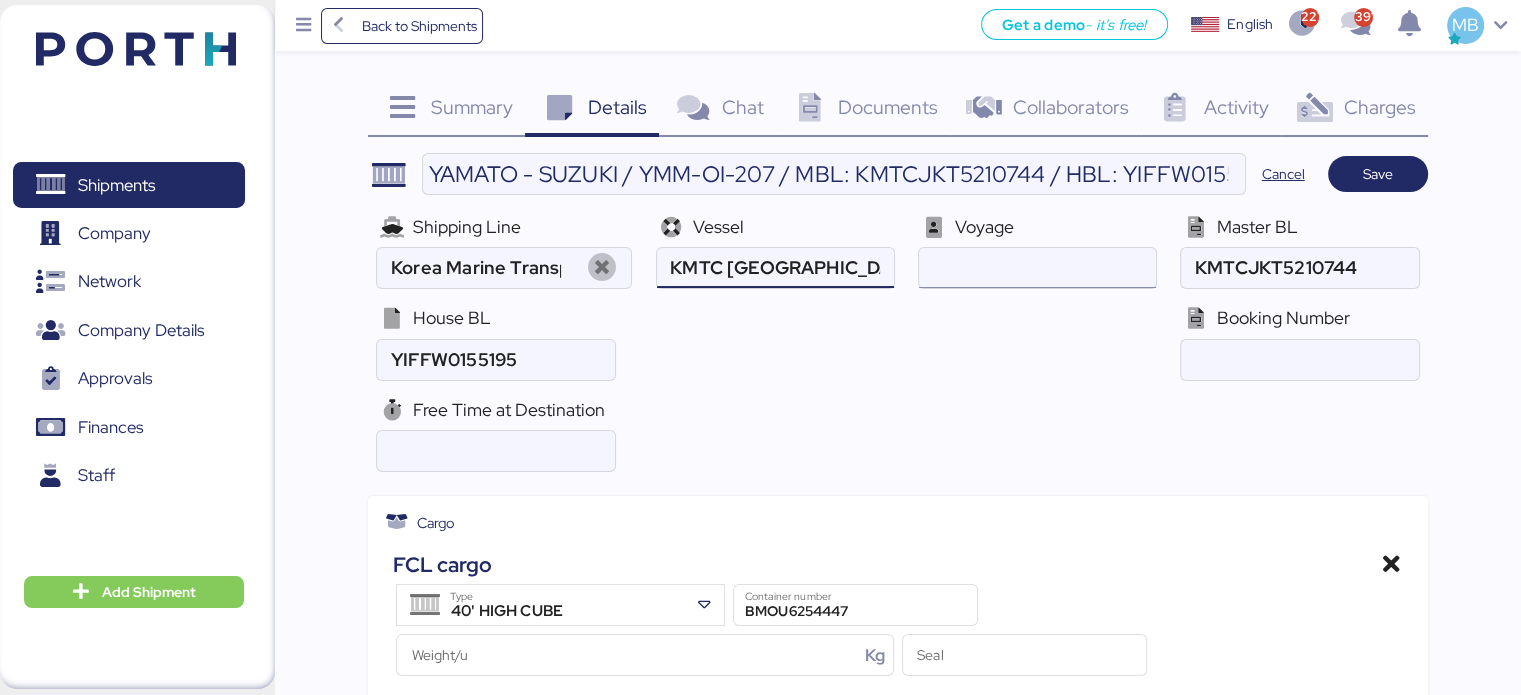 click at bounding box center (1037, 268) 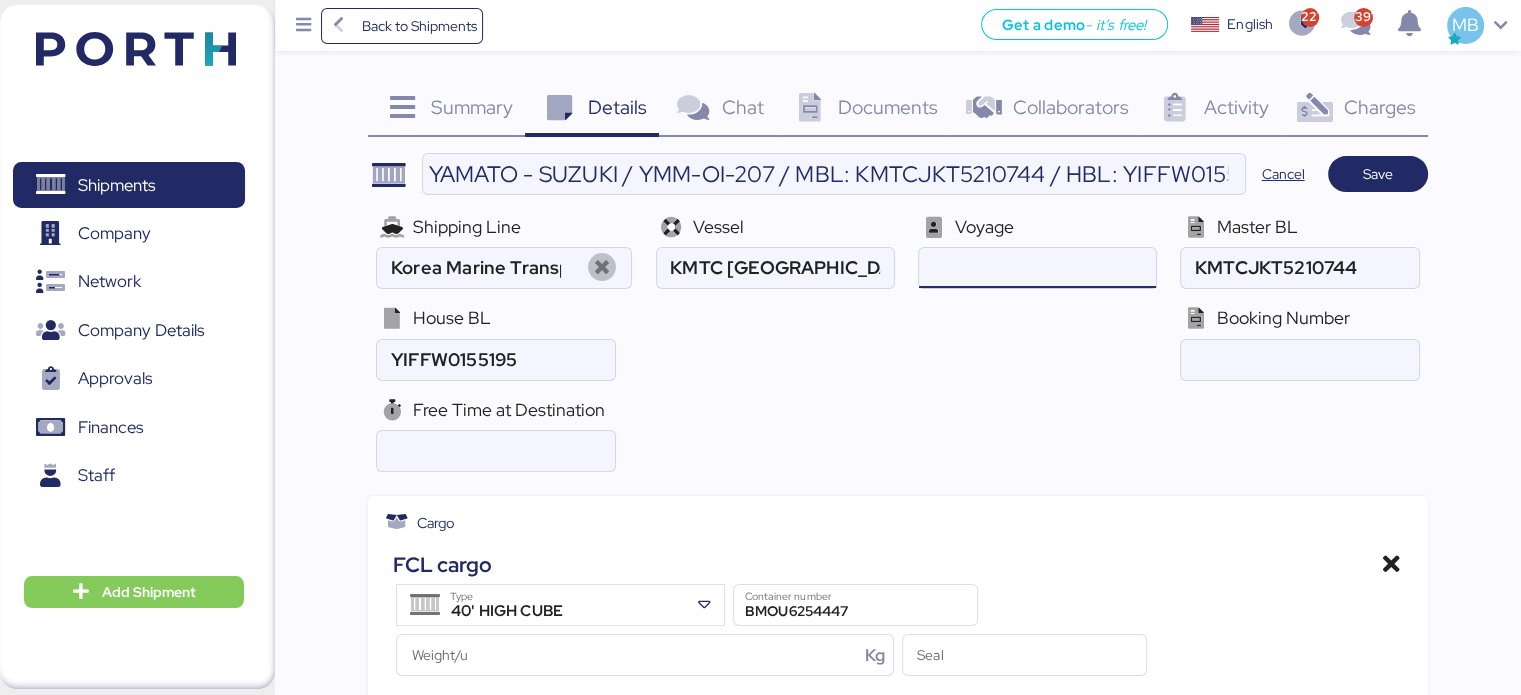 paste on "2507N" 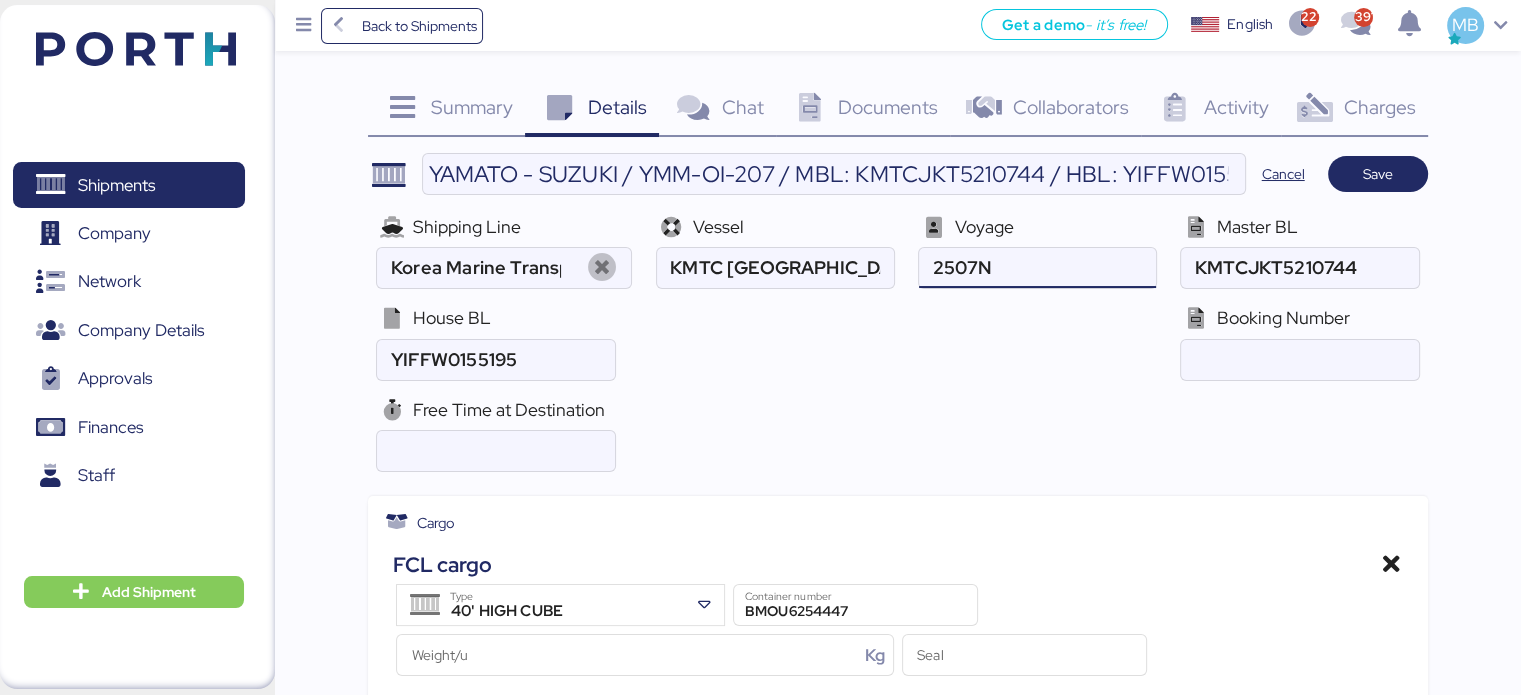 type on "2507N" 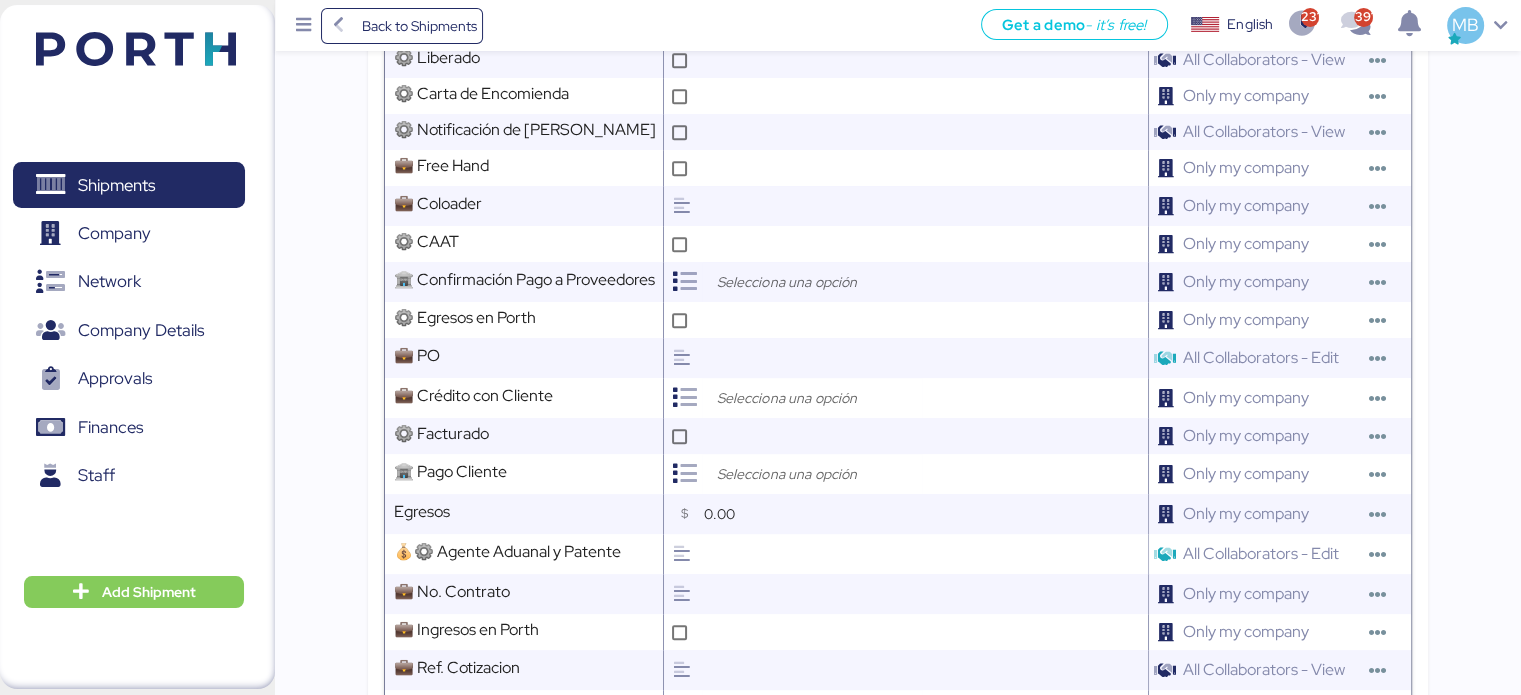 scroll, scrollTop: 1000, scrollLeft: 0, axis: vertical 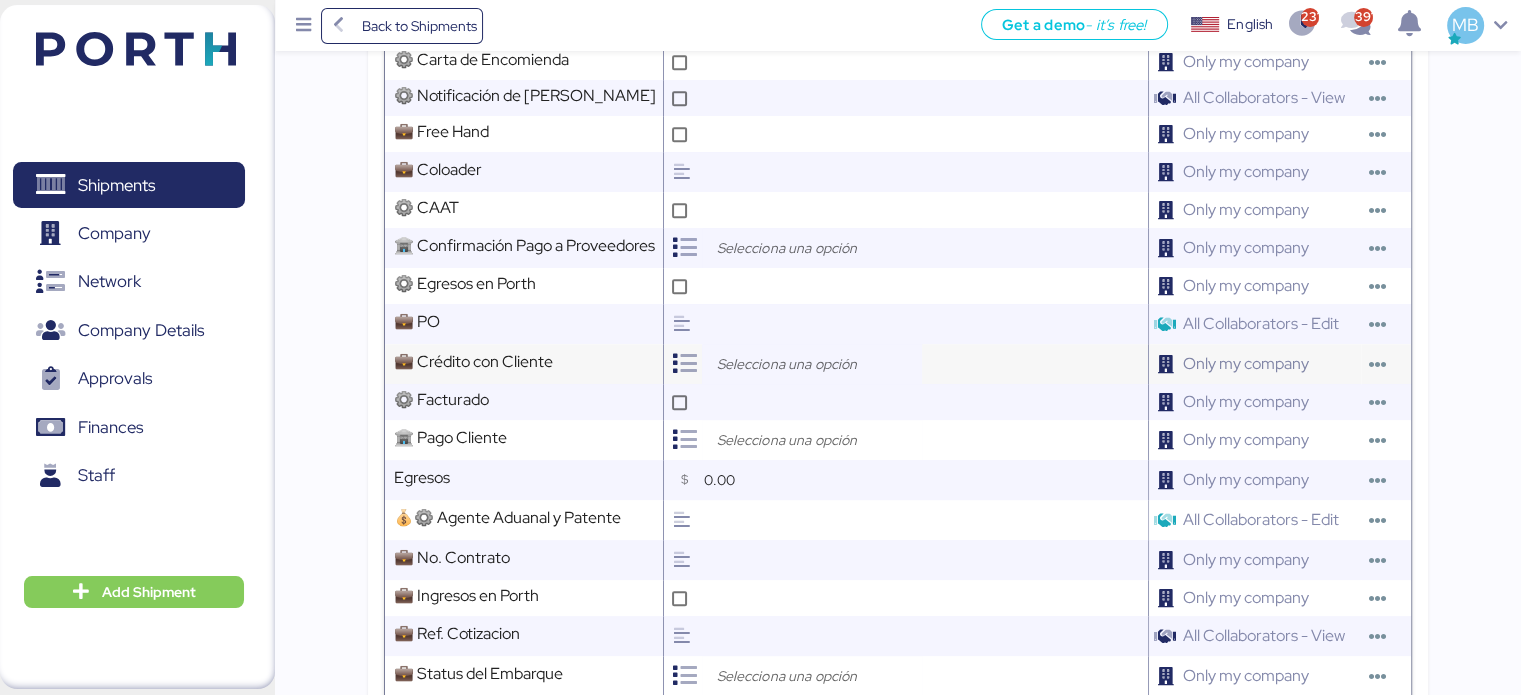 click at bounding box center [817, 364] 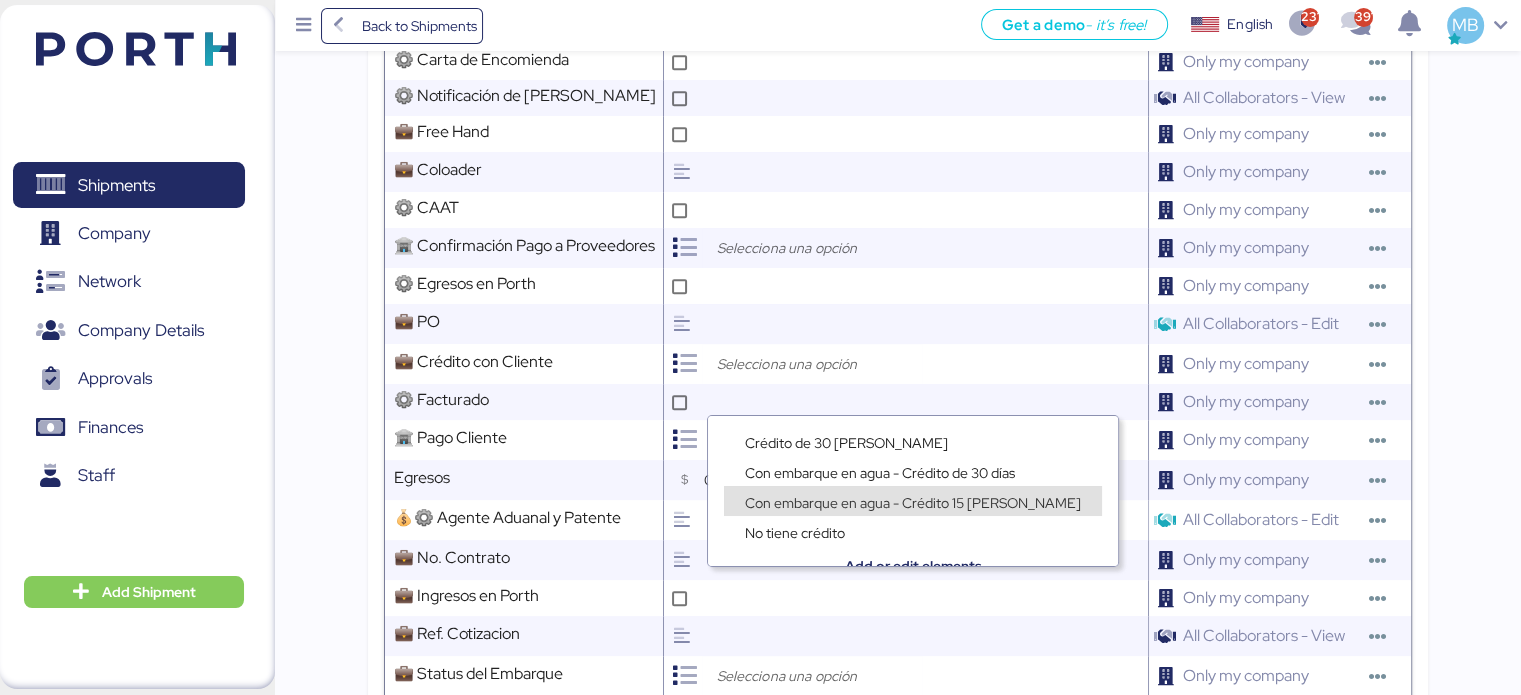 click on "Con embarque en agua - Crédito 15 [PERSON_NAME]" at bounding box center (913, 503) 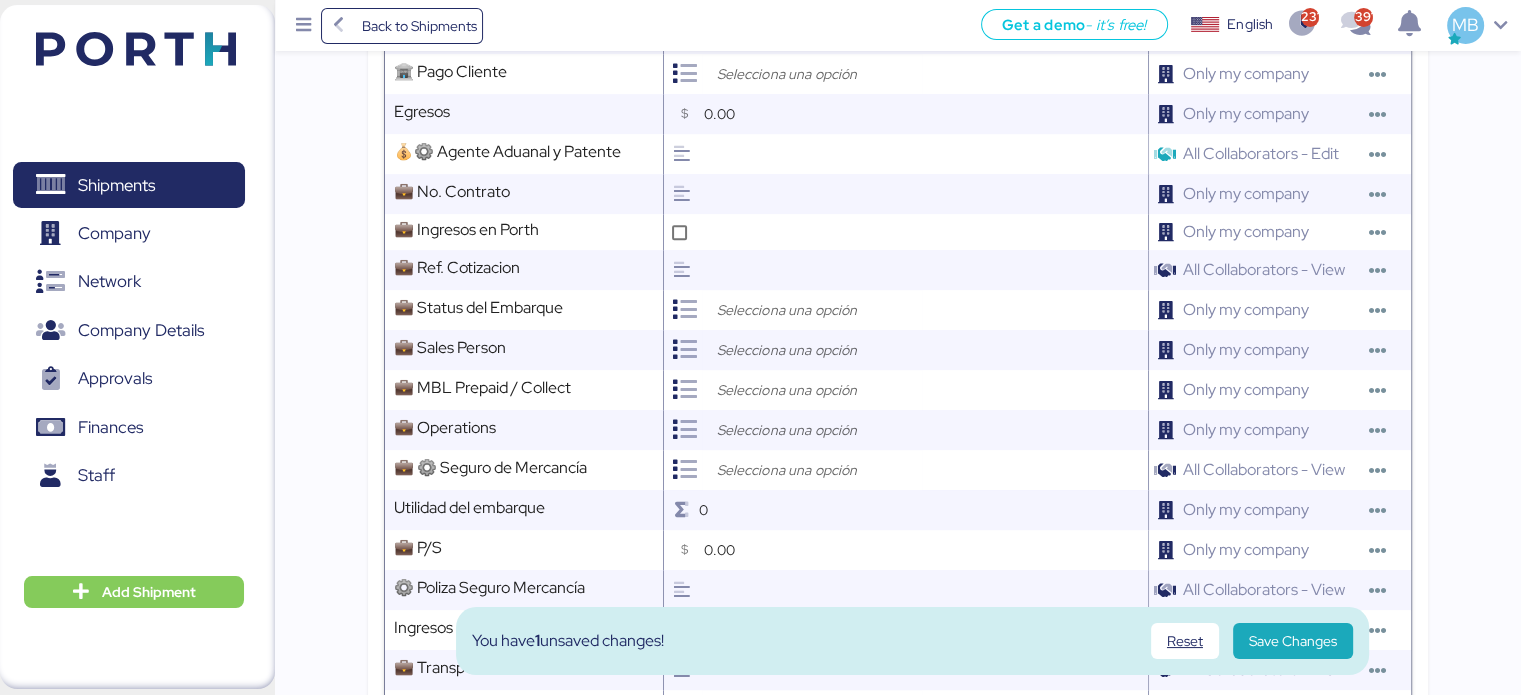 scroll, scrollTop: 1400, scrollLeft: 0, axis: vertical 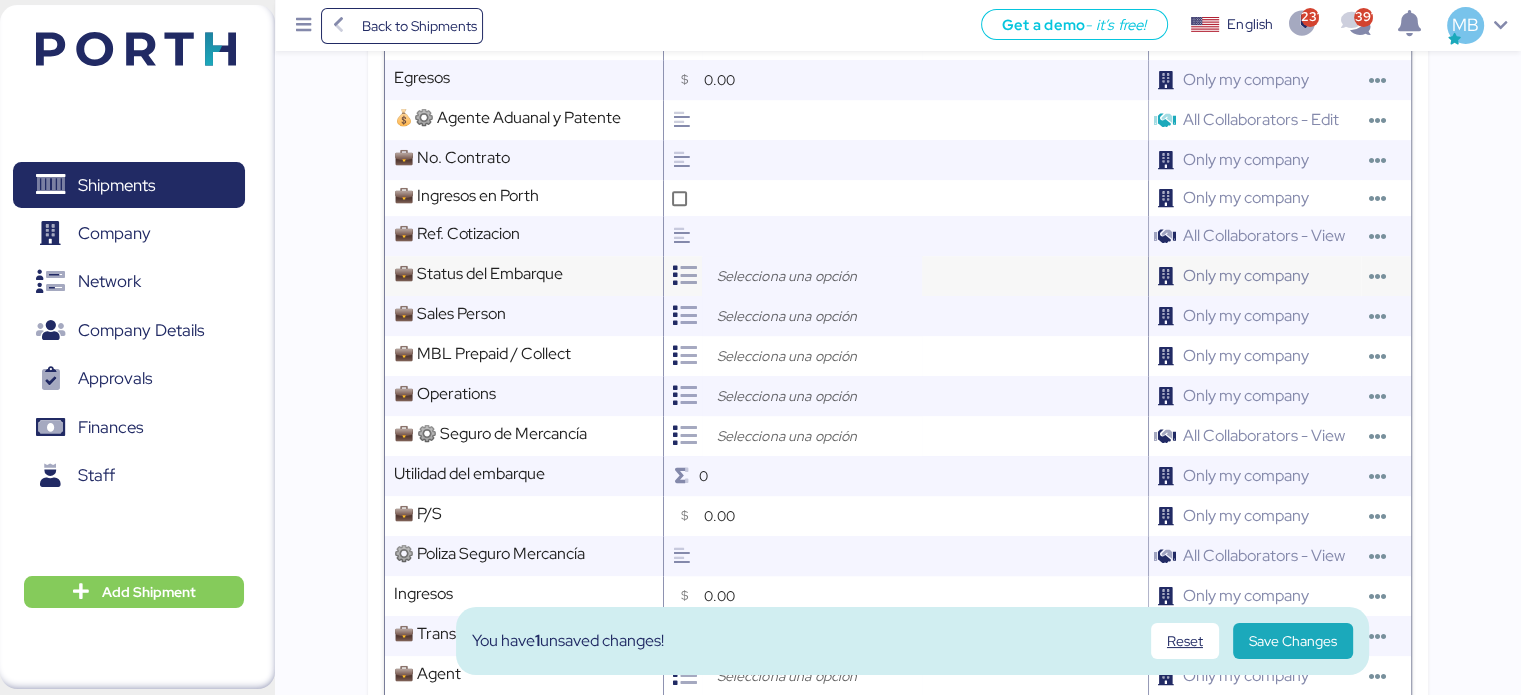 click at bounding box center [817, 276] 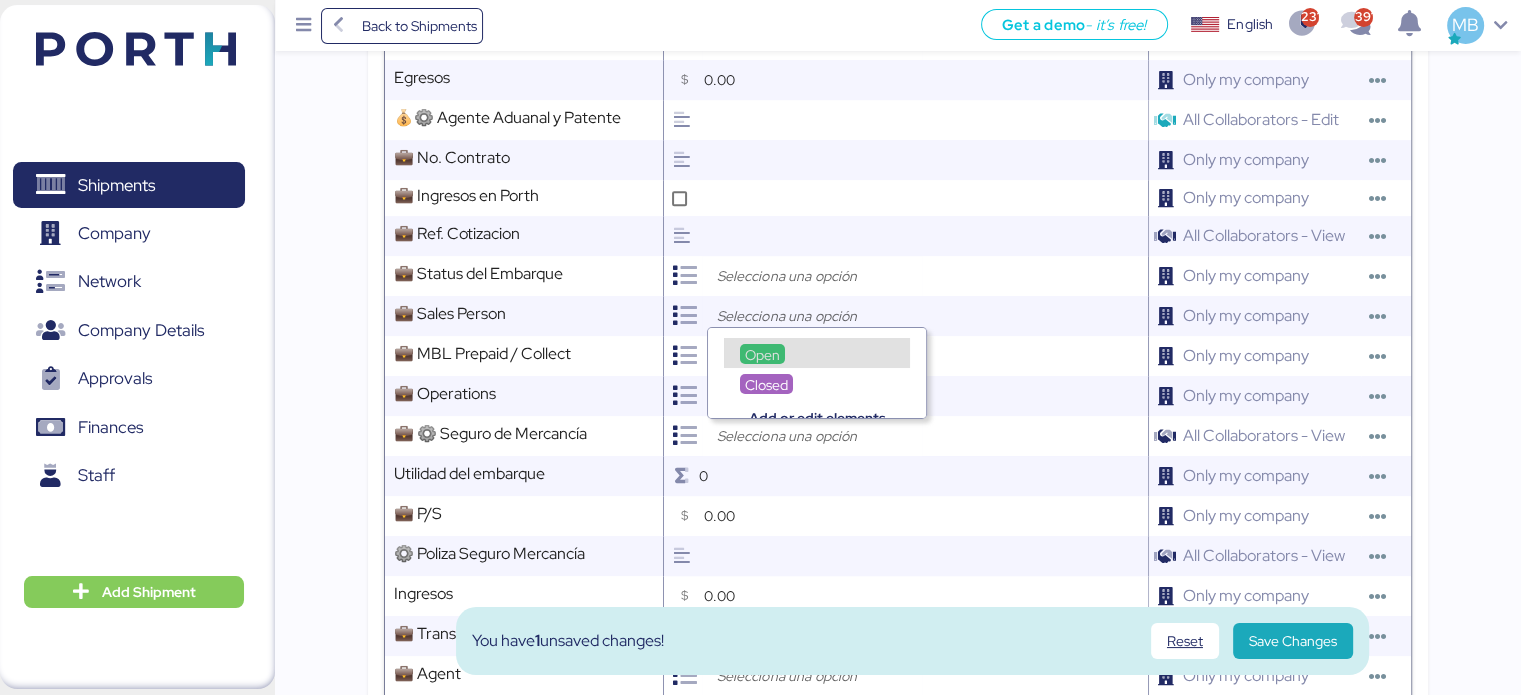 click on "Open" at bounding box center (762, 355) 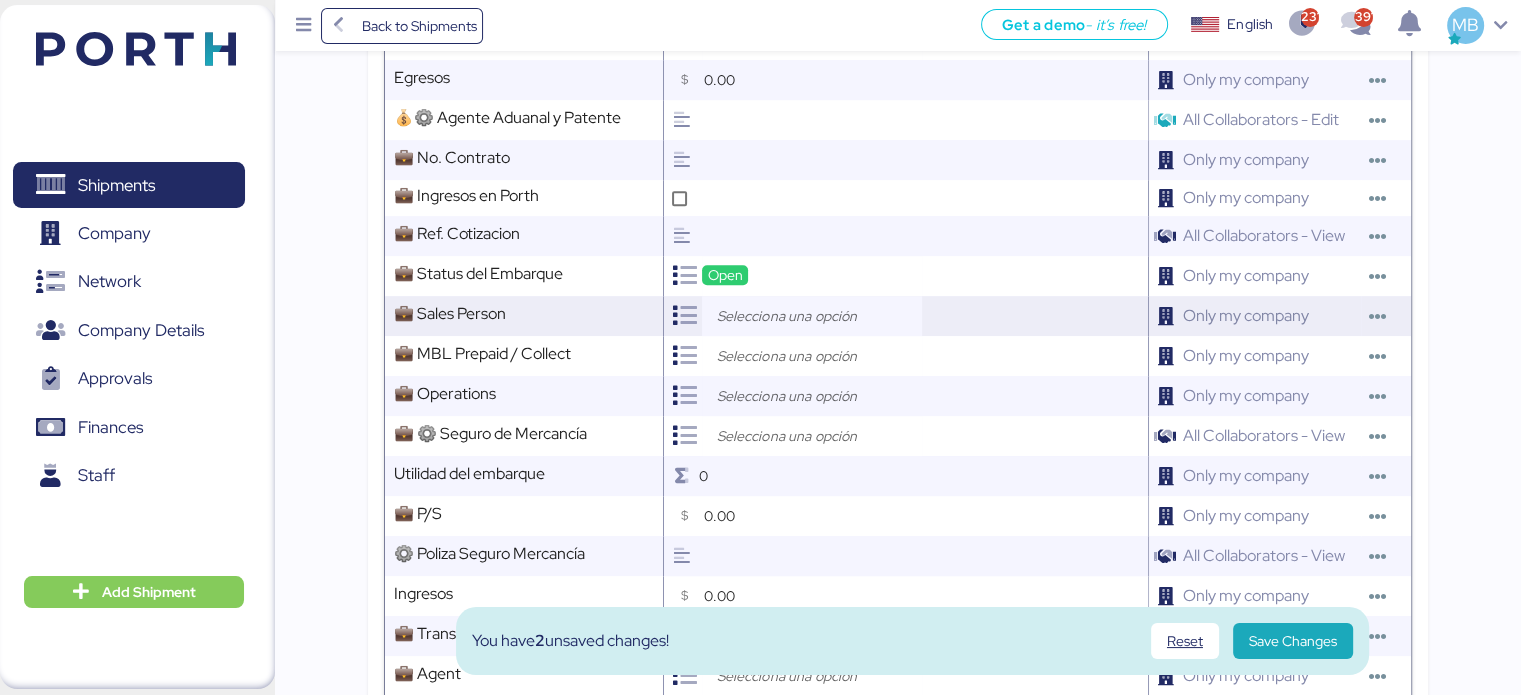 click at bounding box center (817, 316) 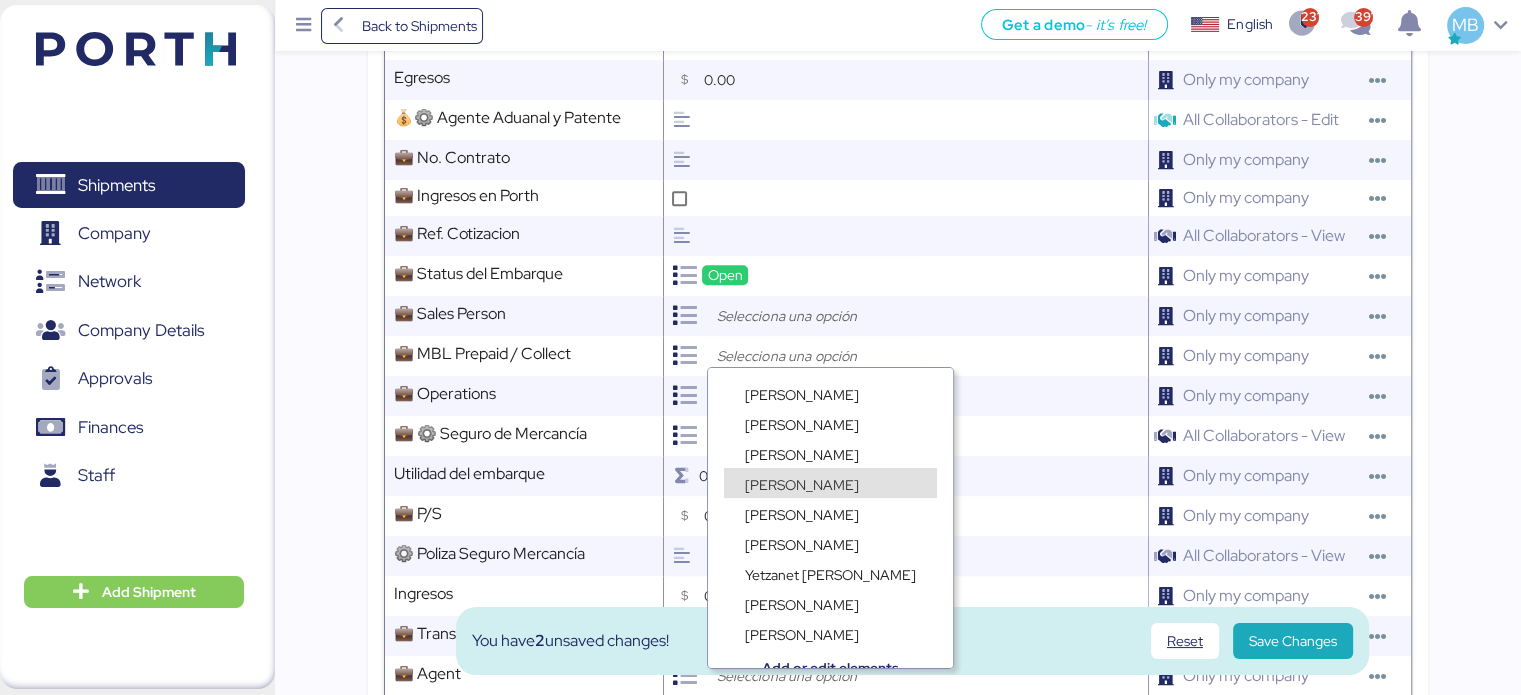 drag, startPoint x: 790, startPoint y: 480, endPoint x: 788, endPoint y: 469, distance: 11.18034 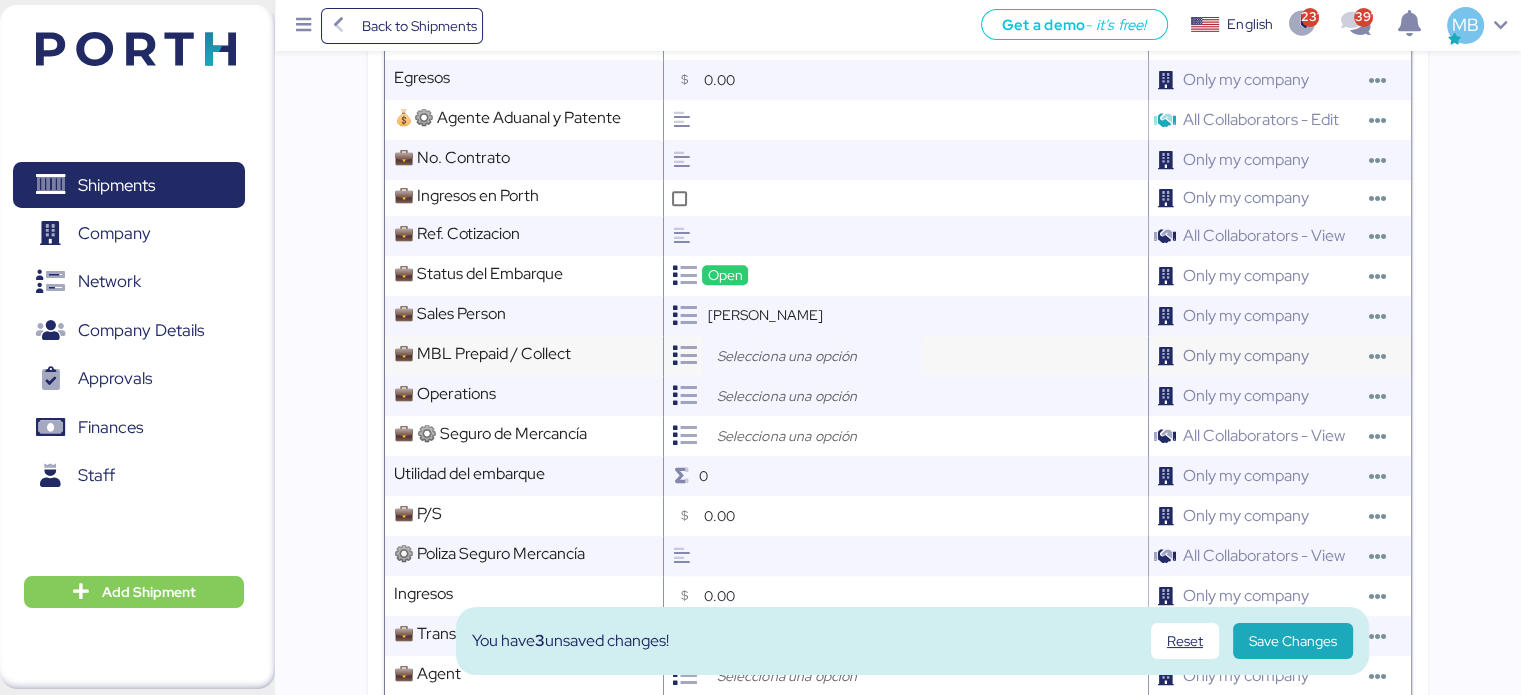 click at bounding box center (817, 356) 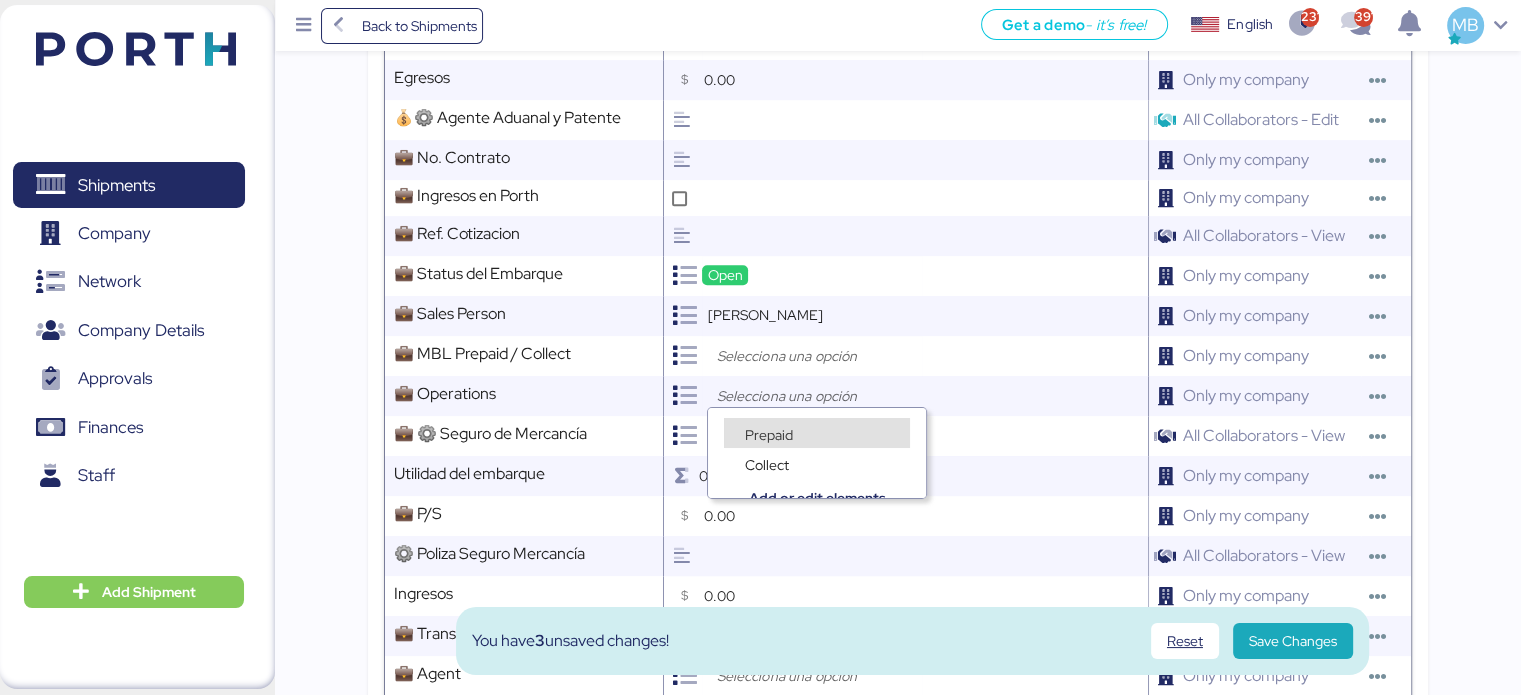 click on "Collect" at bounding box center (817, 453) 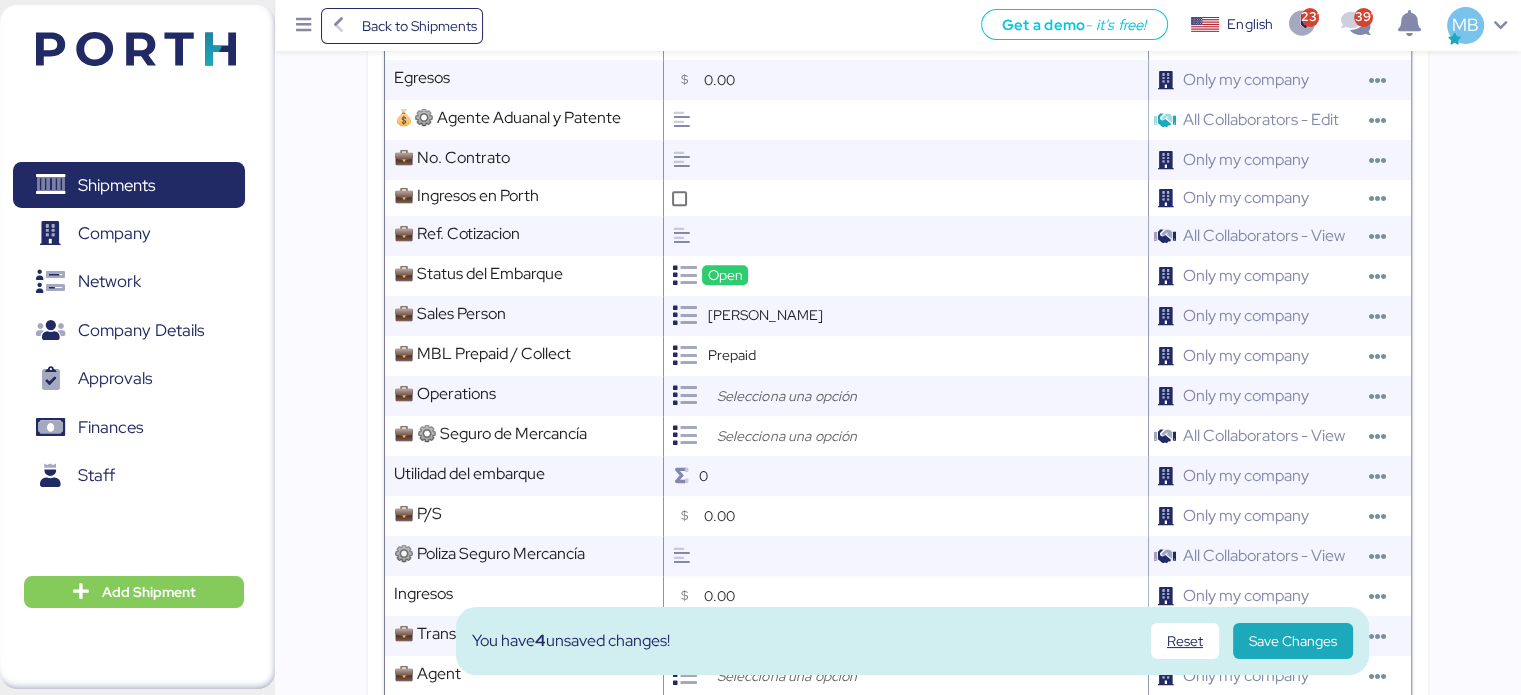 click at bounding box center (817, 396) 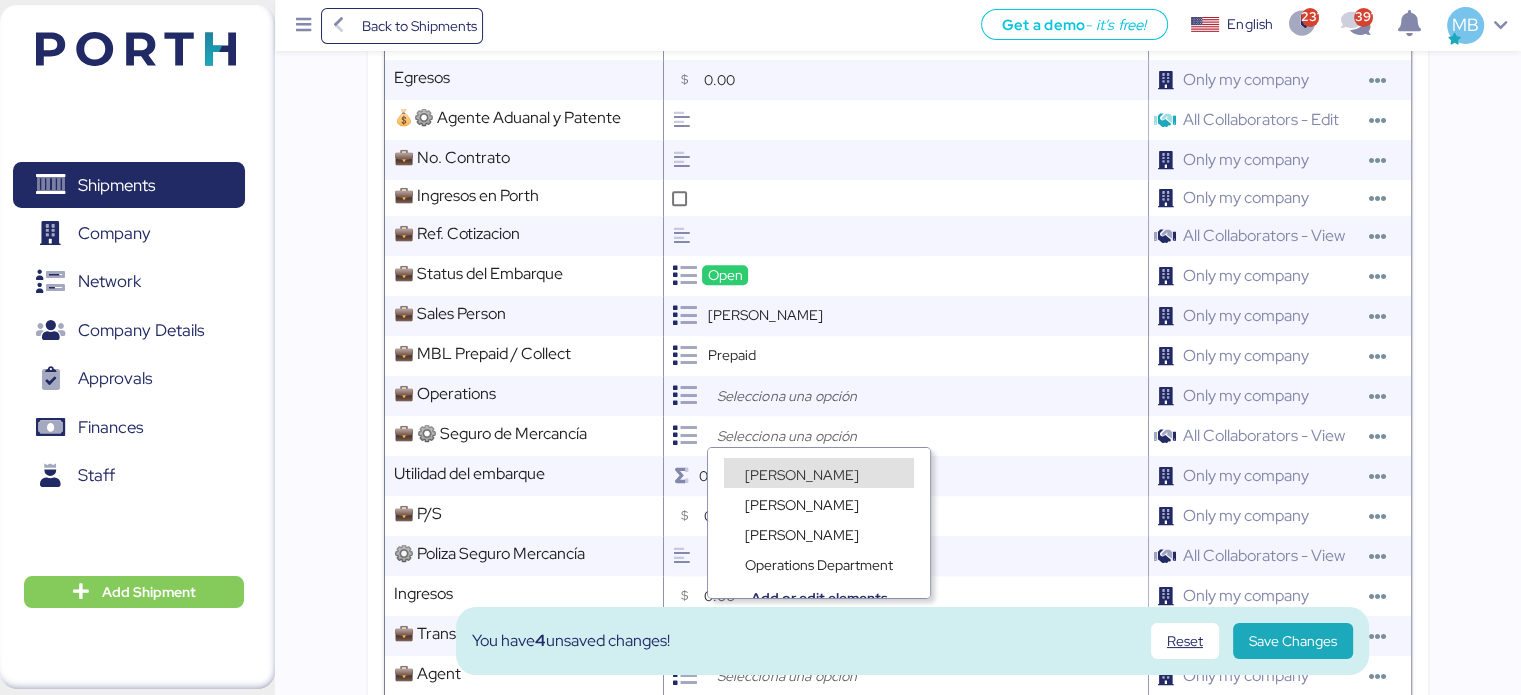 click on "[PERSON_NAME]" at bounding box center (802, 475) 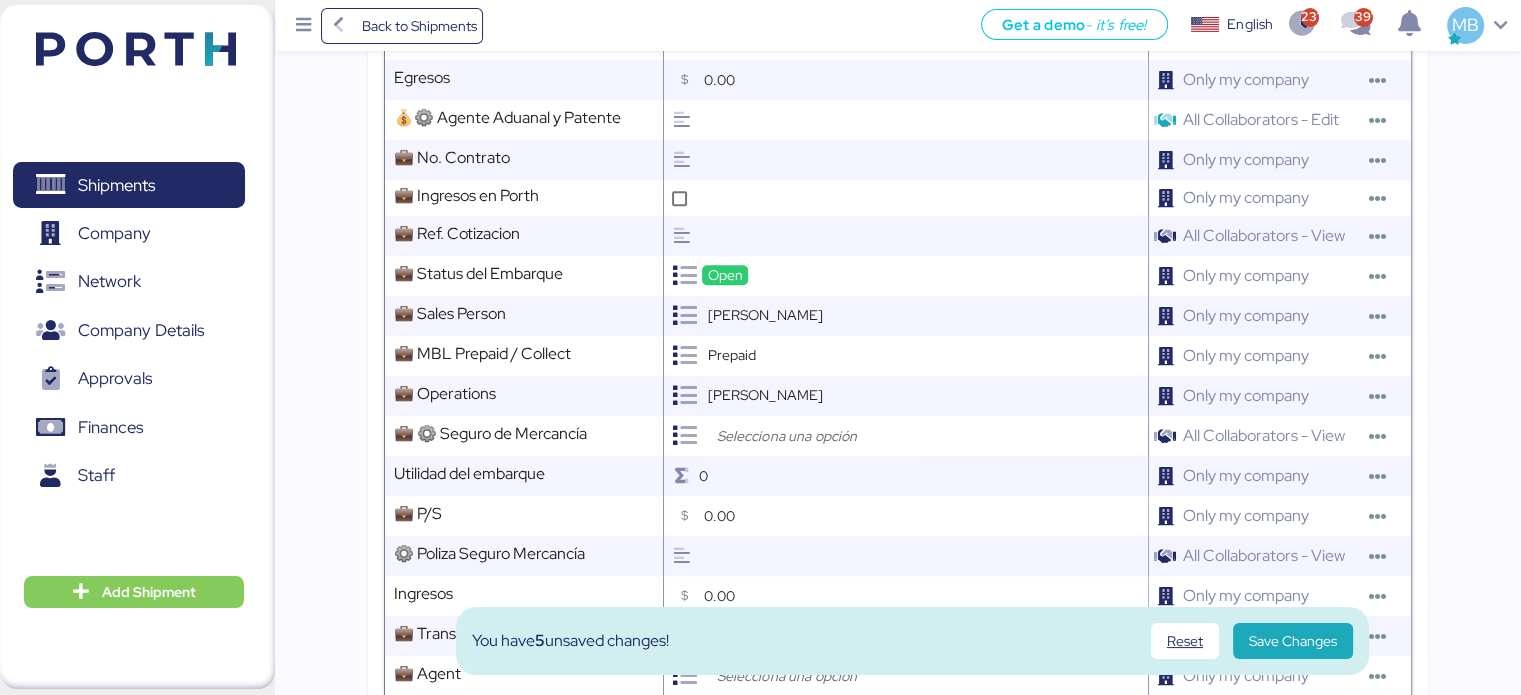 click at bounding box center (817, 436) 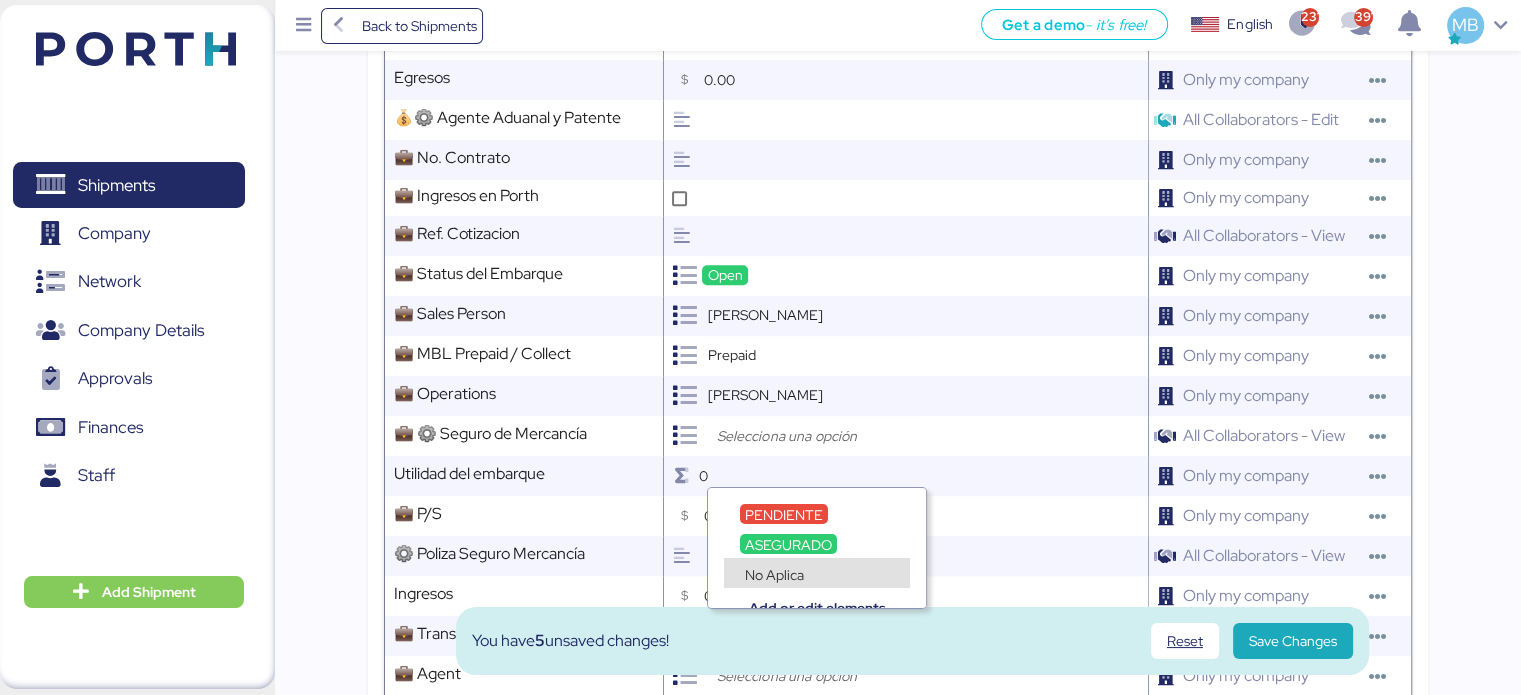 click on "No Aplica" at bounding box center [774, 575] 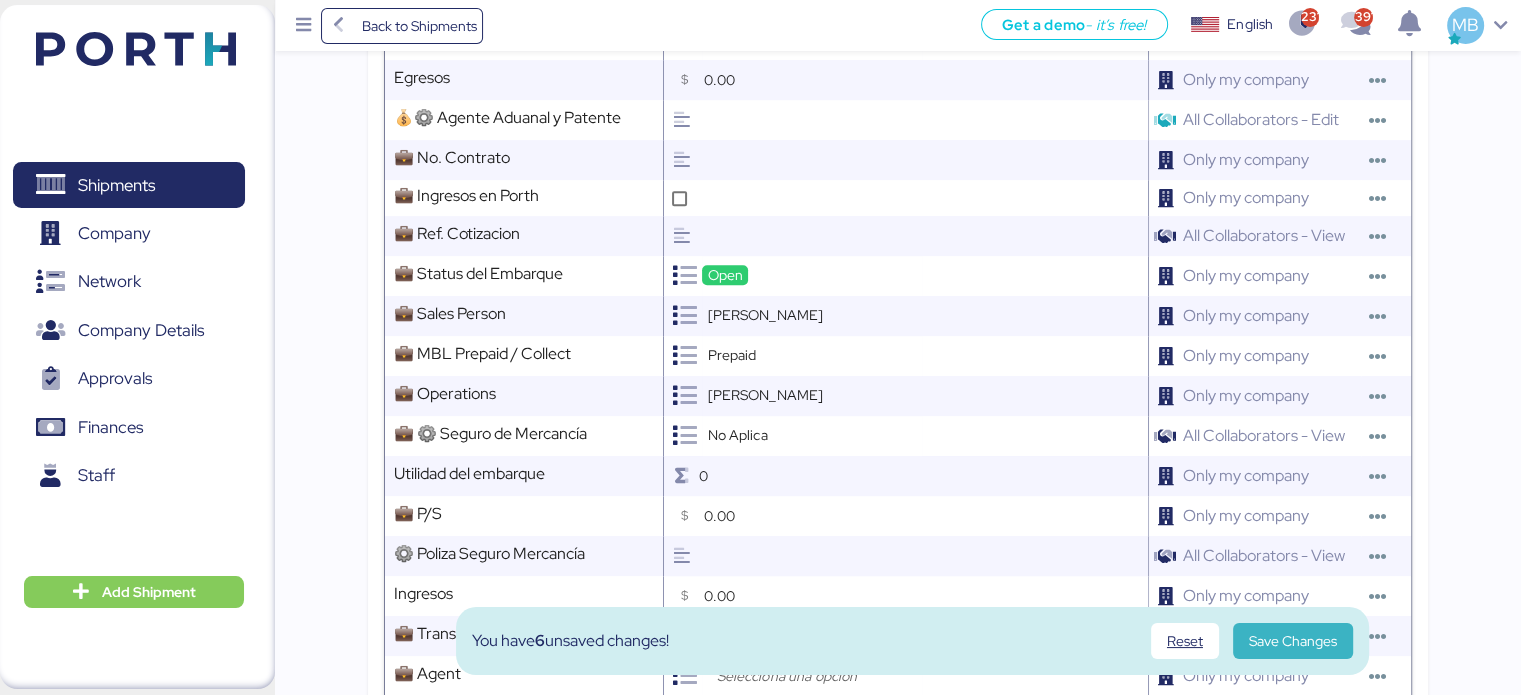click on "Save Changes" at bounding box center [1293, 641] 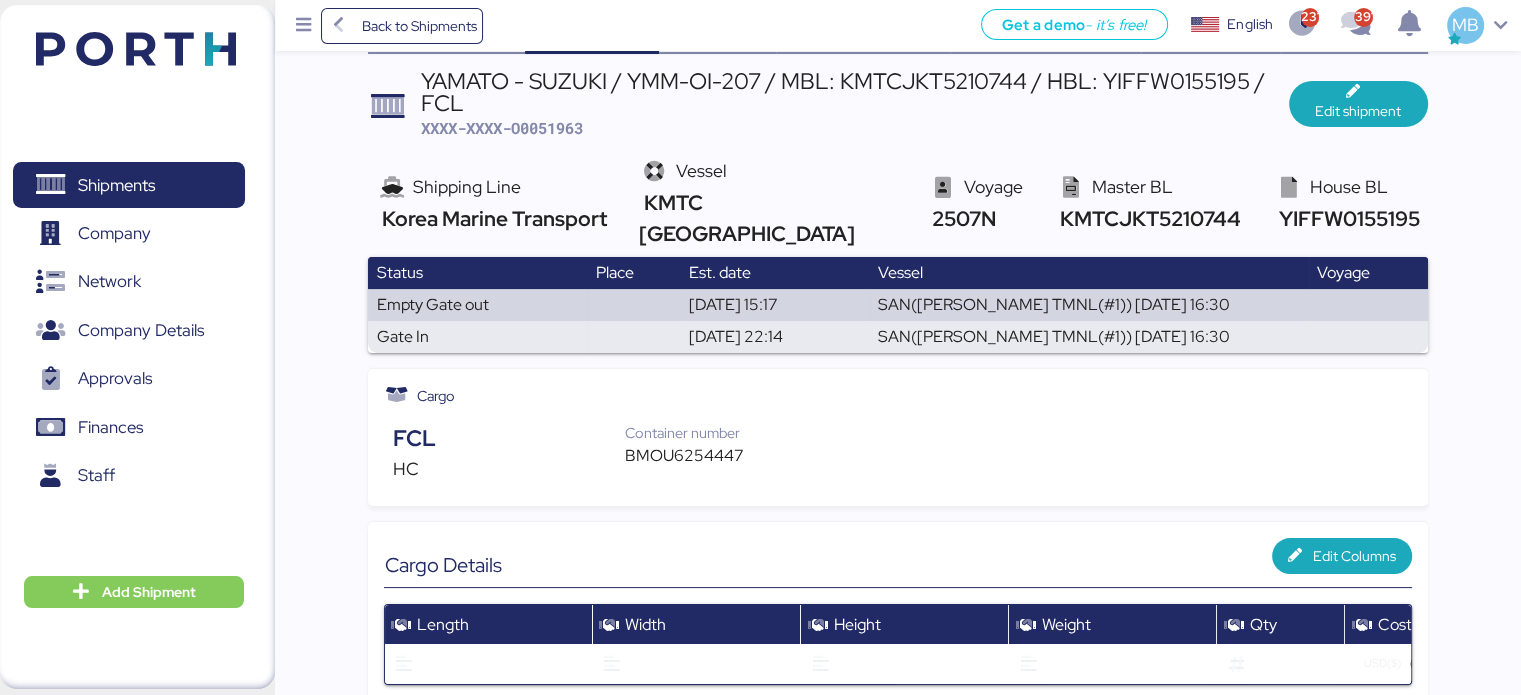 scroll, scrollTop: 0, scrollLeft: 0, axis: both 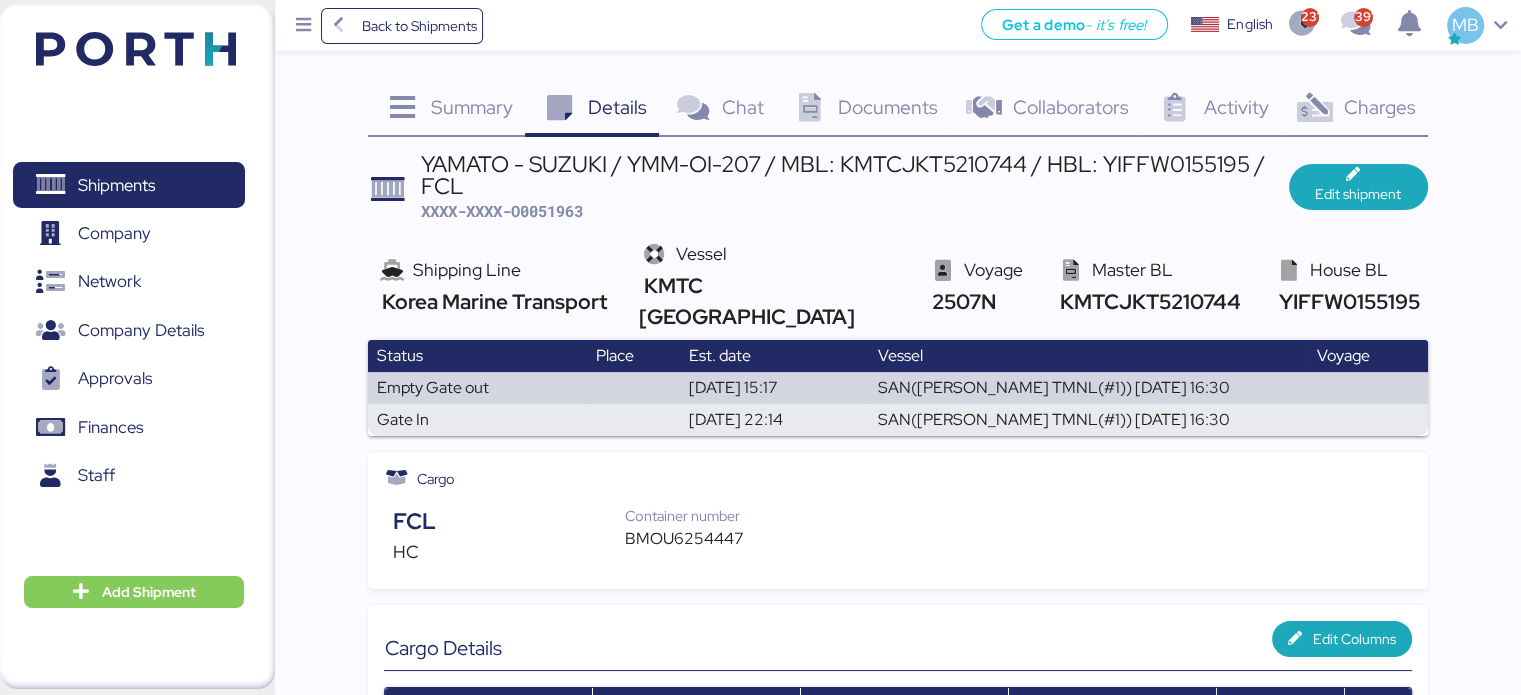 click on "XXXX-XXXX-O0051963" at bounding box center [502, 211] 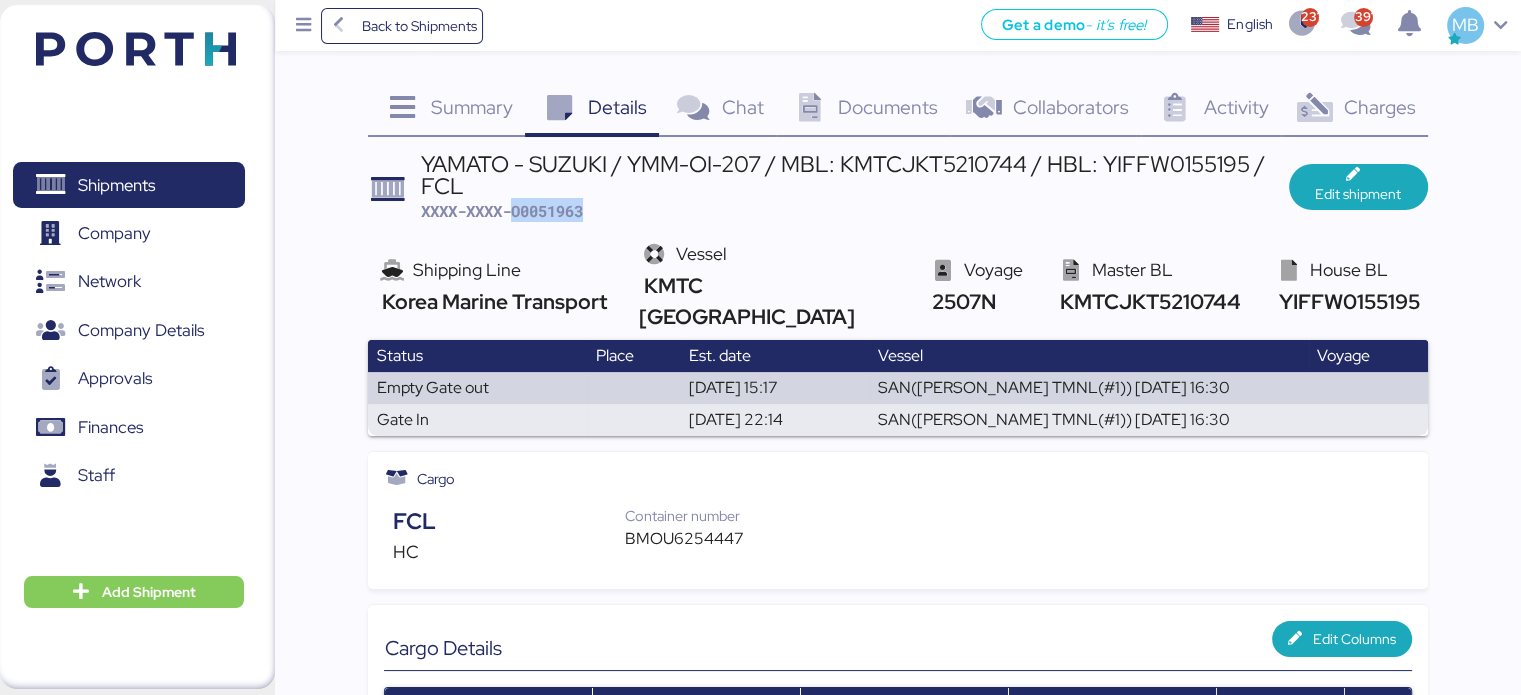click on "XXXX-XXXX-O0051963" at bounding box center (502, 211) 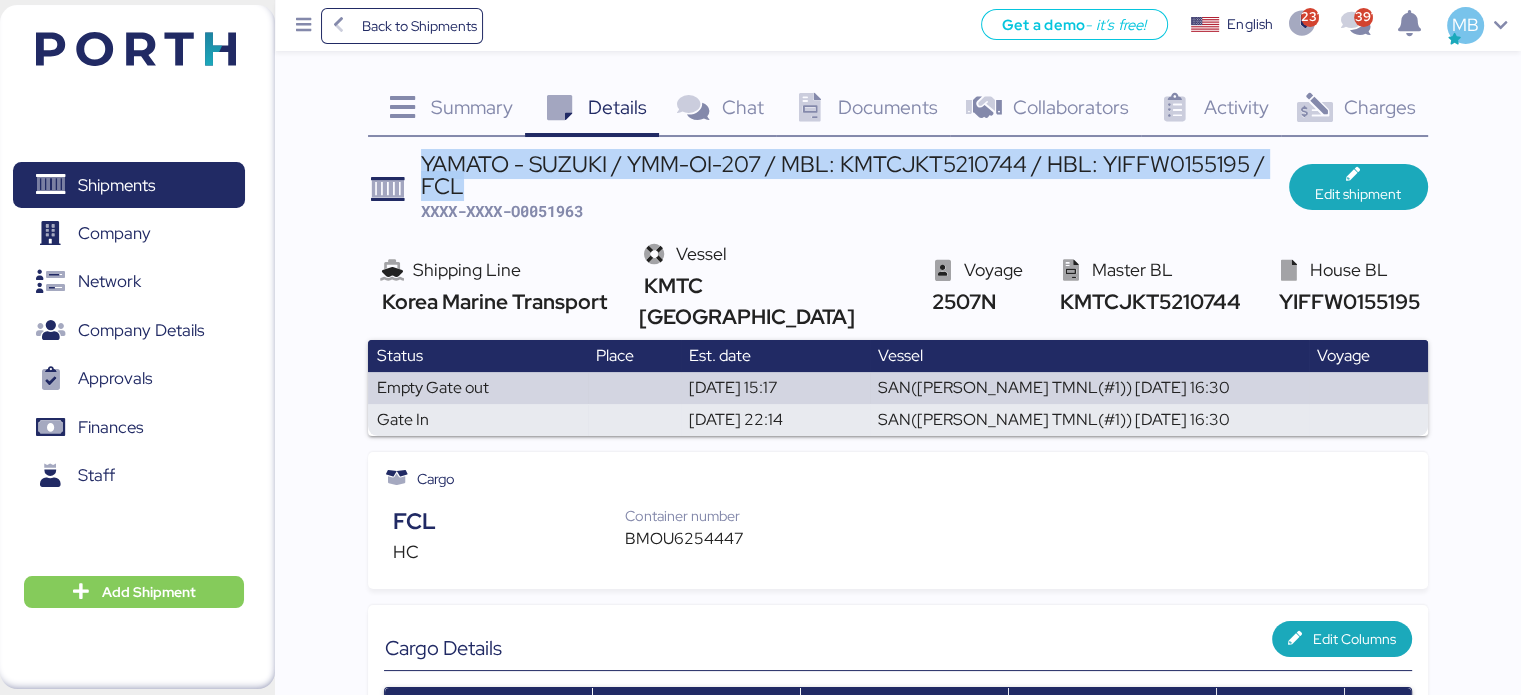 drag, startPoint x: 425, startPoint y: 159, endPoint x: 472, endPoint y: 182, distance: 52.3259 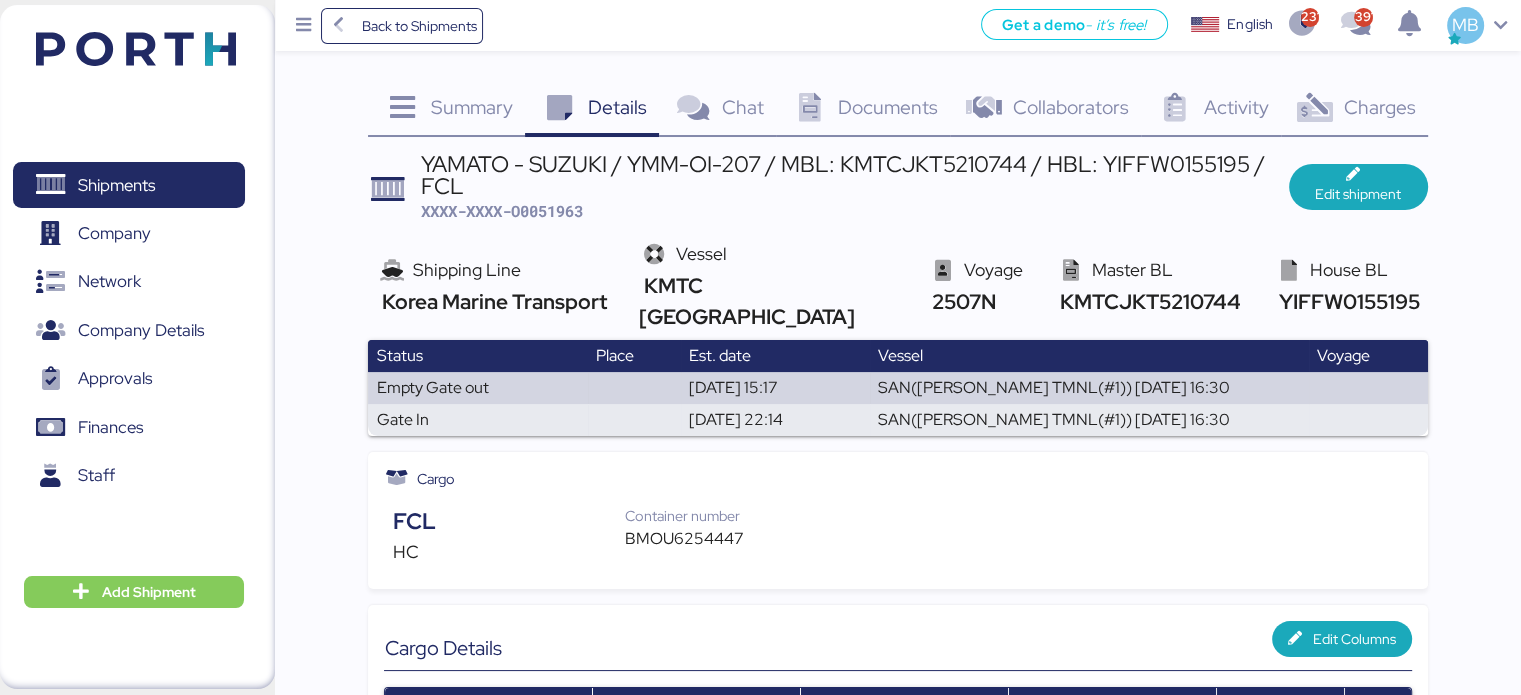 click on "XXXX-XXXX-O0051963" at bounding box center (502, 211) 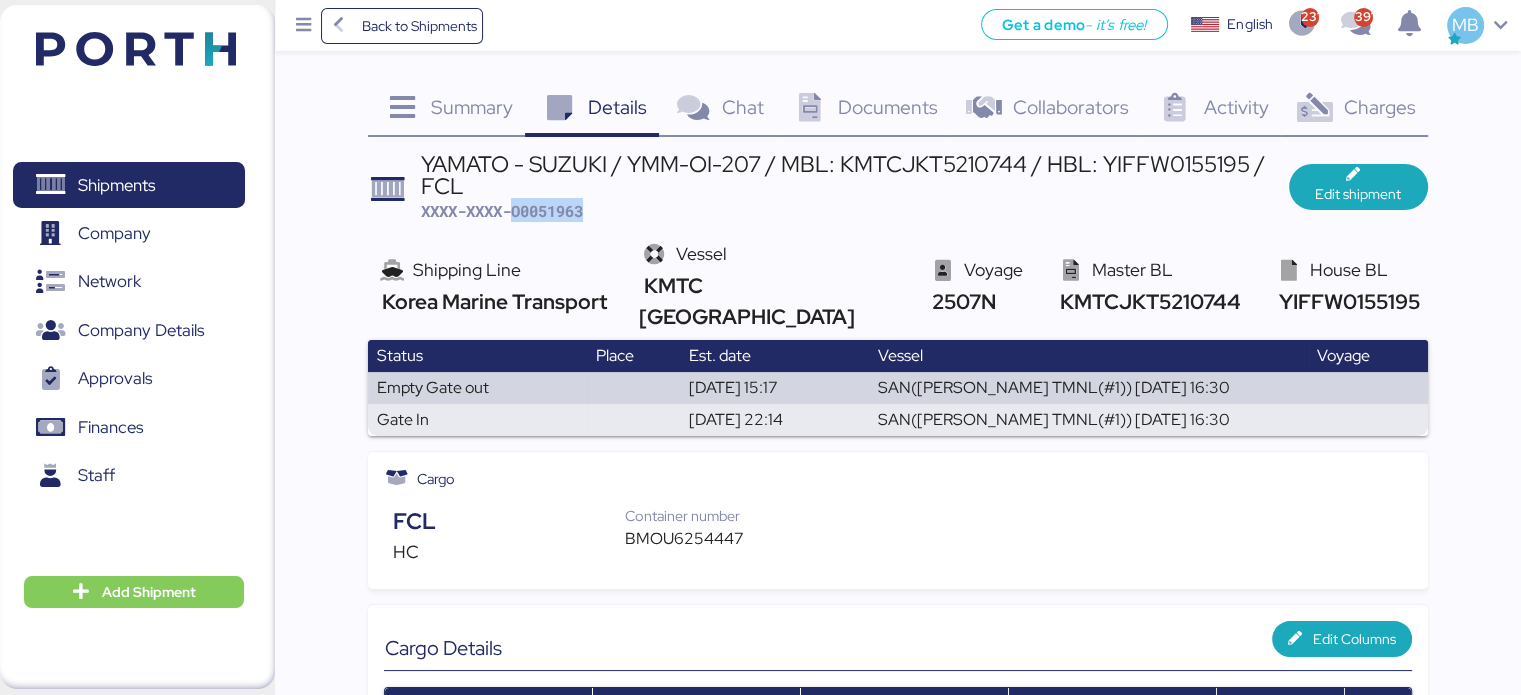 click on "XXXX-XXXX-O0051963" at bounding box center (502, 211) 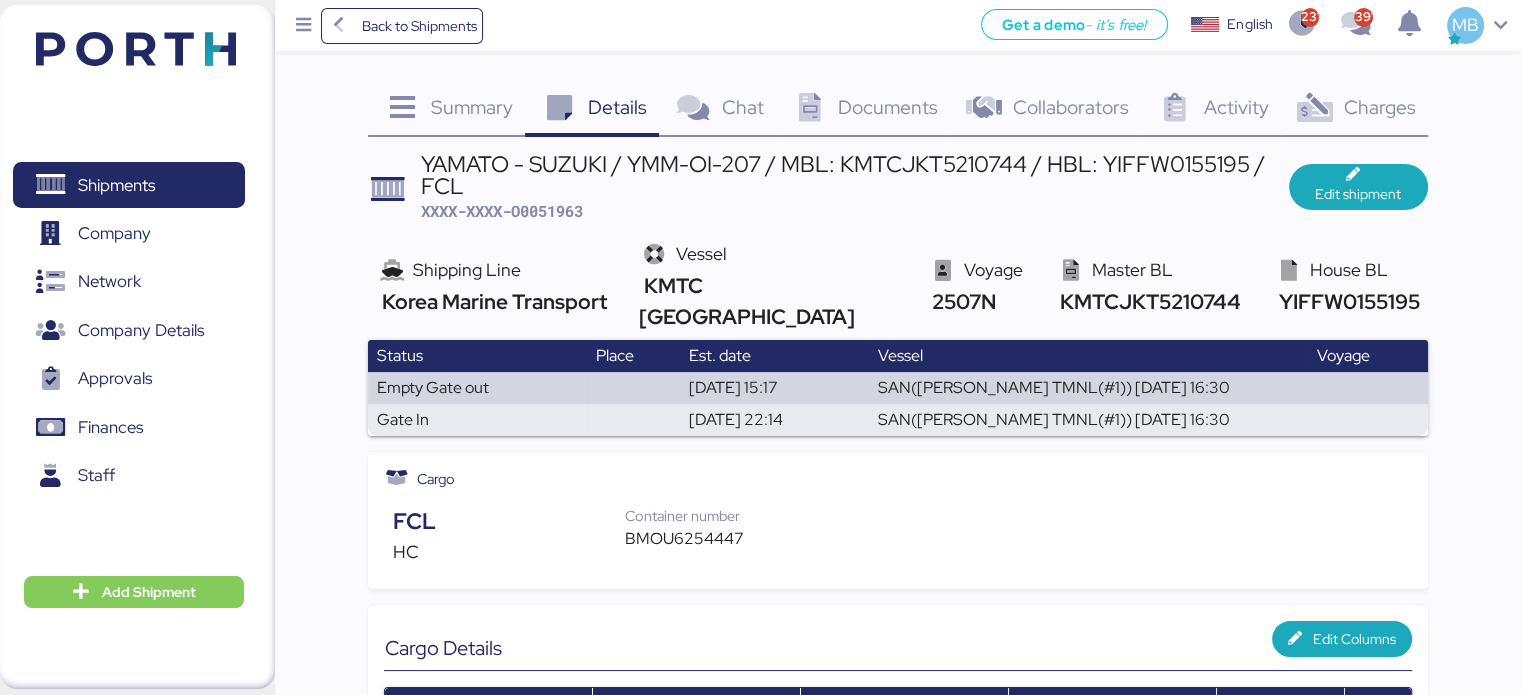 click on "BMOU6254447" at bounding box center (692, 539) 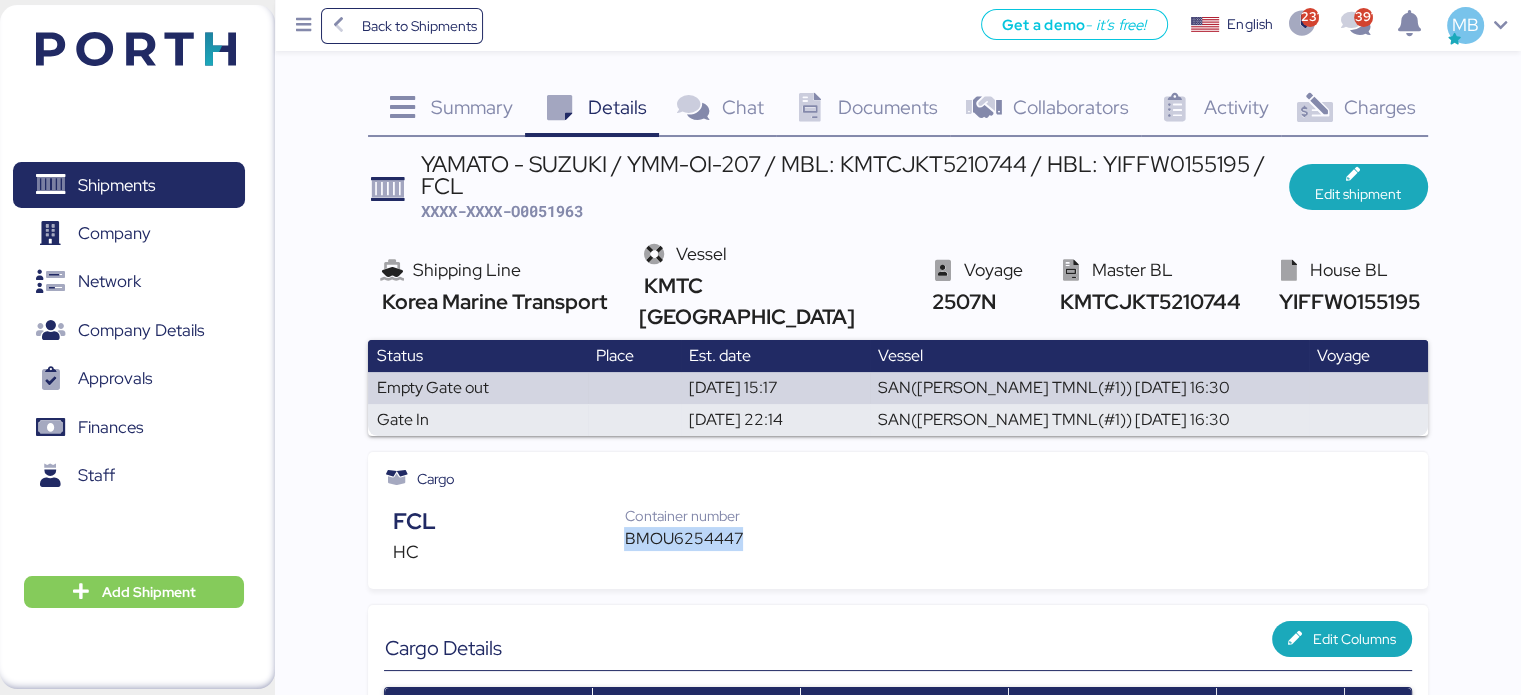 click on "BMOU6254447" at bounding box center (692, 539) 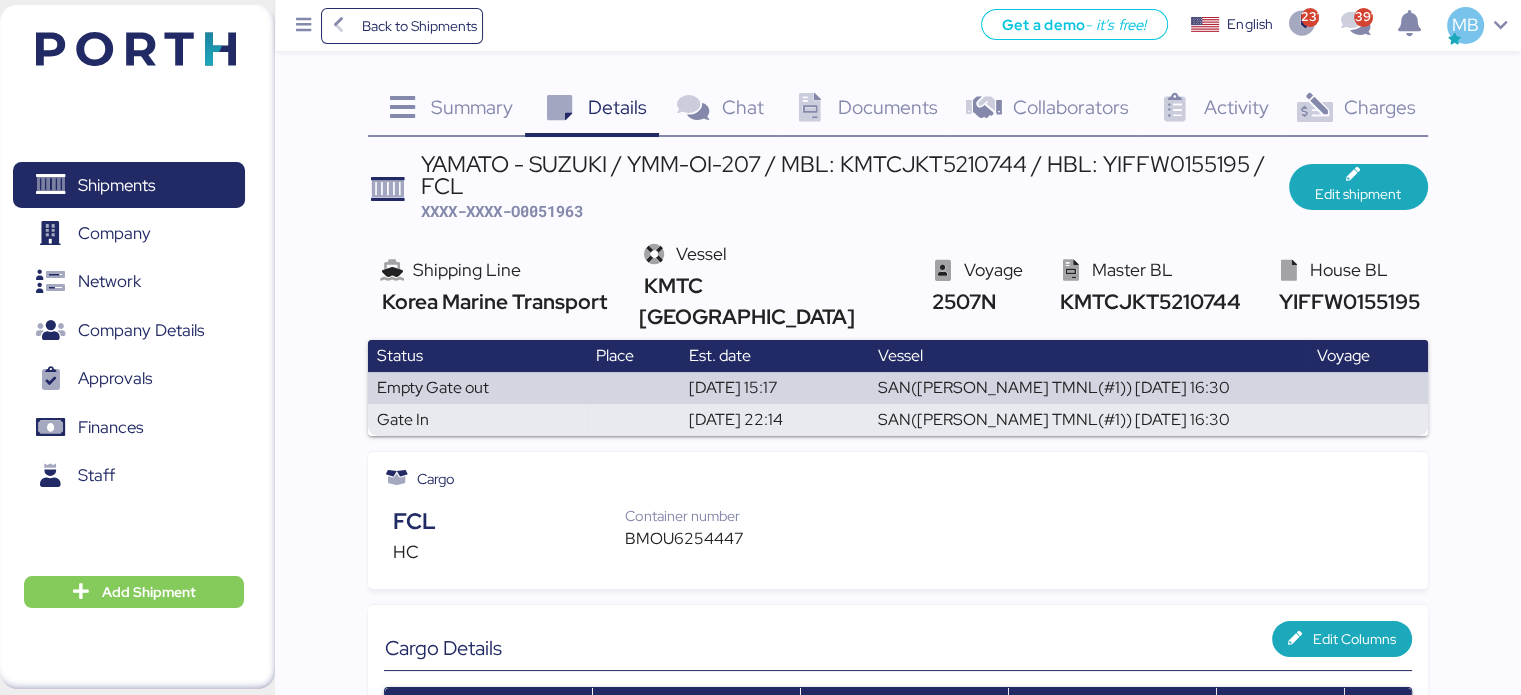 click on "XXXX-XXXX-O0051963" at bounding box center [502, 211] 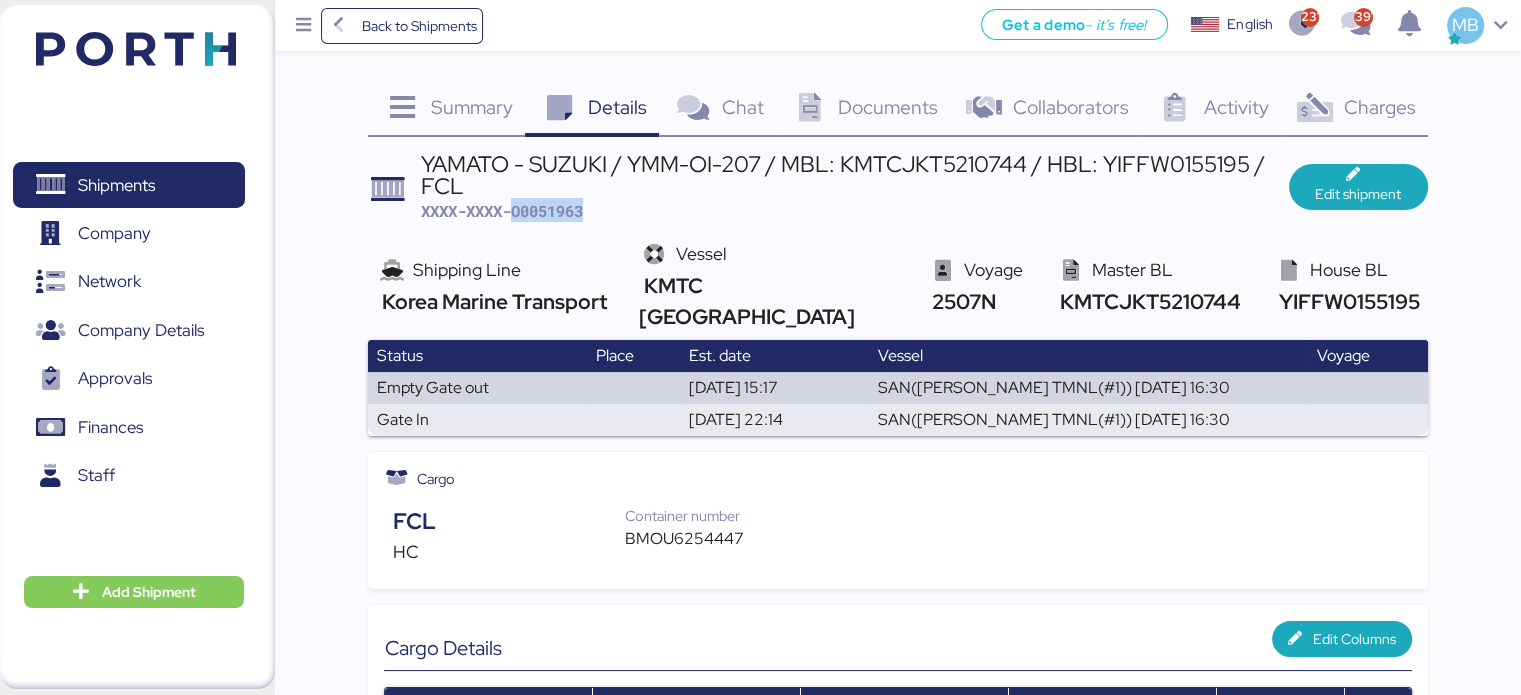 click on "XXXX-XXXX-O0051963" at bounding box center (502, 211) 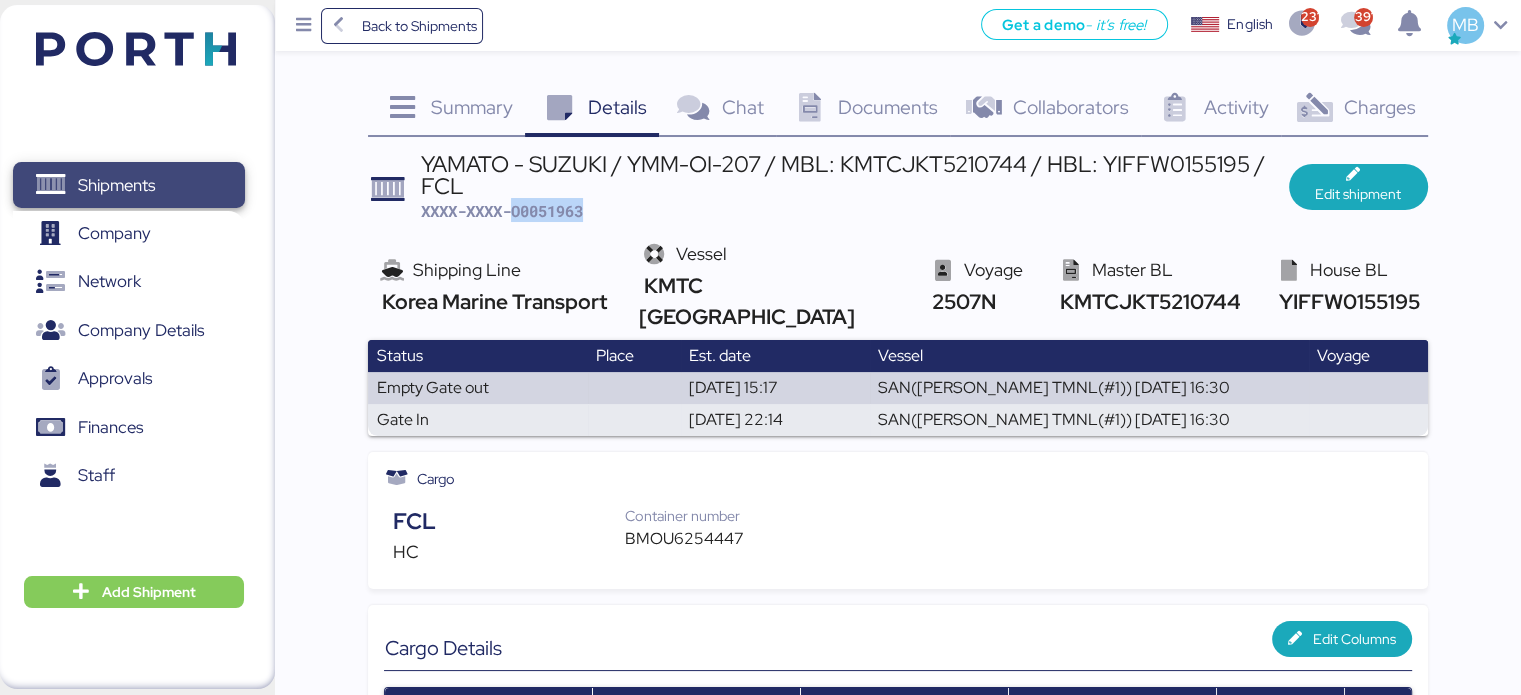 click on "Shipments" at bounding box center [116, 185] 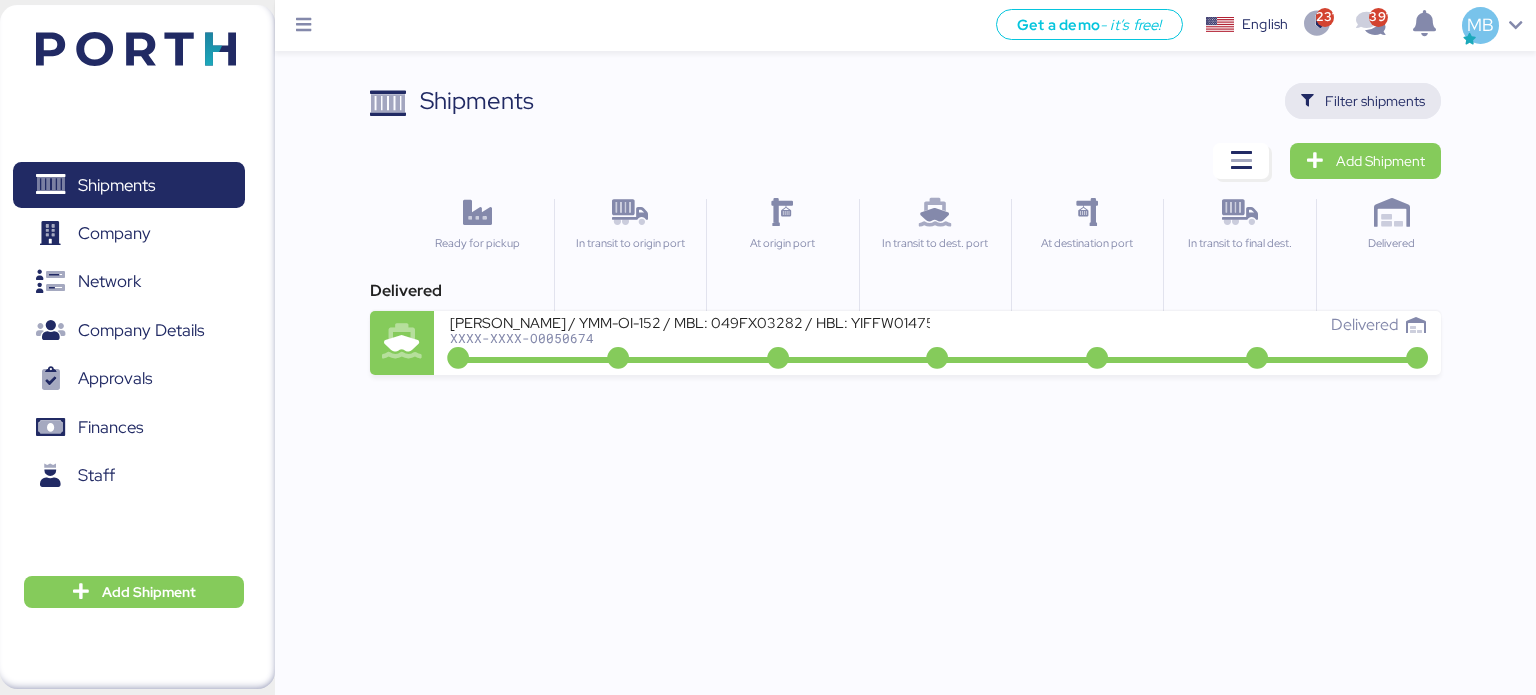 click on "Filter shipments" at bounding box center (1375, 101) 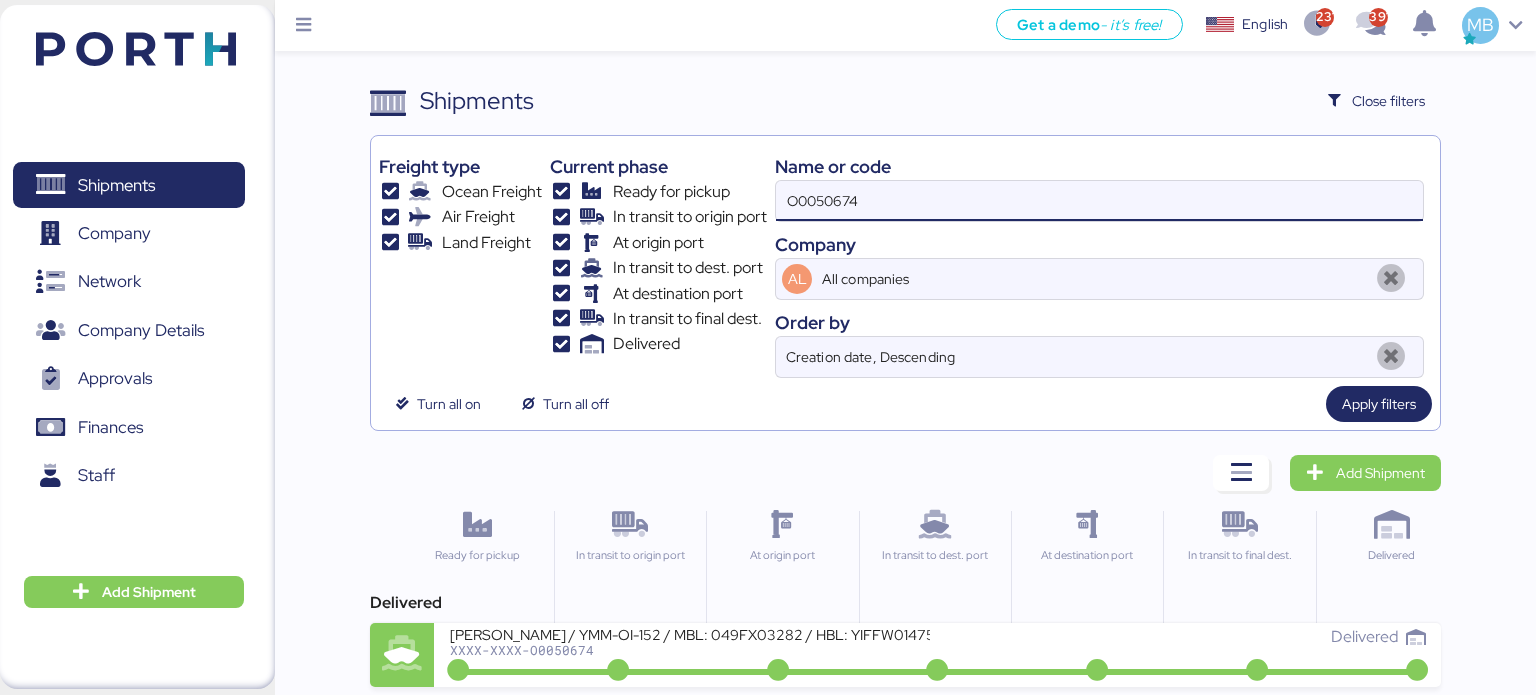 drag, startPoint x: 962, startPoint y: 215, endPoint x: 648, endPoint y: 193, distance: 314.76974 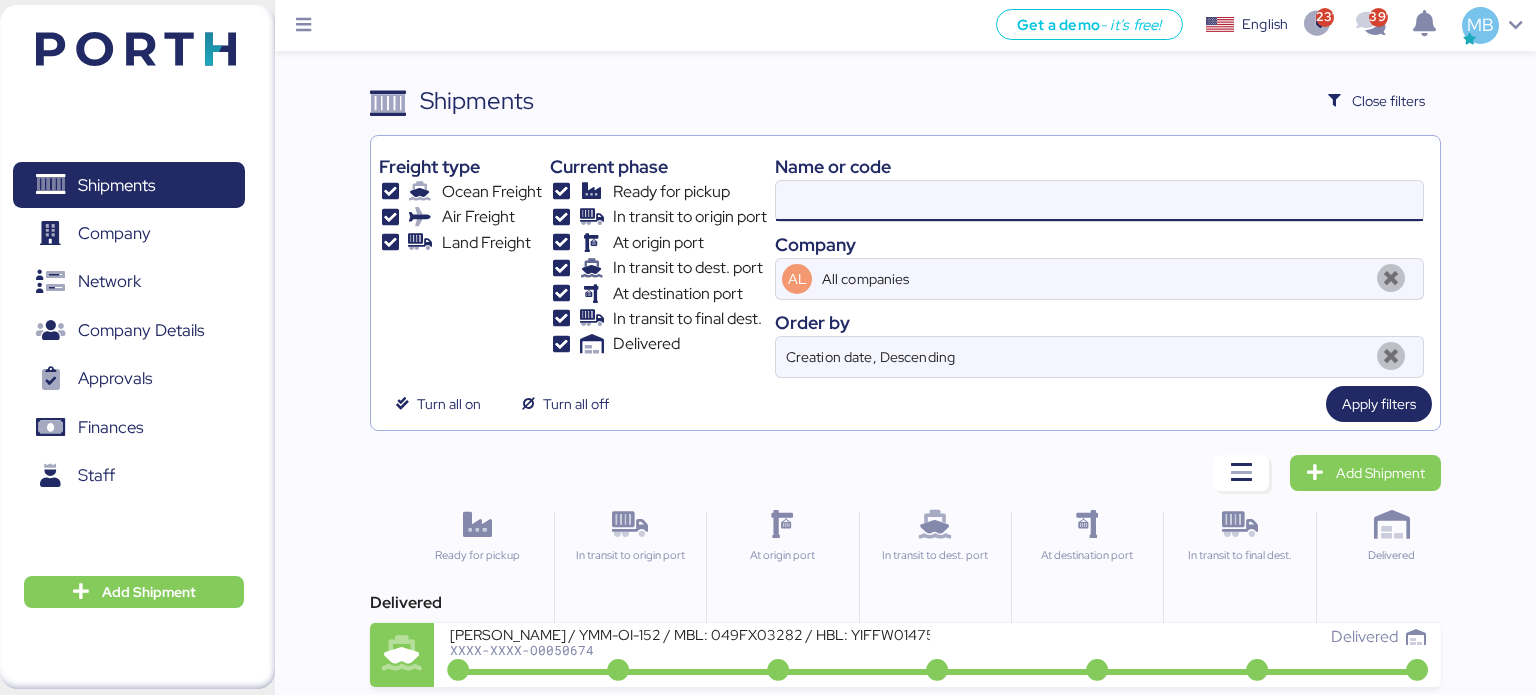 paste on "O0051636" 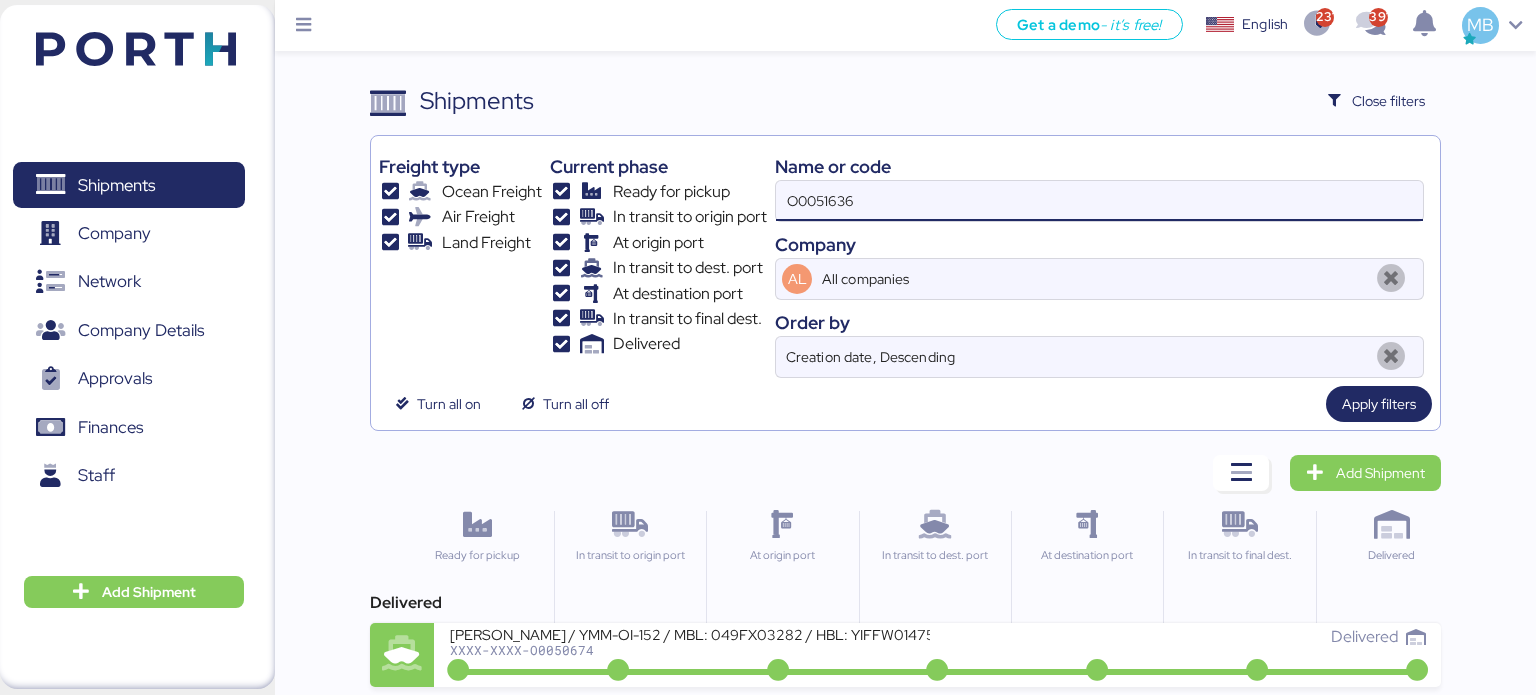 type on "O0051636" 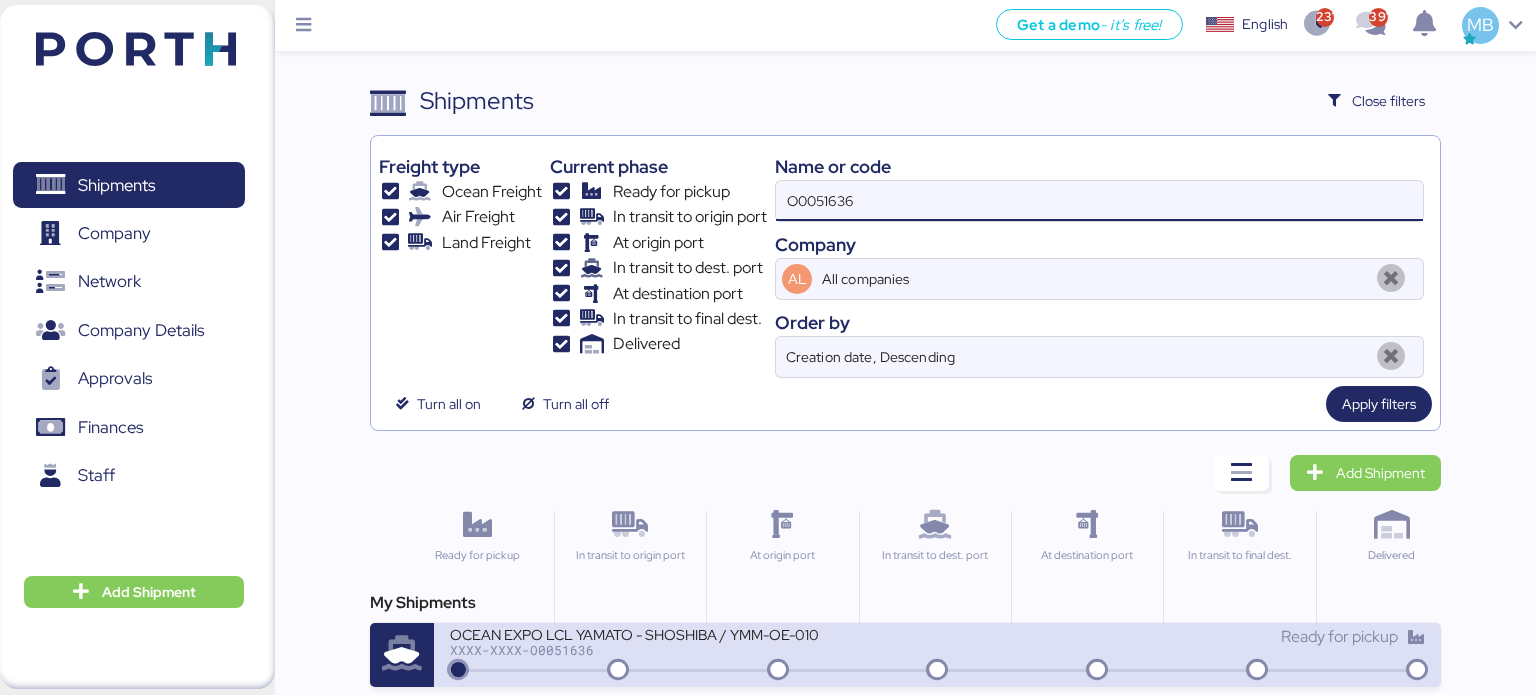 click on "OCEAN EXPO LCL YAMATO - SHOSHIBA / YMM-OE-010" at bounding box center (690, 633) 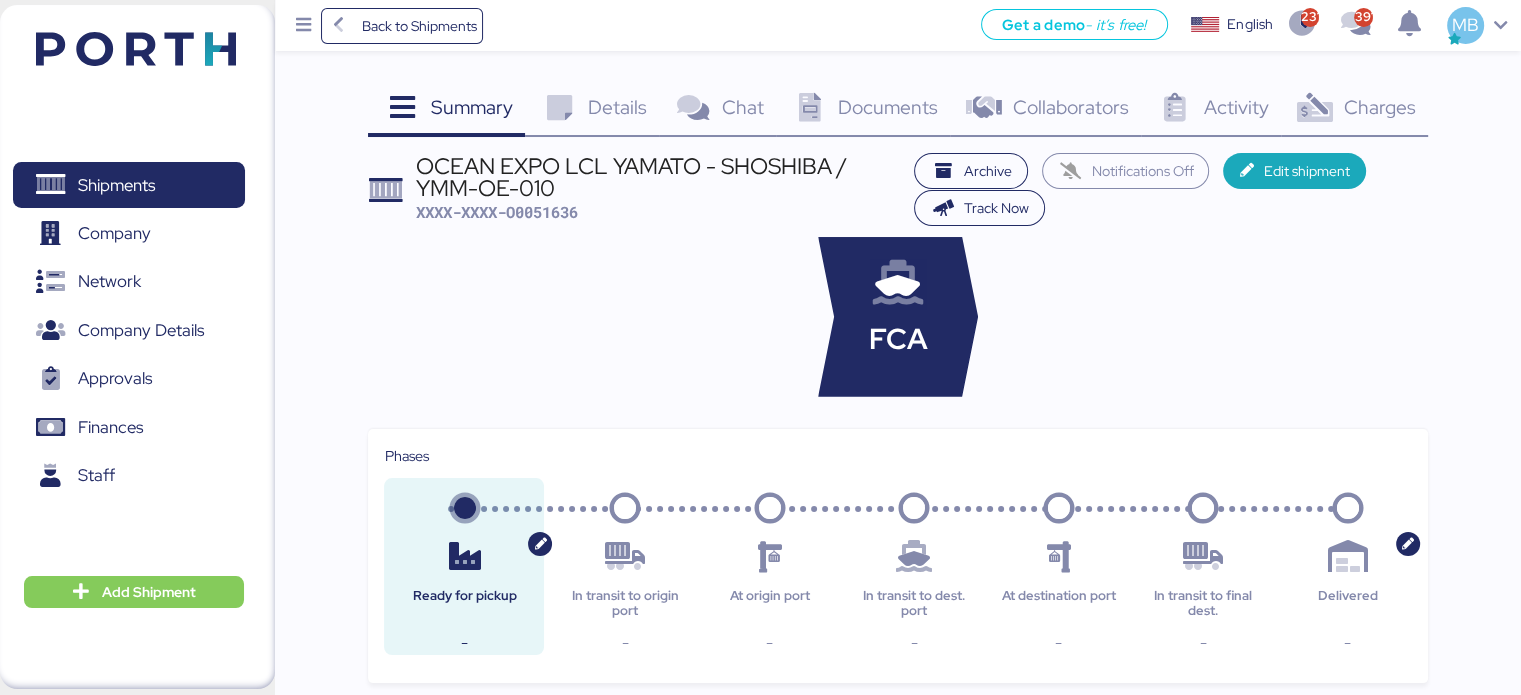 click on "Charges" at bounding box center [1379, 107] 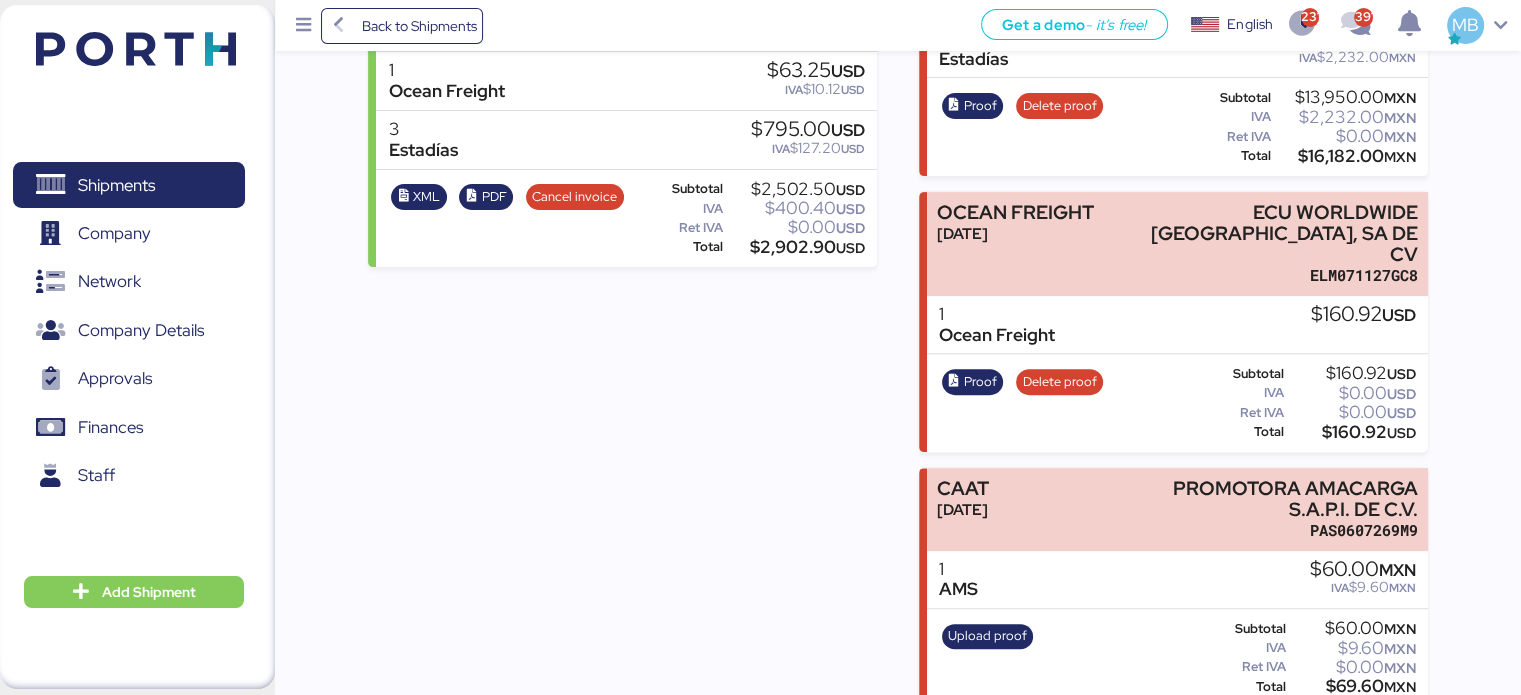scroll, scrollTop: 0, scrollLeft: 0, axis: both 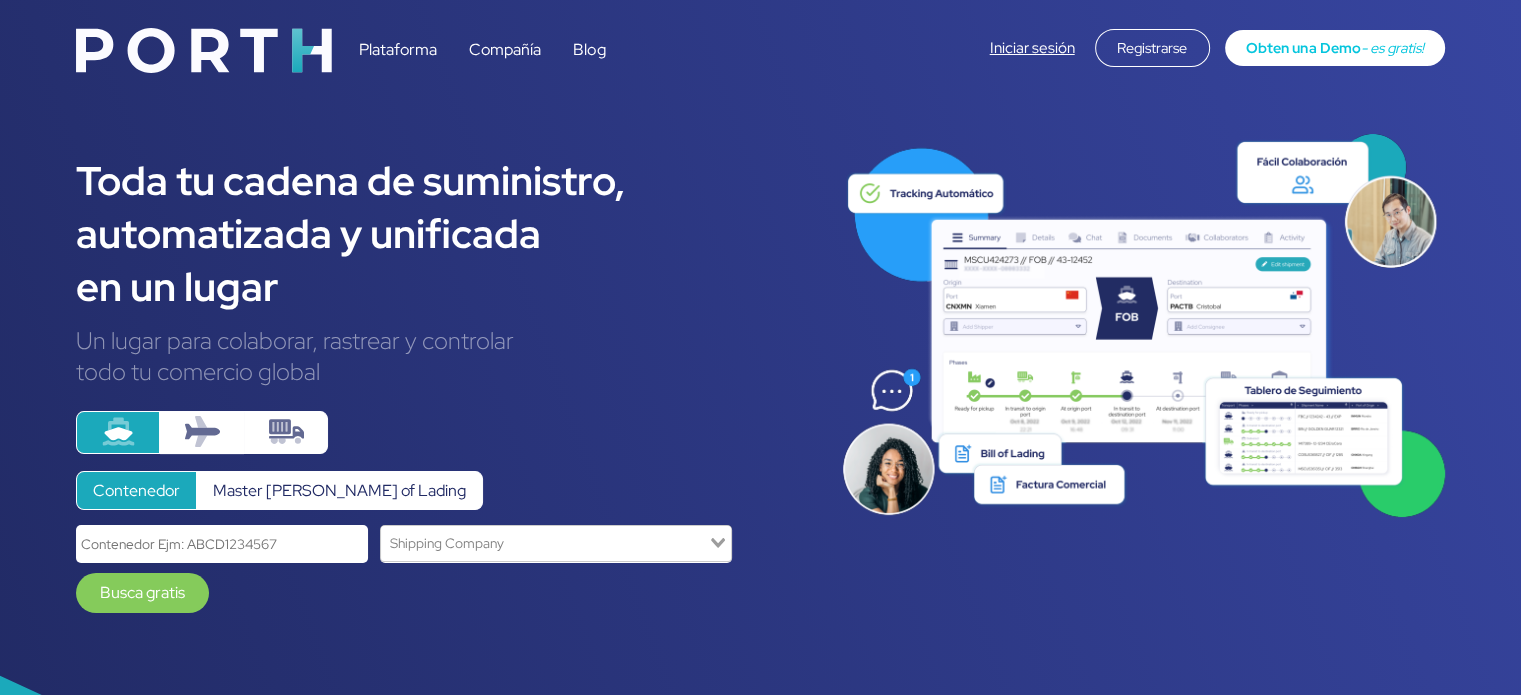 click on "Iniciar sesión" at bounding box center [1032, 48] 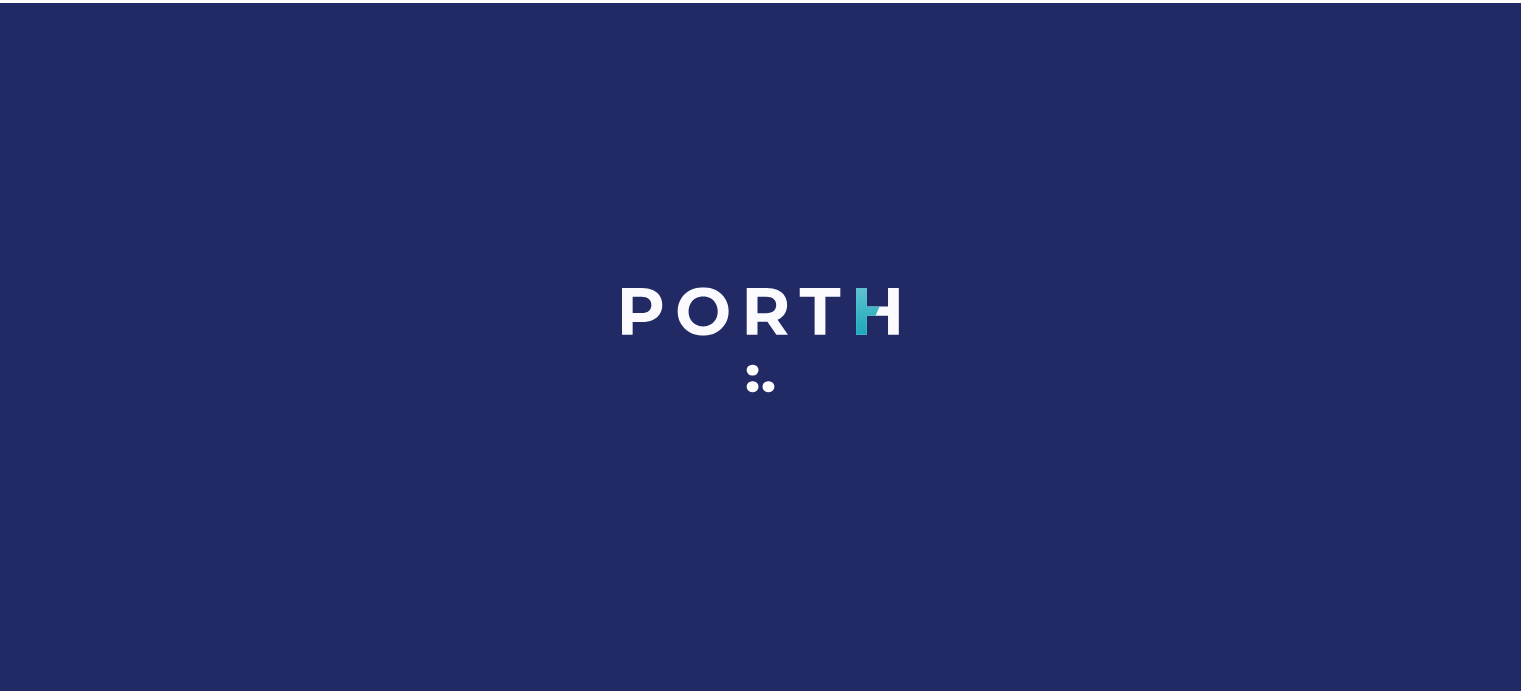 scroll, scrollTop: 0, scrollLeft: 0, axis: both 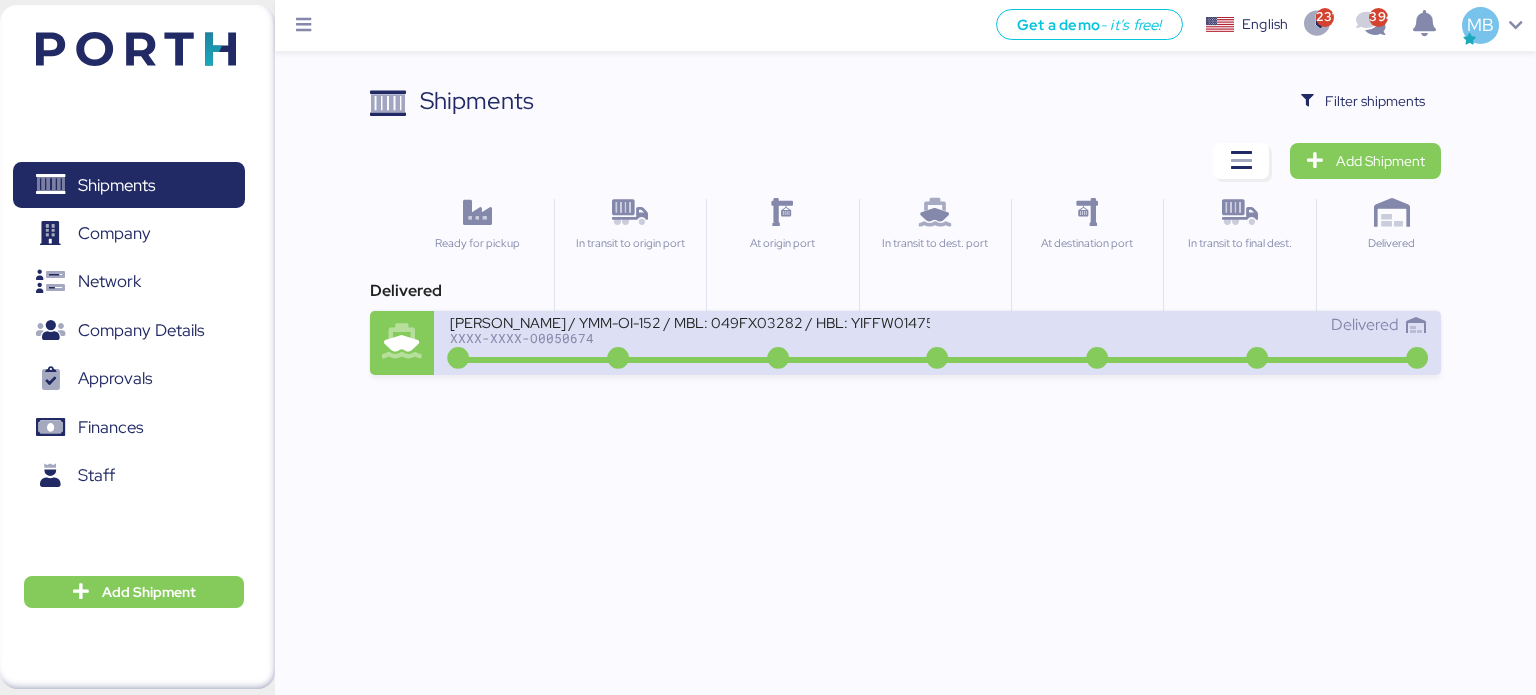 click on "[PERSON_NAME] / YMM-OI-152 / MBL: 049FX03282 / HBL: YIFFW0147595 / FCL" at bounding box center (690, 321) 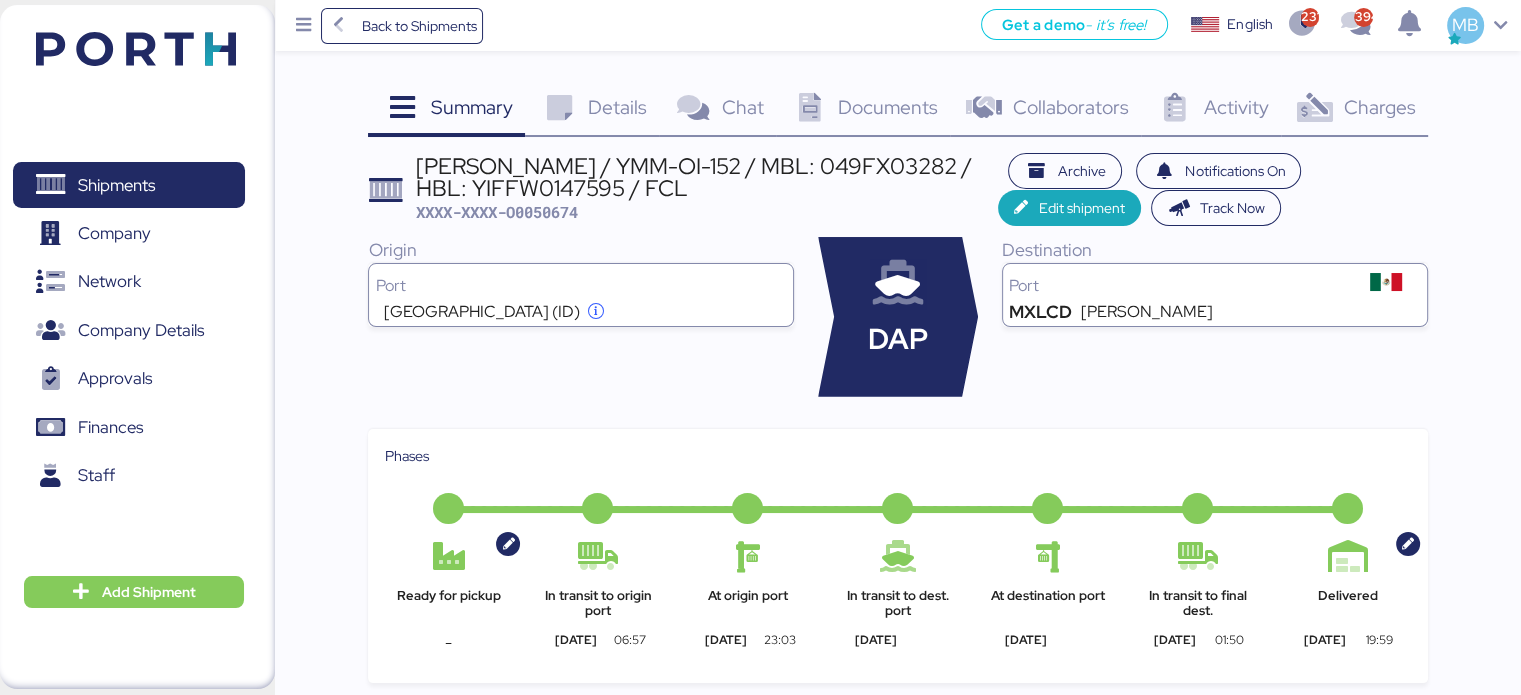 drag, startPoint x: 699, startPoint y: 187, endPoint x: 417, endPoint y: 163, distance: 283.01944 